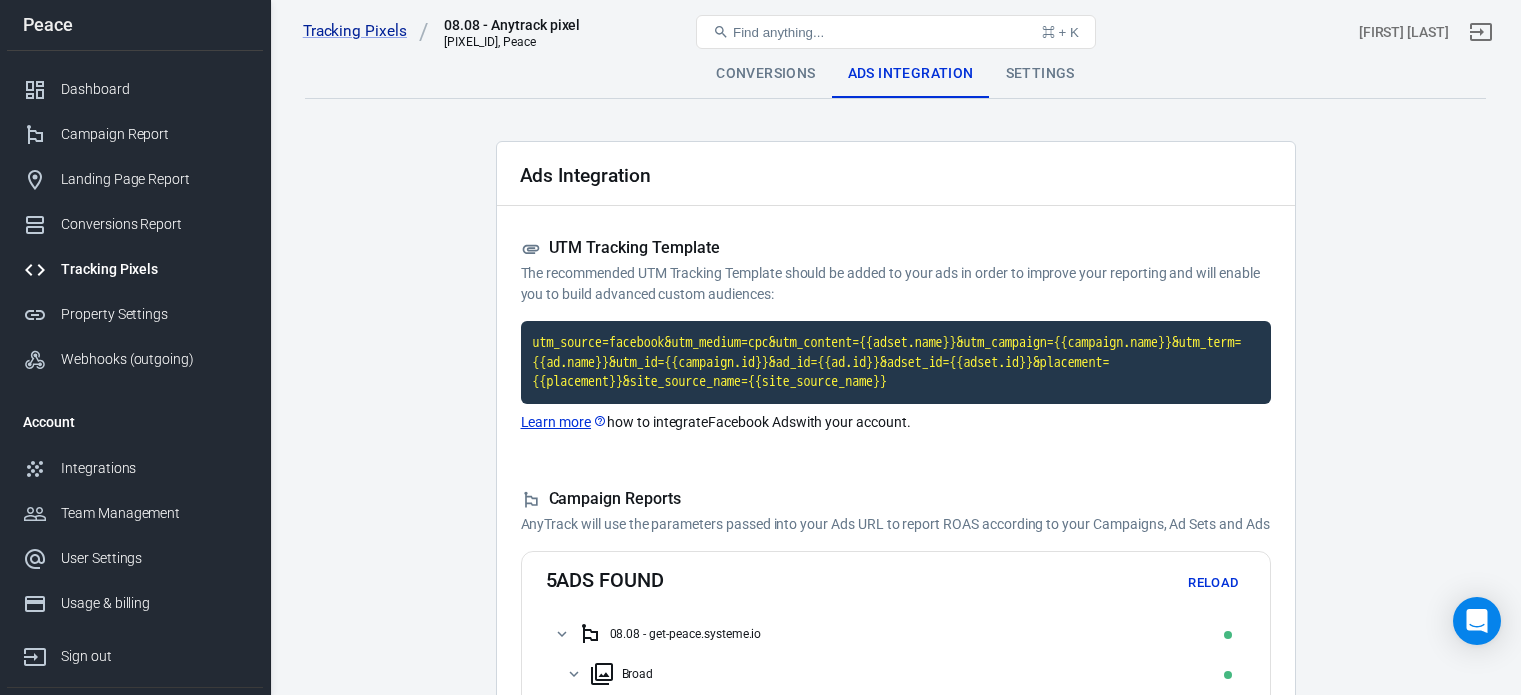 scroll, scrollTop: 387, scrollLeft: 0, axis: vertical 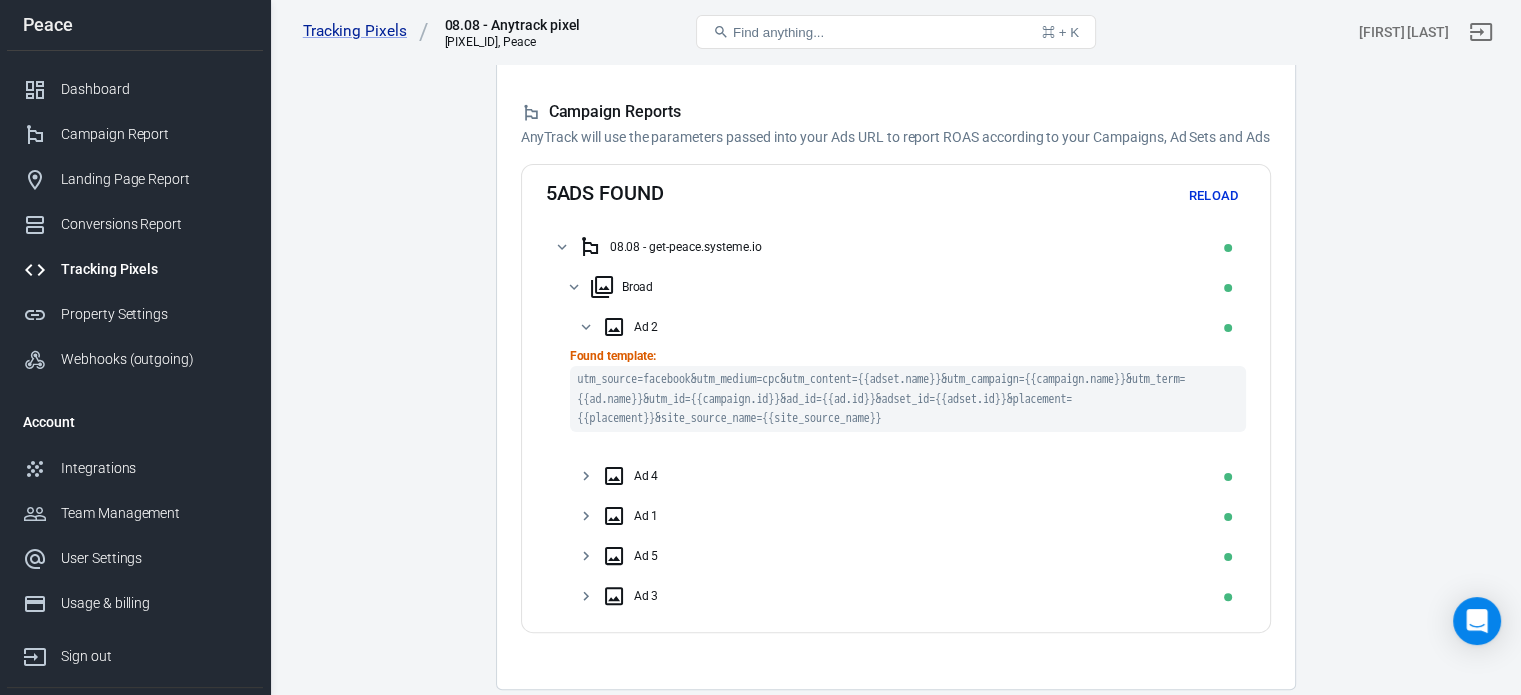 click on "Tracking Pixels" at bounding box center (154, 269) 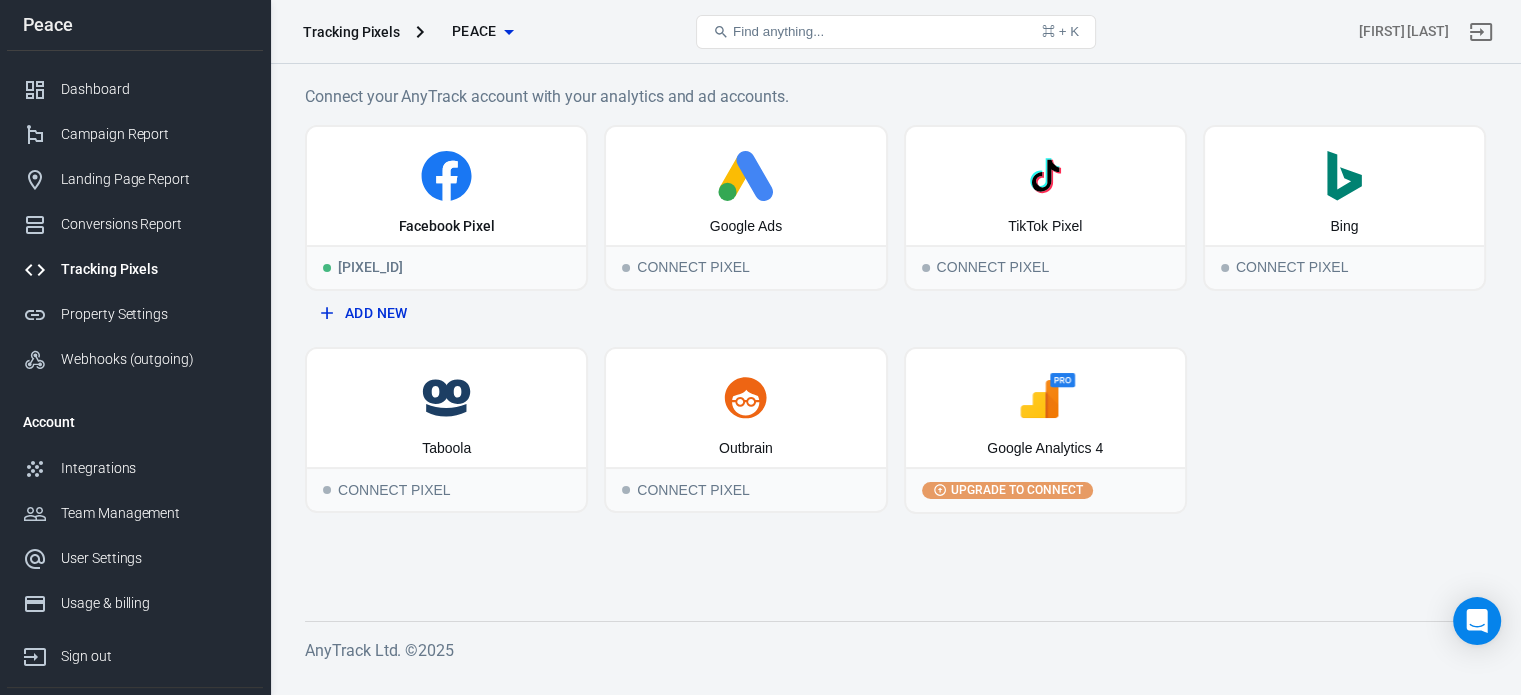 scroll, scrollTop: 0, scrollLeft: 0, axis: both 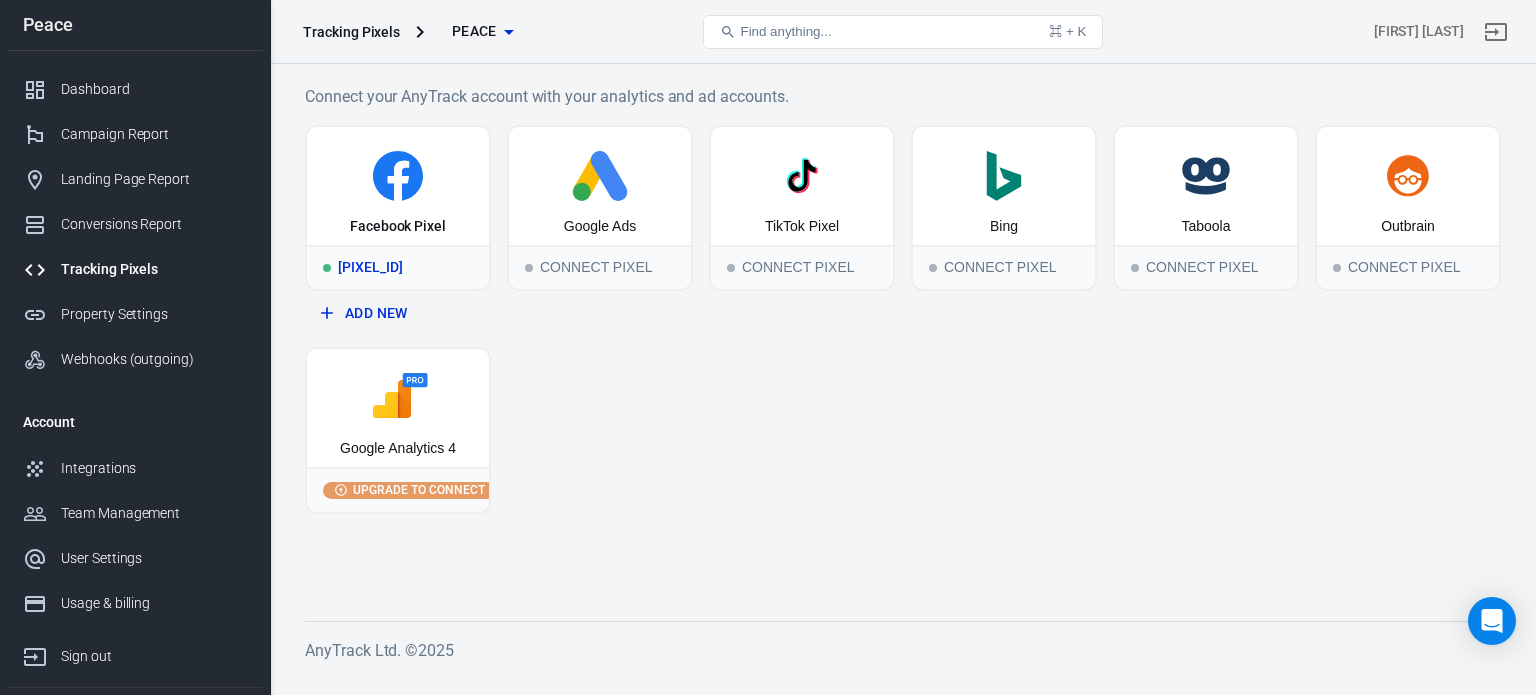 click on "Facebook Pixel" at bounding box center [398, 186] 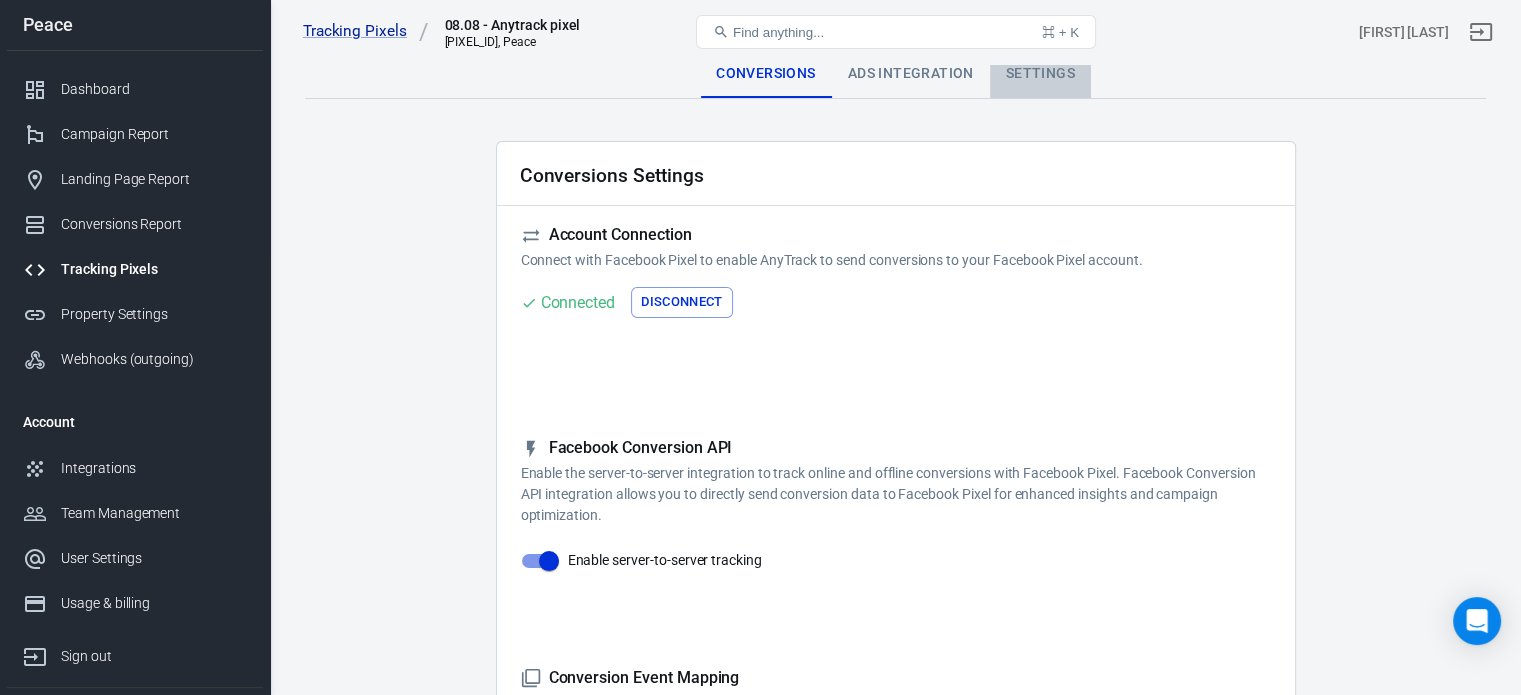 click on "Settings" at bounding box center [1040, 74] 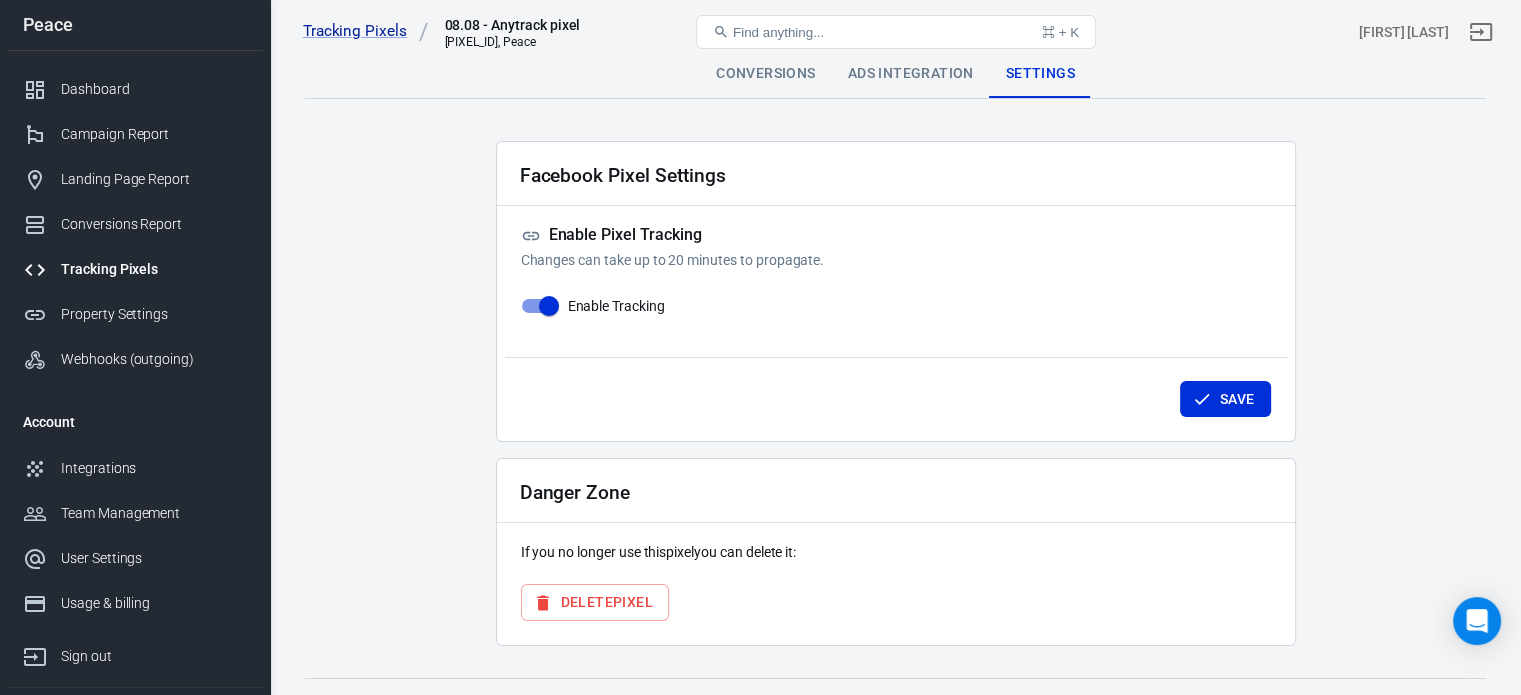 scroll, scrollTop: 35, scrollLeft: 0, axis: vertical 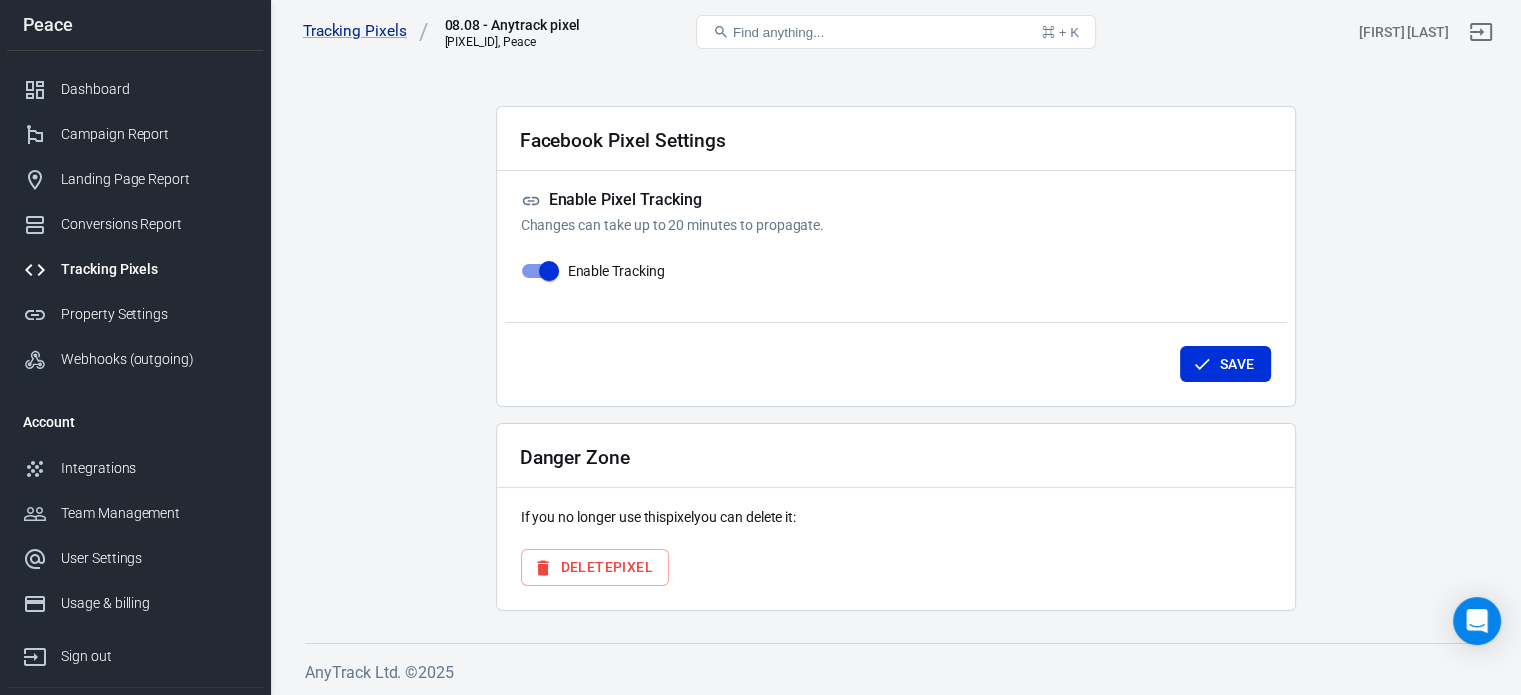 click on "Danger Zone If you no longer use this  pixel  you can delete it: Delete  Pixel" at bounding box center [896, 517] 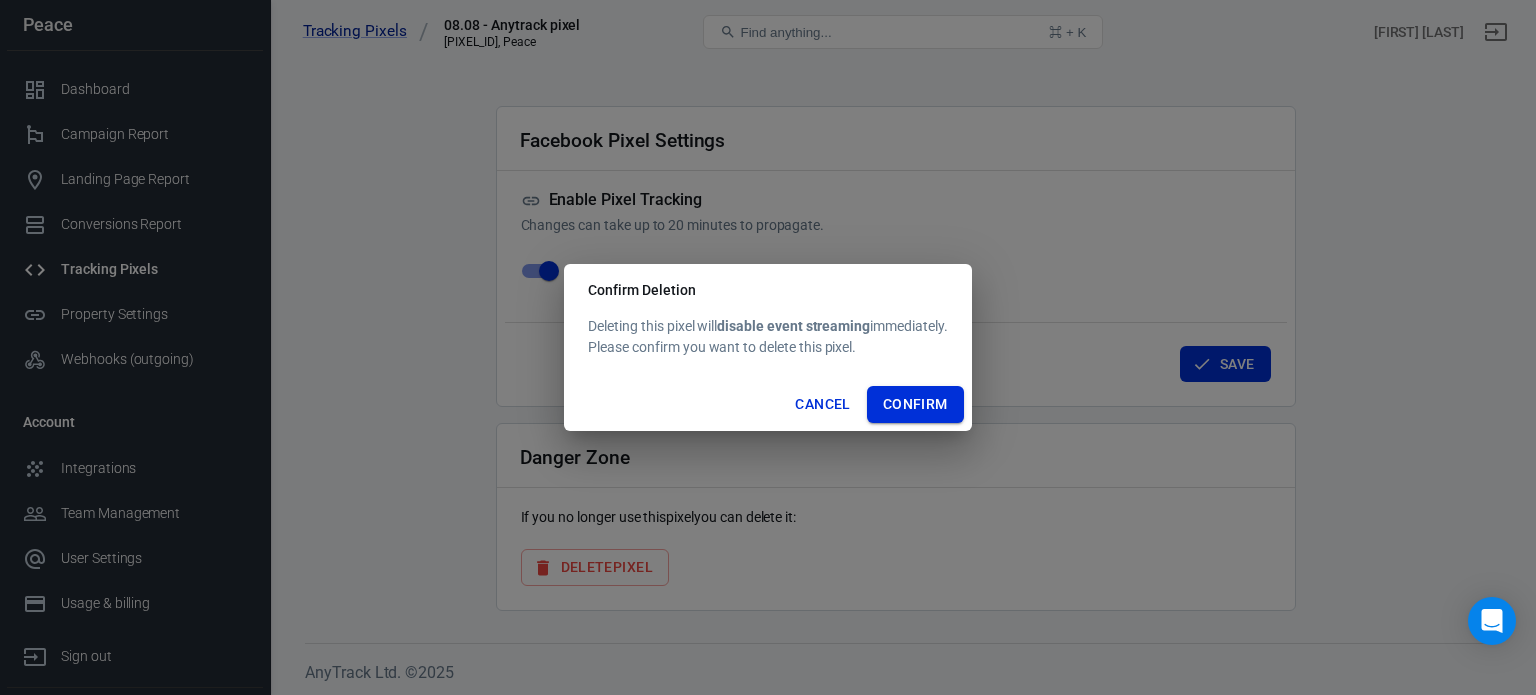 click on "Confirm" at bounding box center (915, 404) 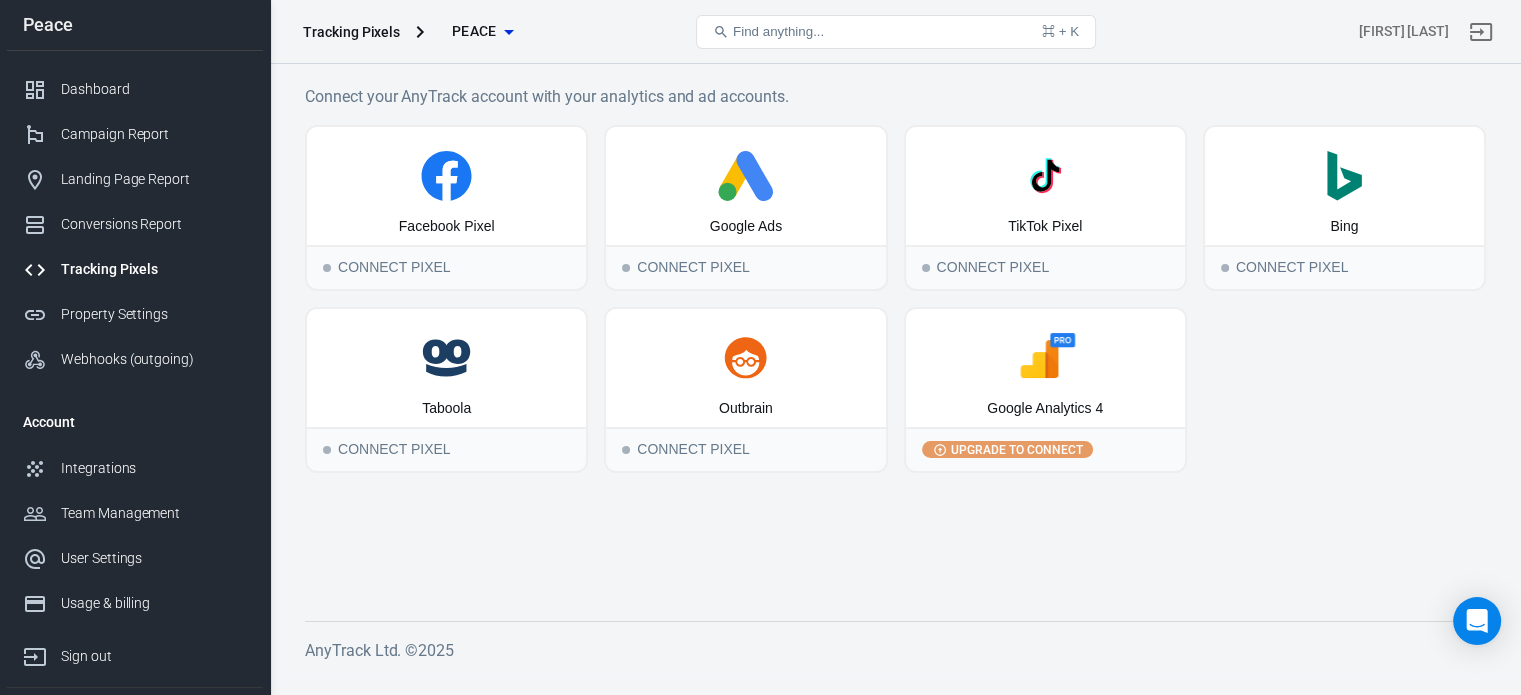 scroll, scrollTop: 0, scrollLeft: 0, axis: both 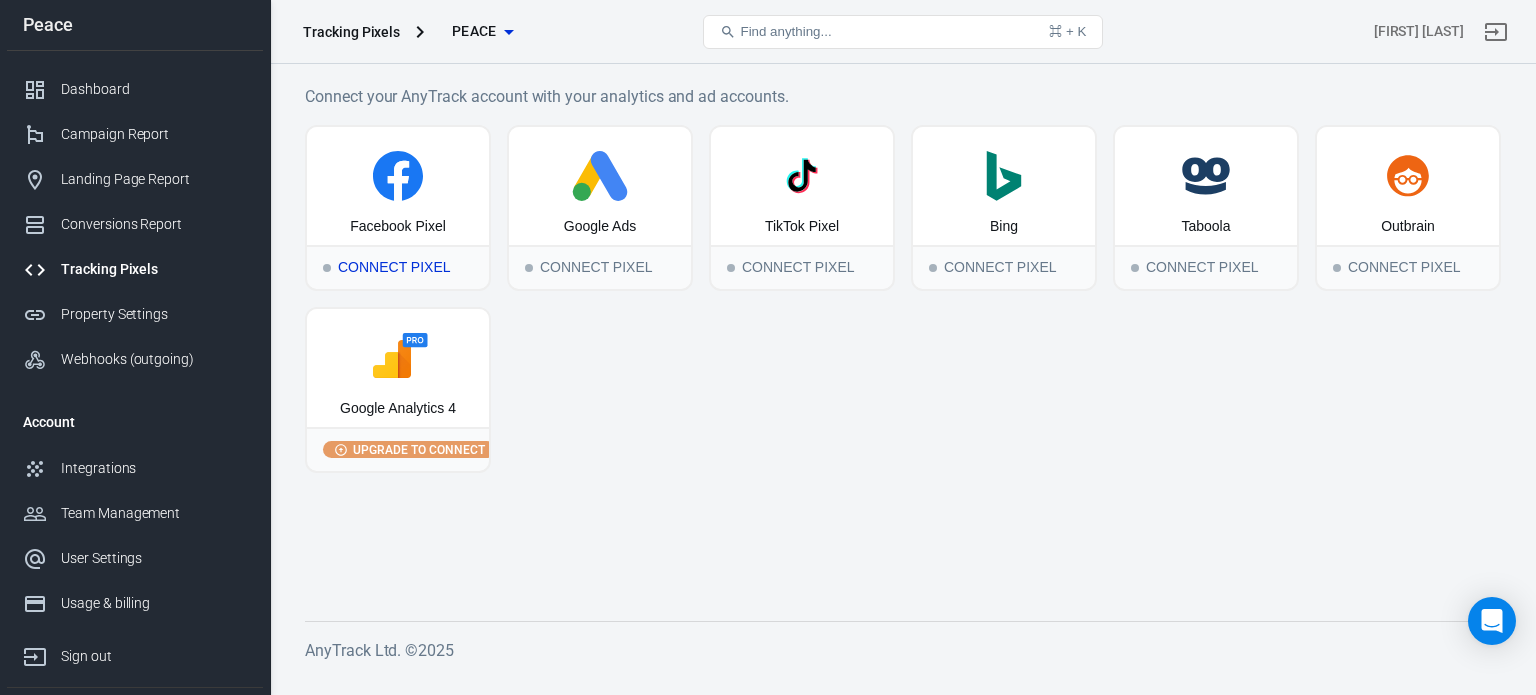 click on "Facebook Pixel" at bounding box center (398, 186) 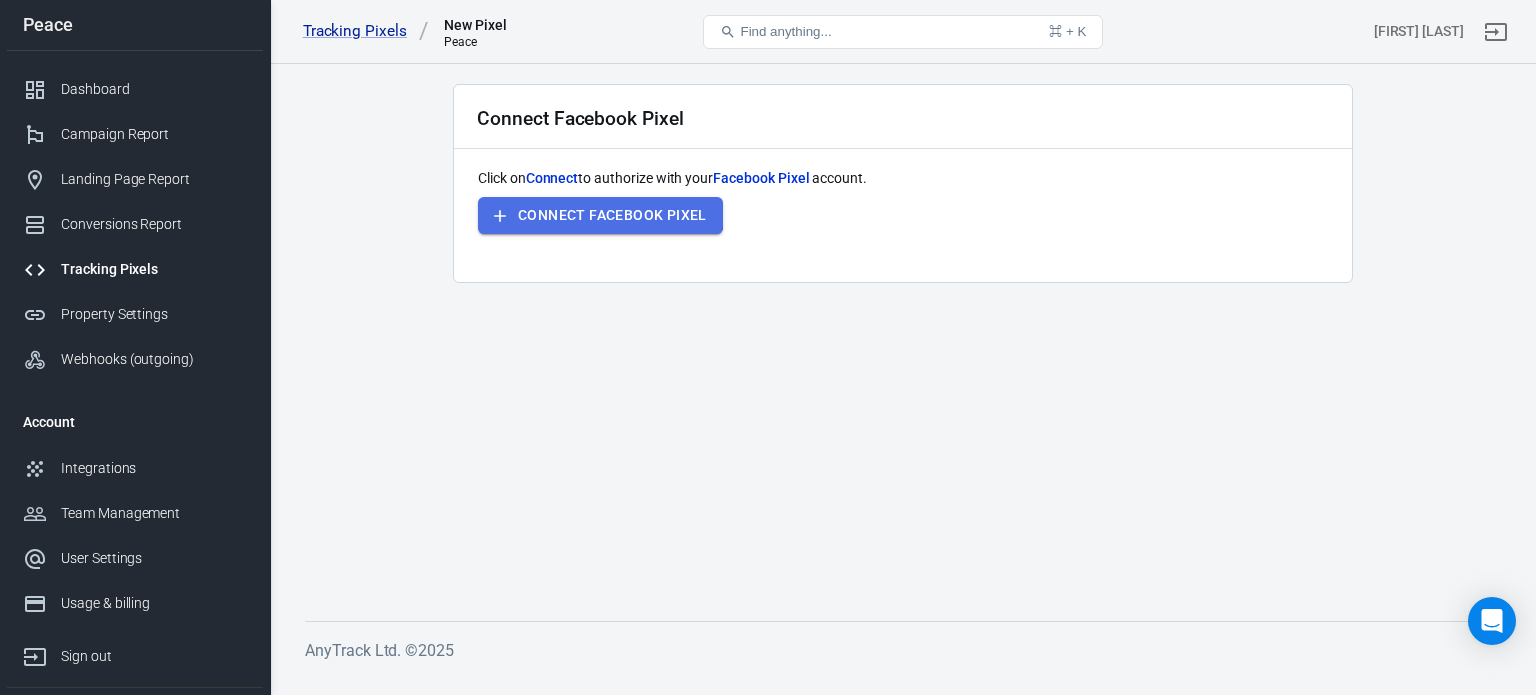 click on "Connect Facebook Pixel" at bounding box center [600, 215] 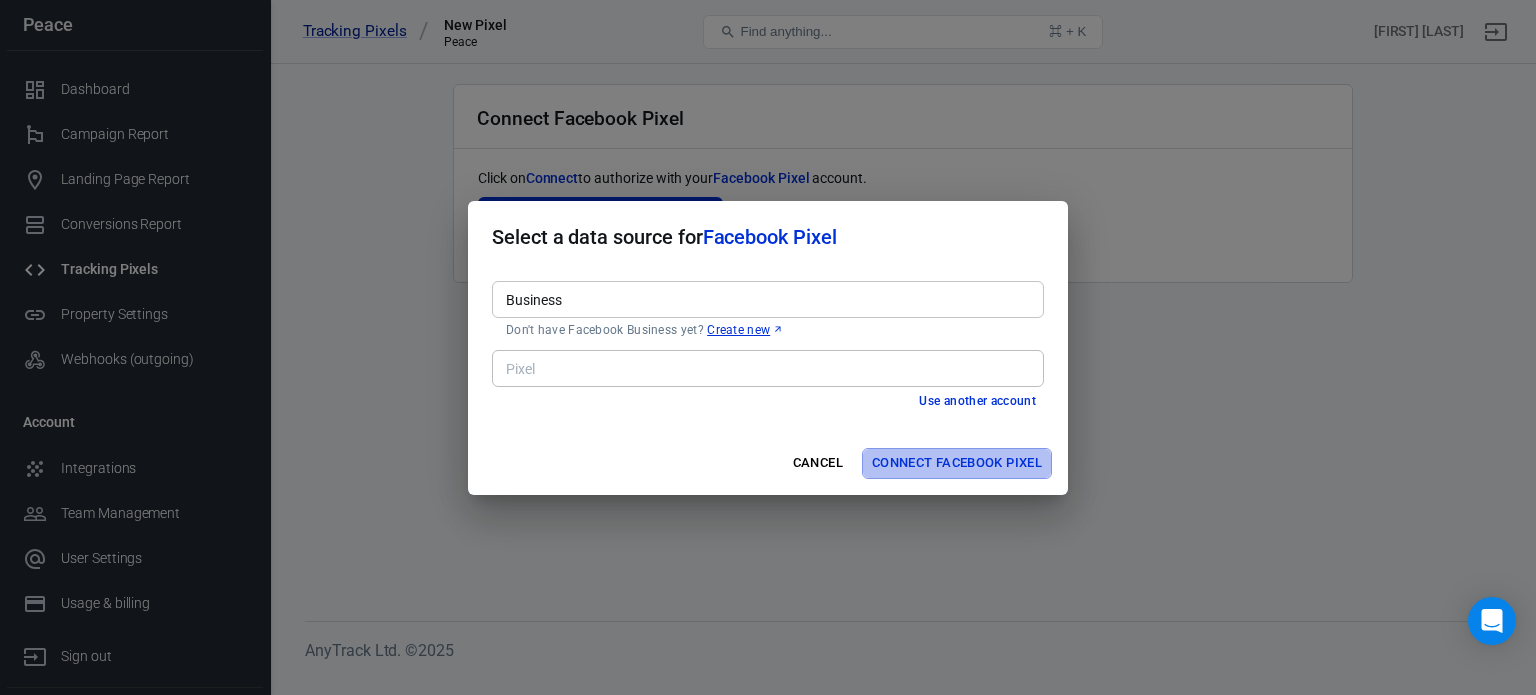 click on "Connect Facebook Pixel" at bounding box center (957, 463) 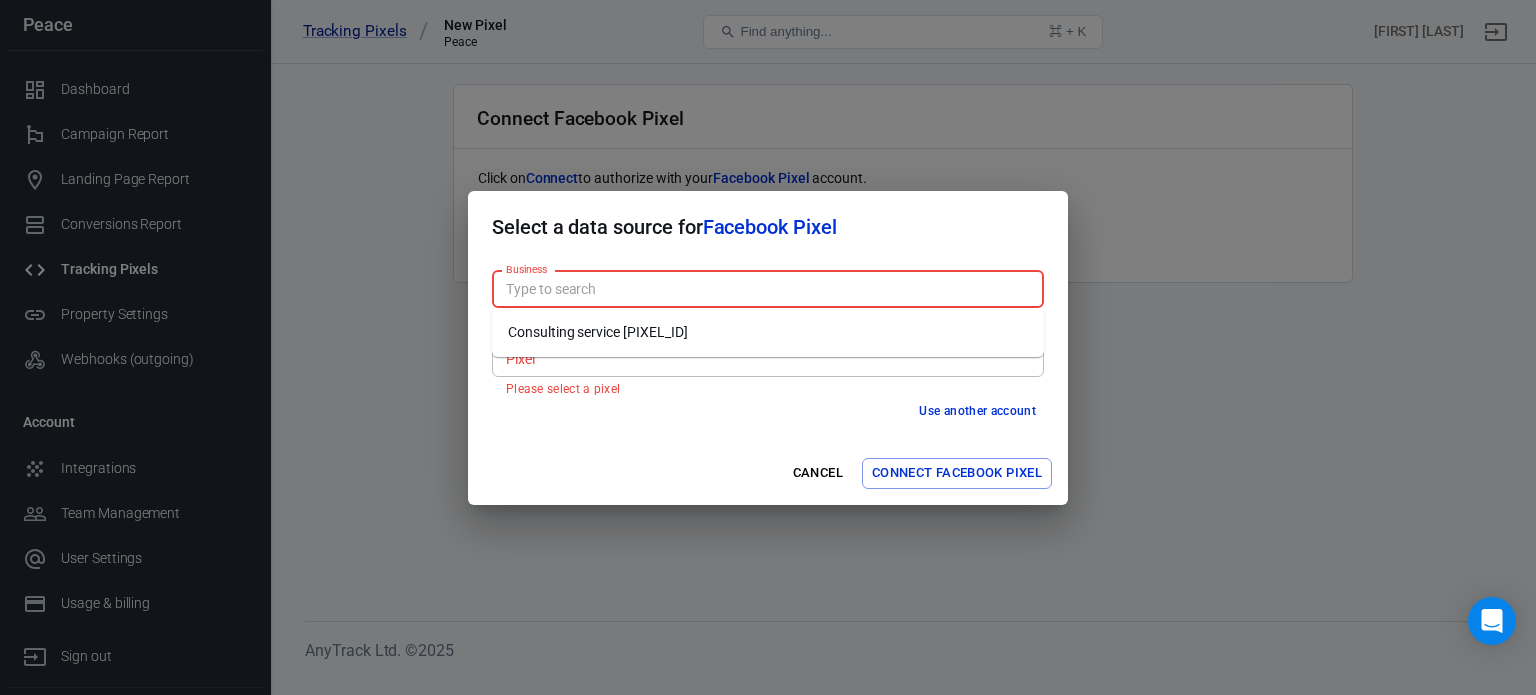 click on "Business" at bounding box center (766, 289) 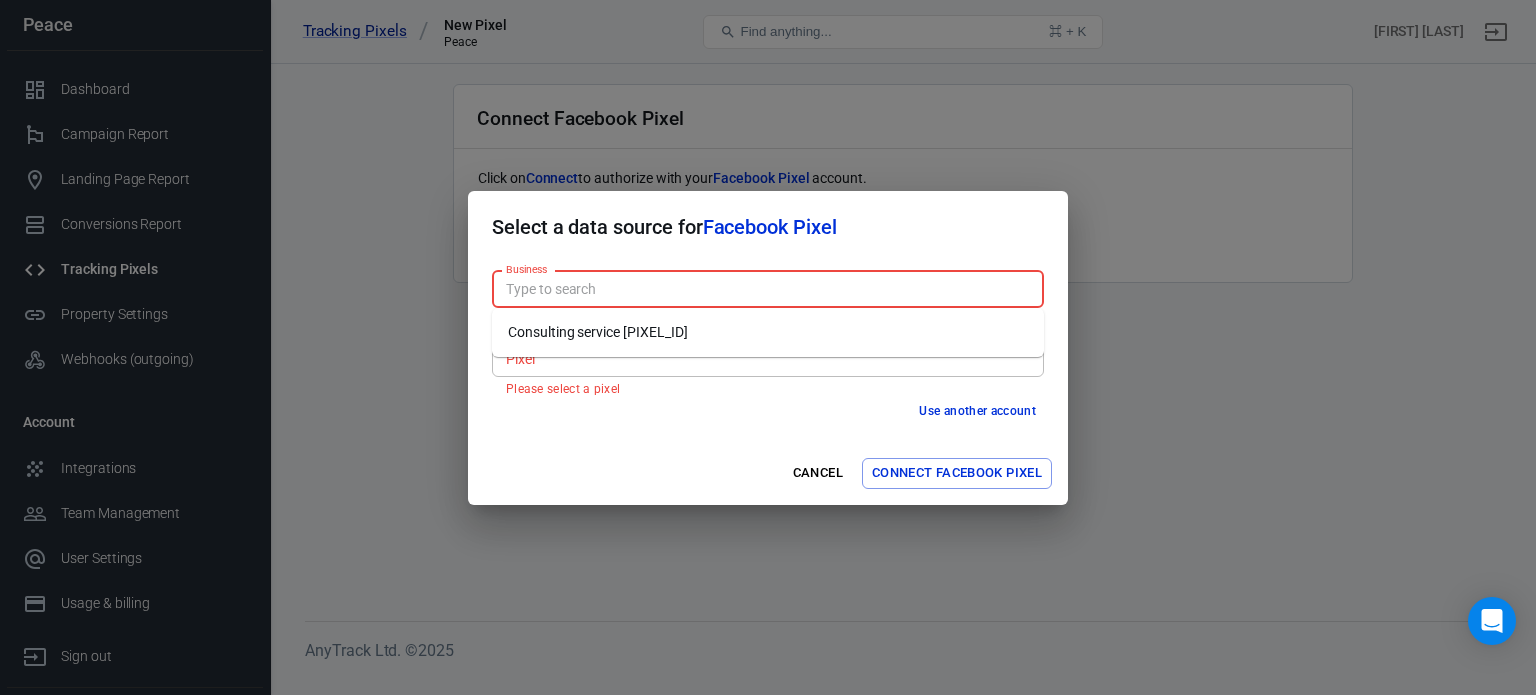 click on "Consulting service [PIXEL_ID]" at bounding box center [768, 332] 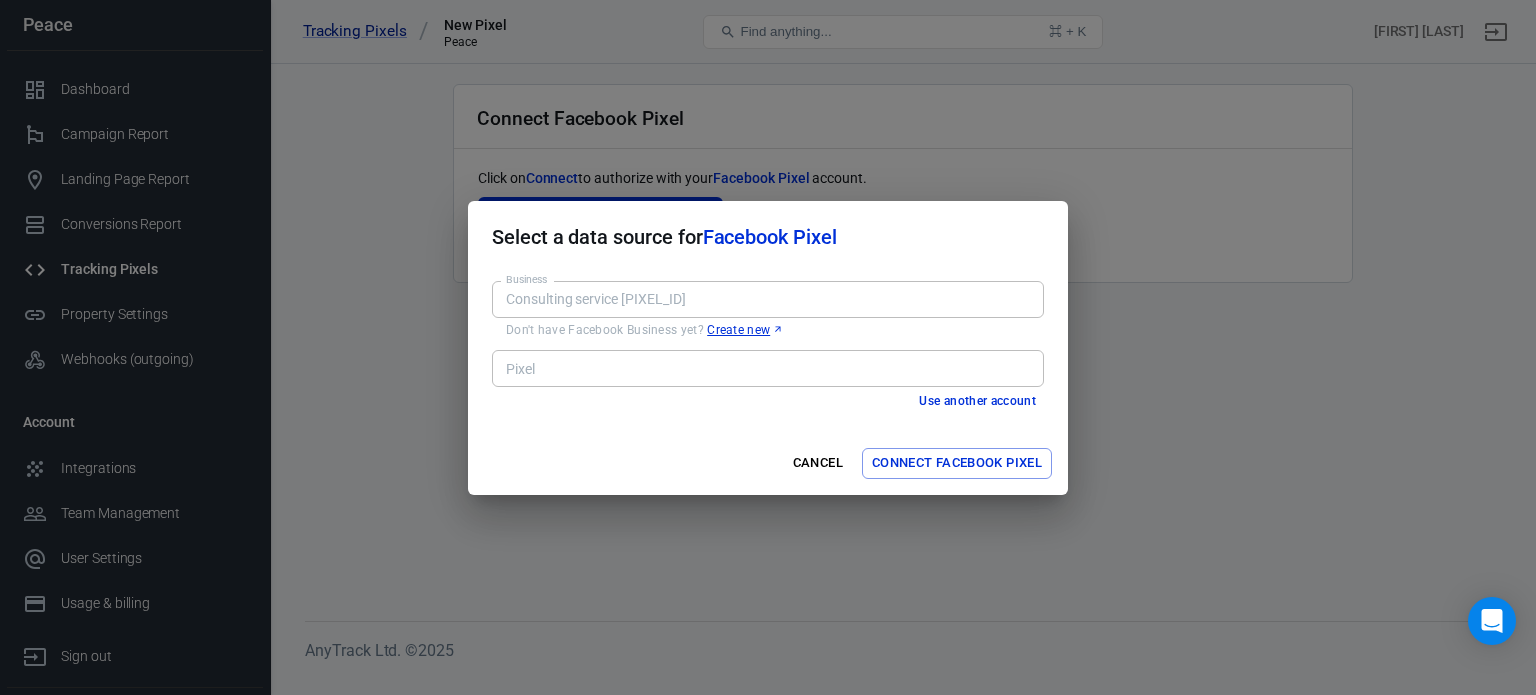 click on "Pixel" at bounding box center [768, 368] 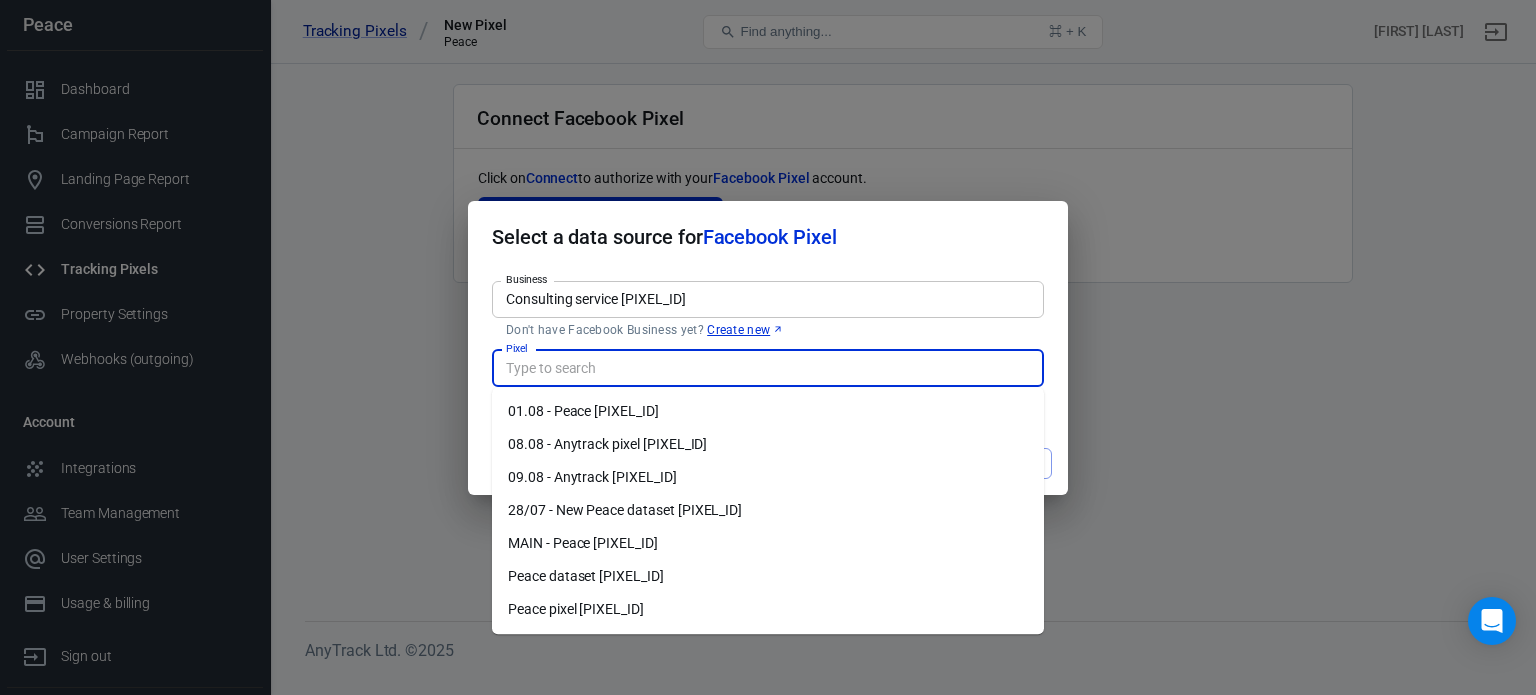 click on "09.08 - Anytrack [PIXEL_ID]" at bounding box center (768, 477) 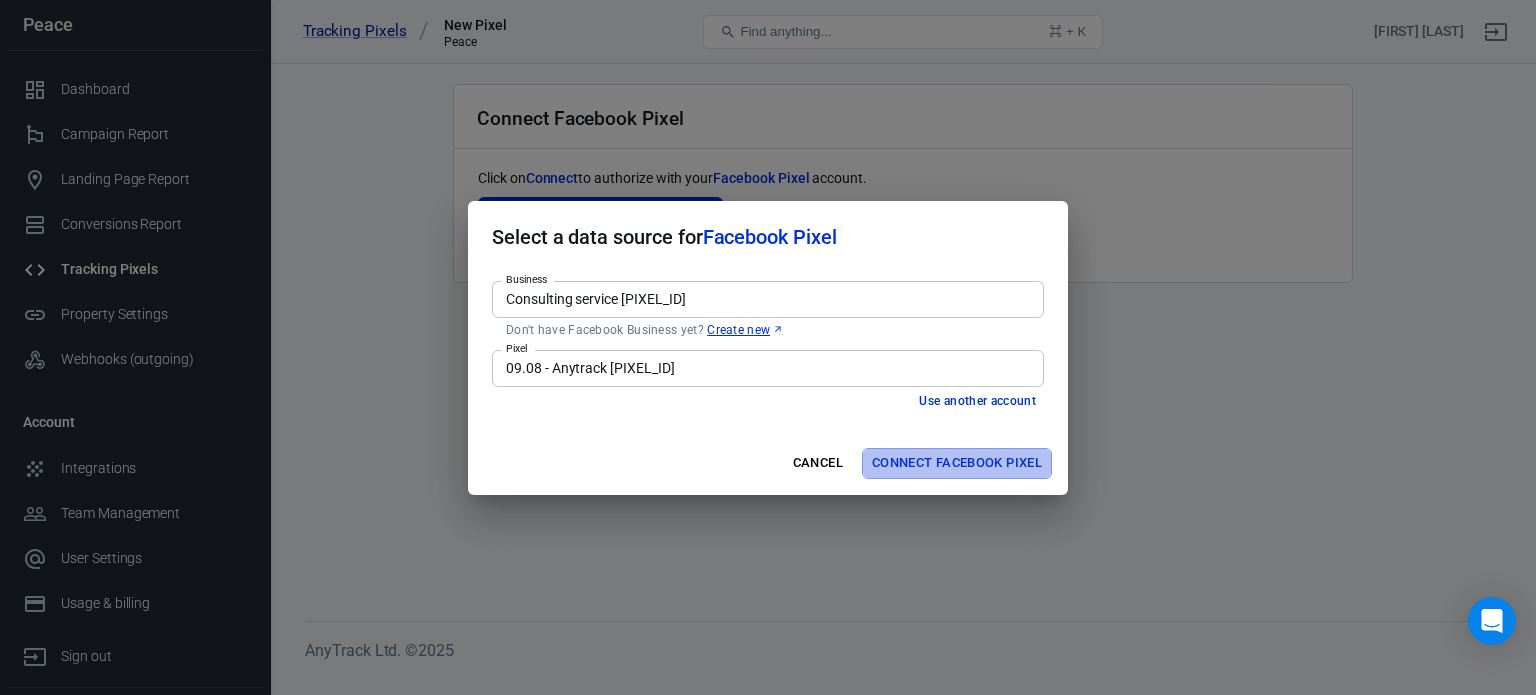 click on "Connect Facebook Pixel" at bounding box center (957, 463) 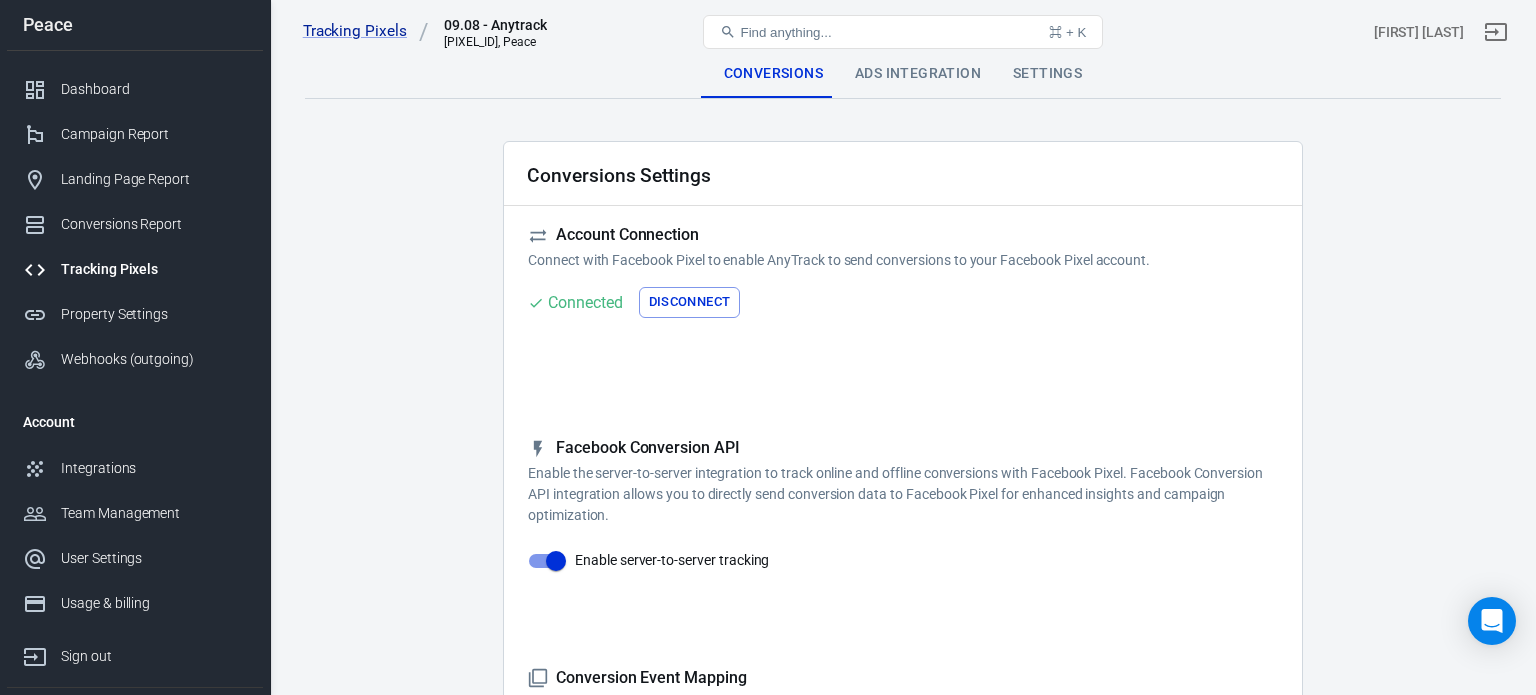 checkbox on "true" 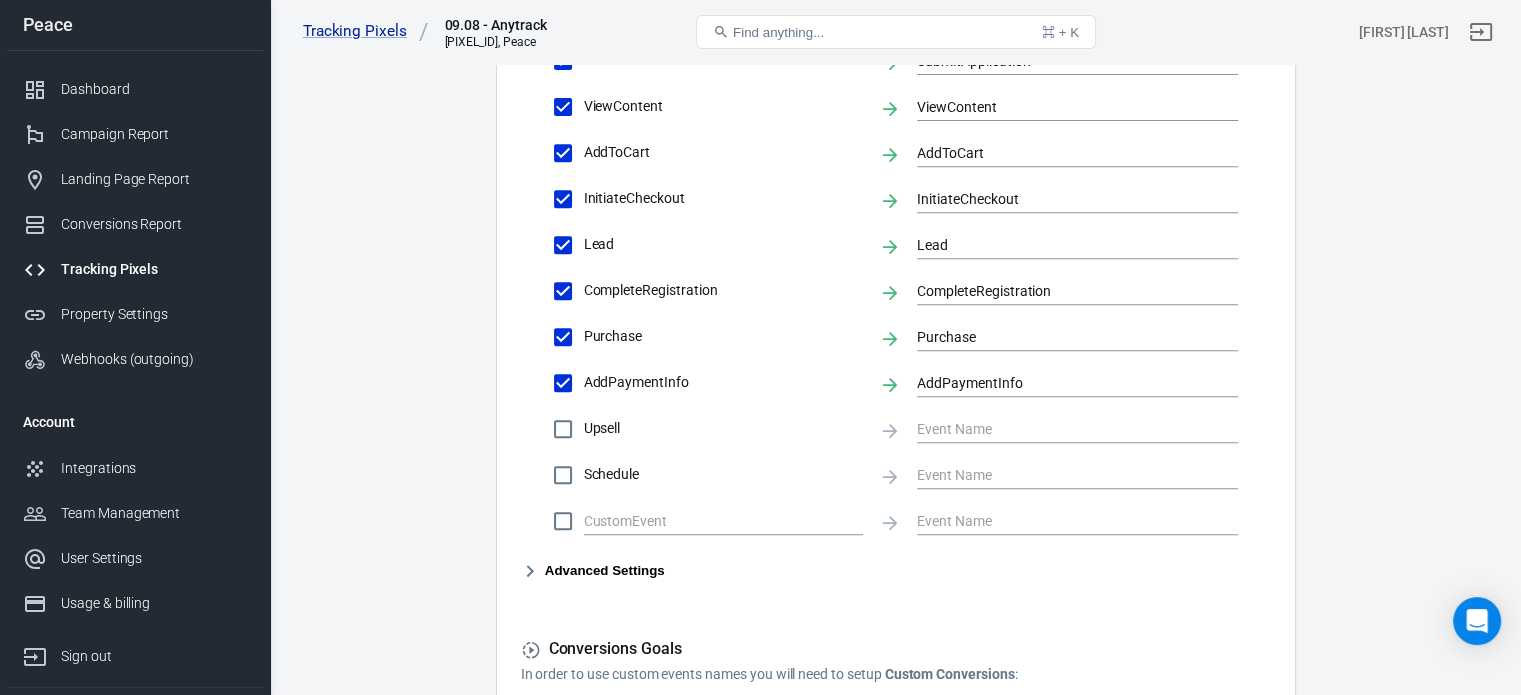 scroll, scrollTop: 827, scrollLeft: 0, axis: vertical 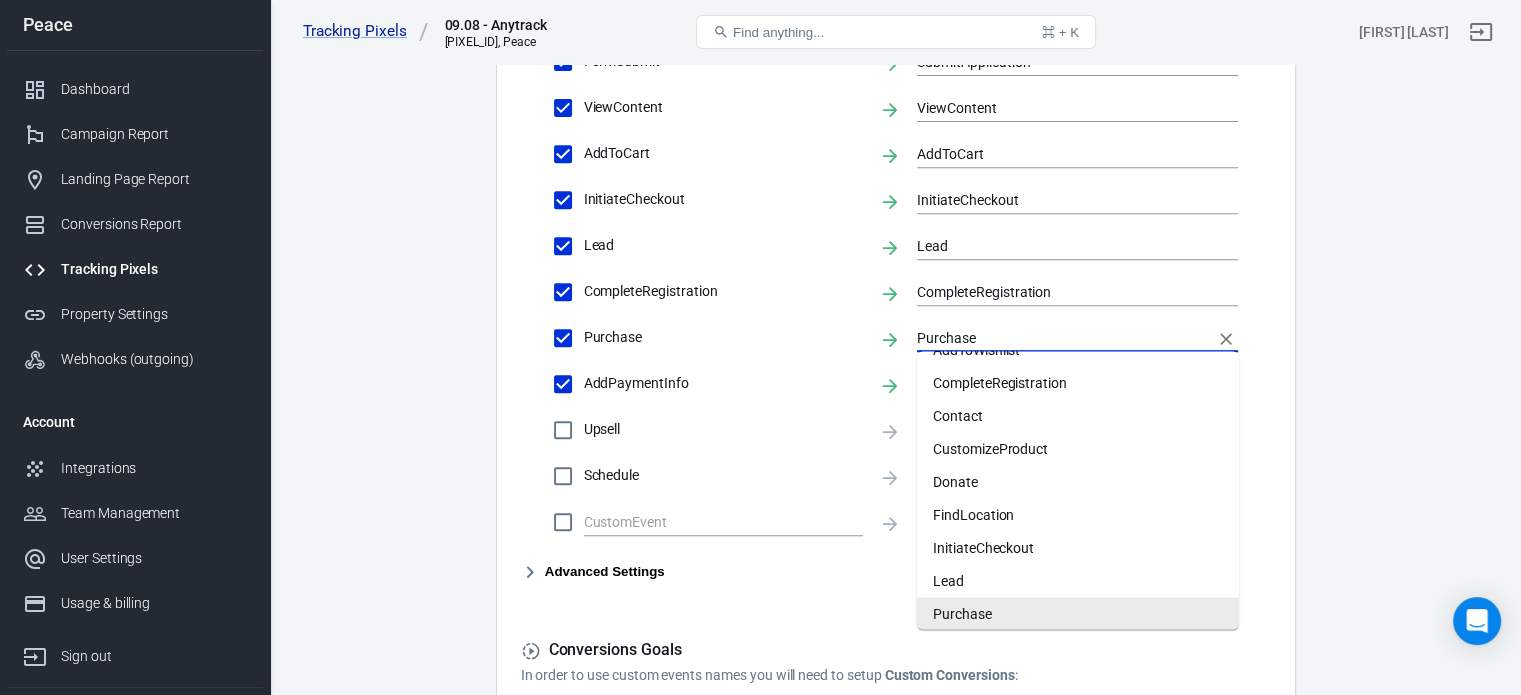 drag, startPoint x: 988, startPoint y: 339, endPoint x: 937, endPoint y: 337, distance: 51.0392 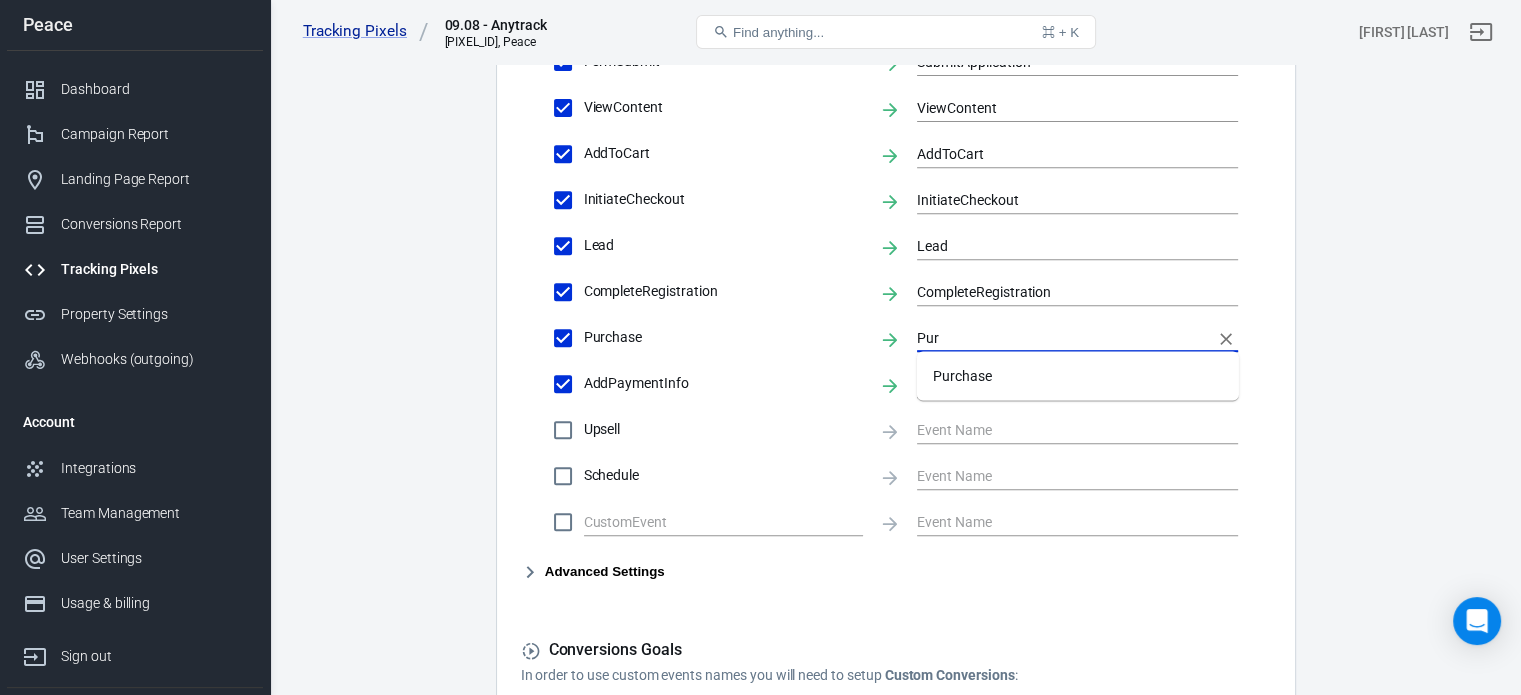 scroll, scrollTop: 0, scrollLeft: 0, axis: both 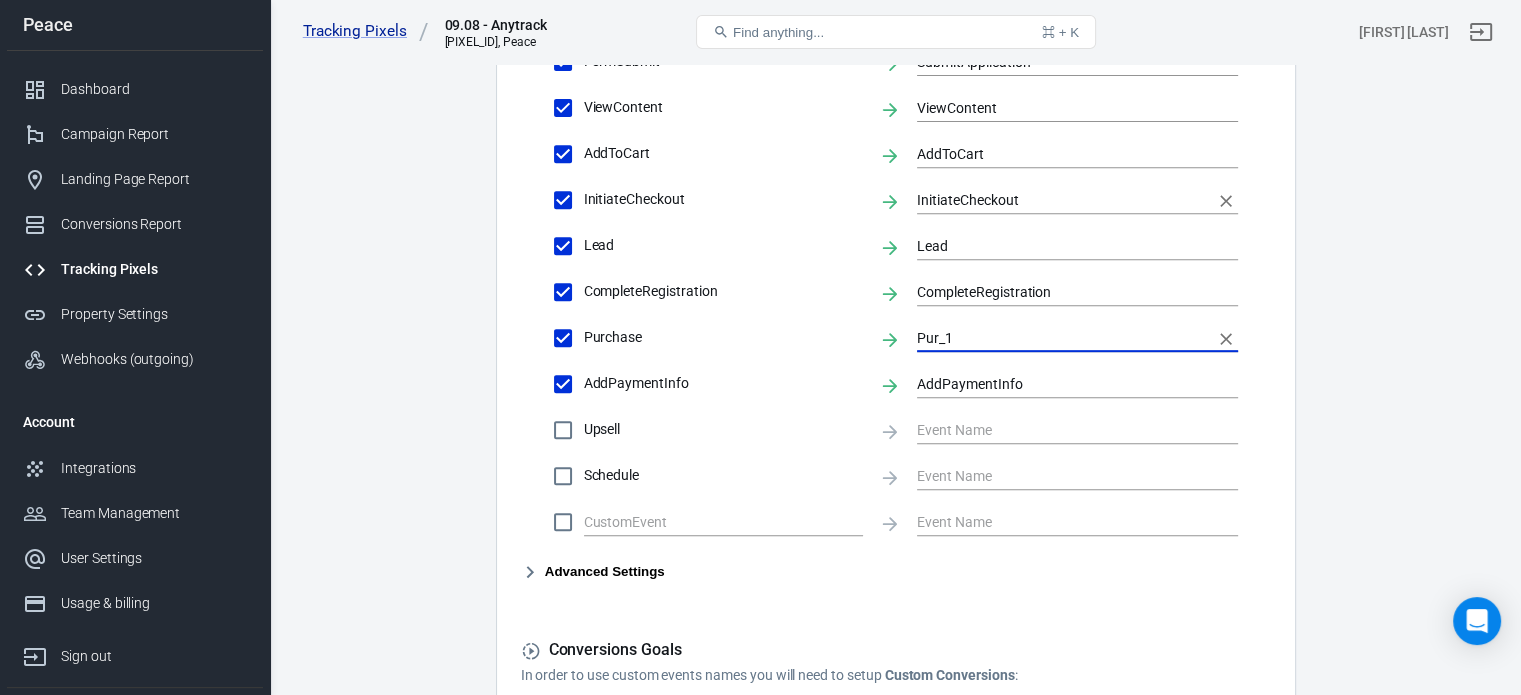 type on "Pur_1" 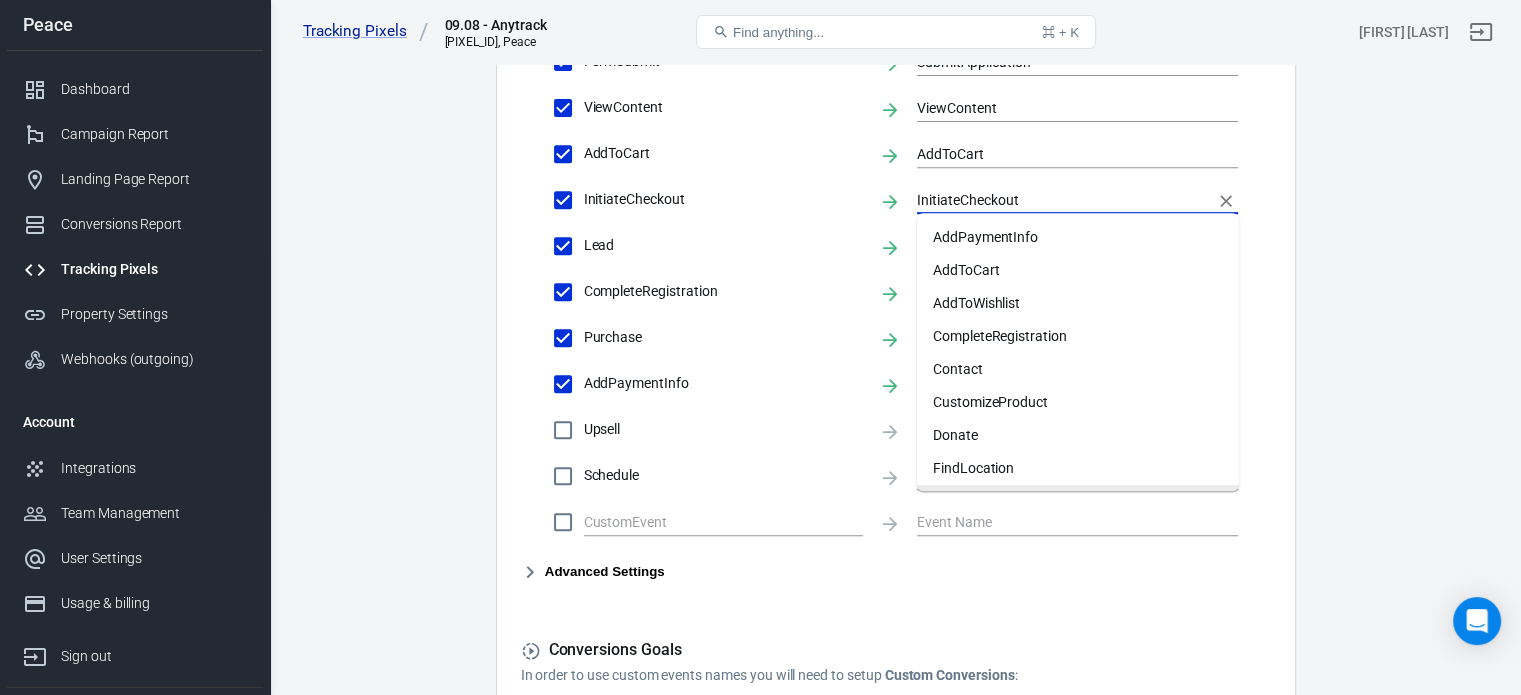 scroll, scrollTop: 27, scrollLeft: 0, axis: vertical 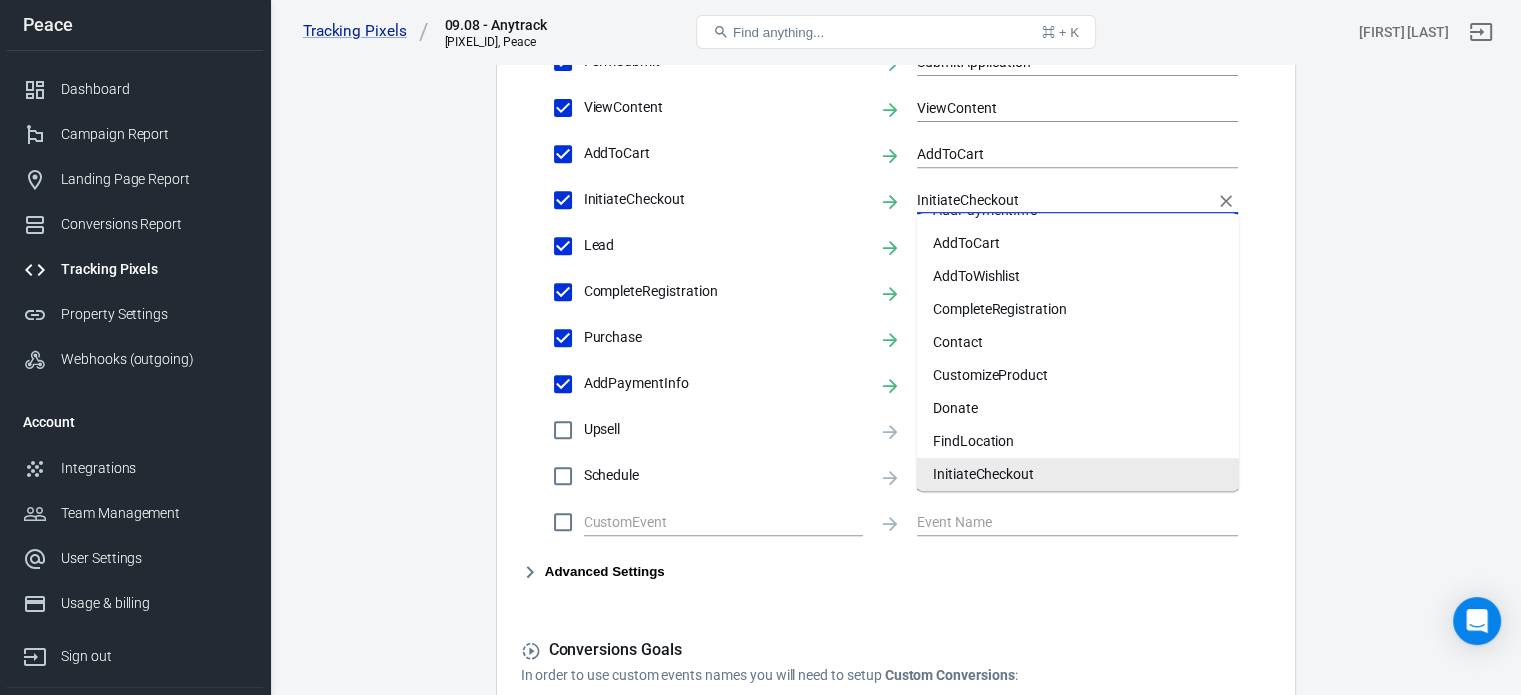 drag, startPoint x: 1040, startPoint y: 199, endPoint x: 921, endPoint y: 196, distance: 119.03781 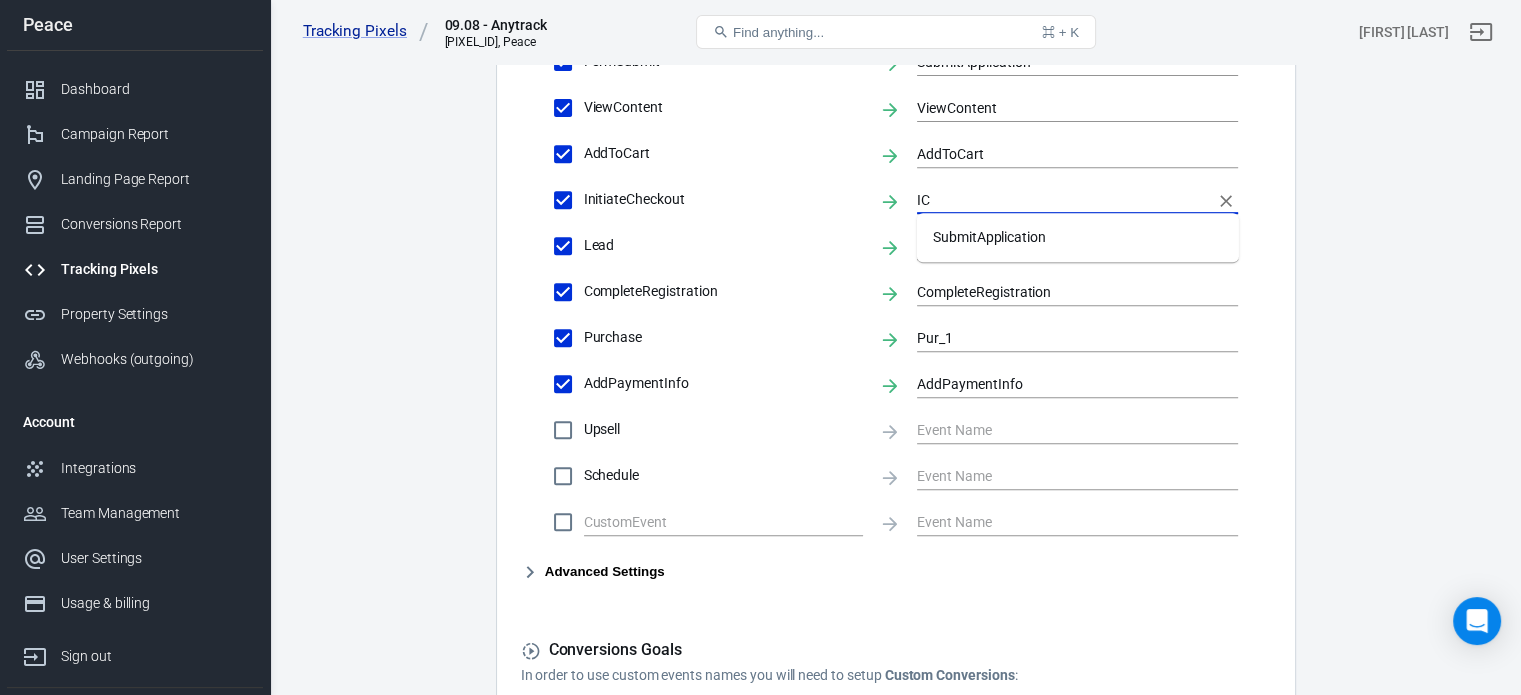 scroll, scrollTop: 0, scrollLeft: 0, axis: both 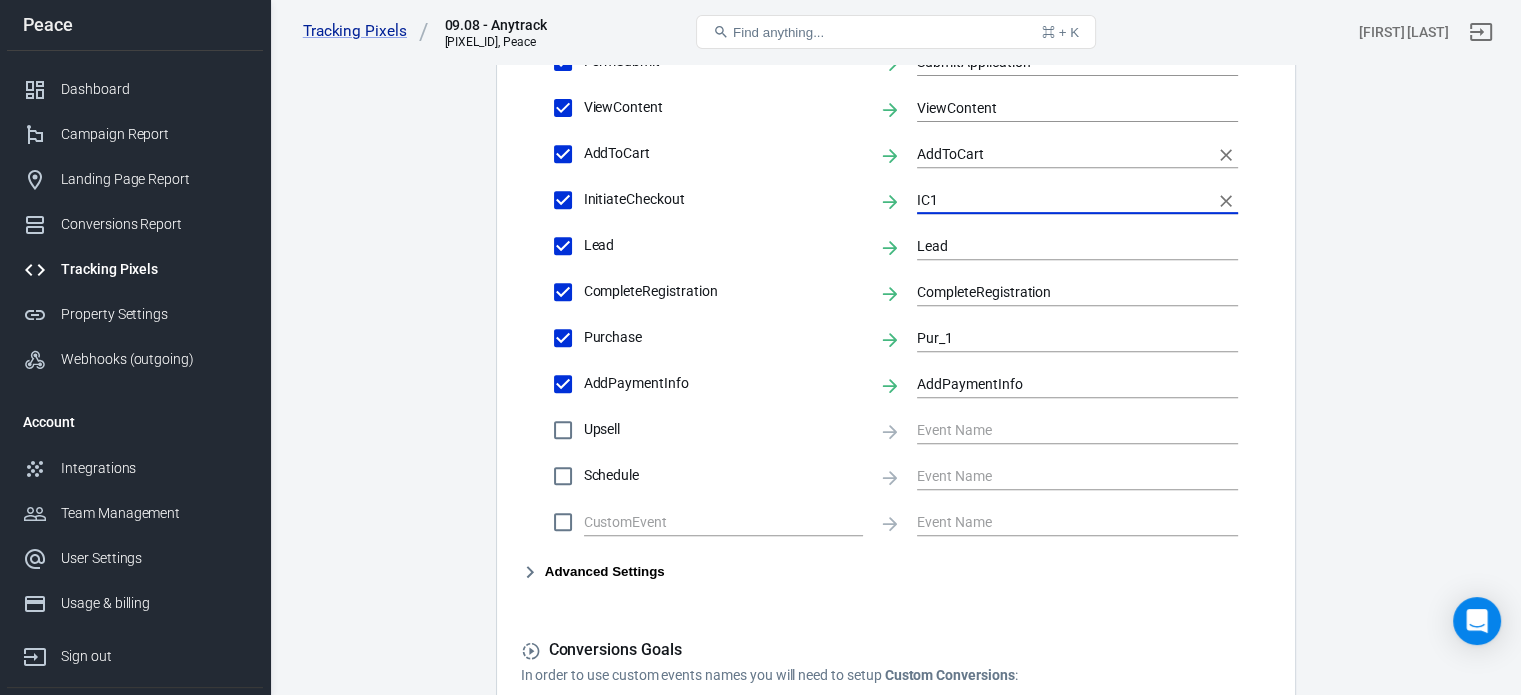 type on "IC1" 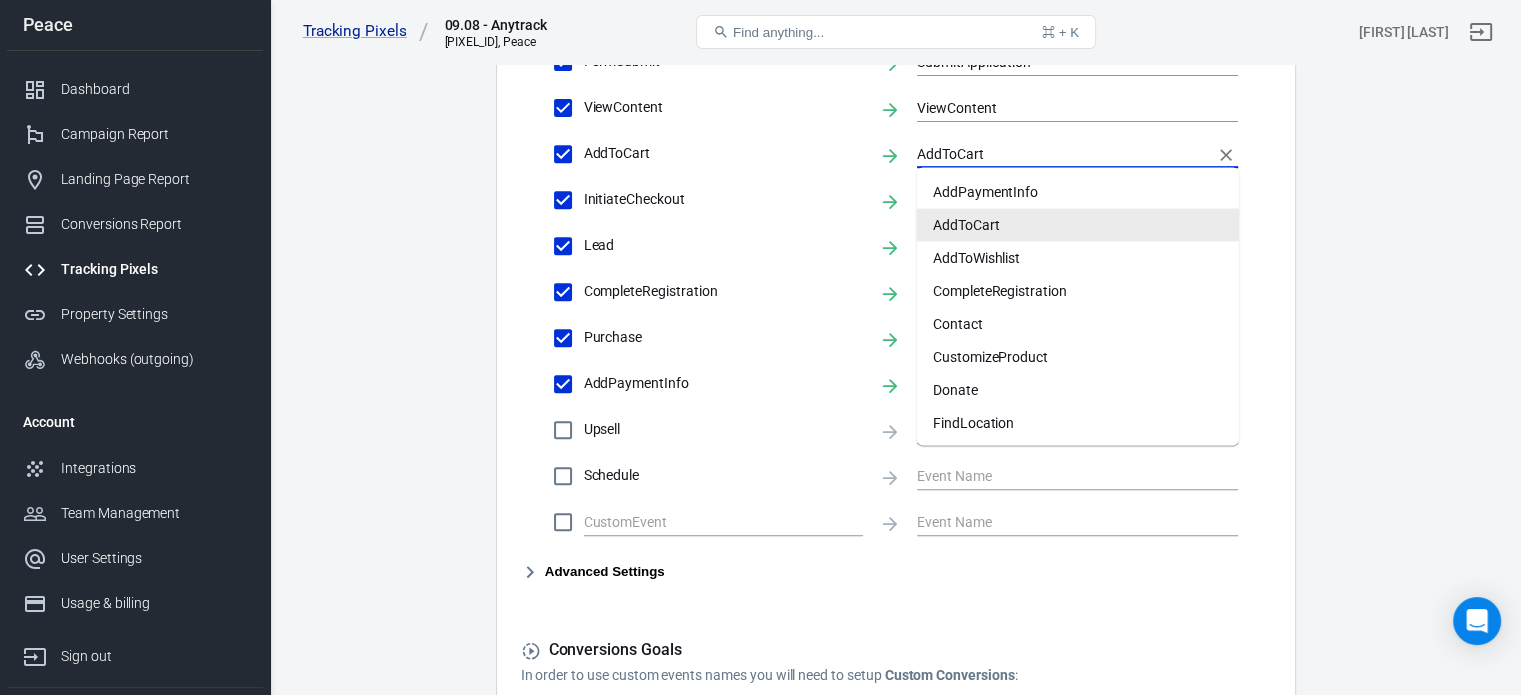 drag, startPoint x: 988, startPoint y: 154, endPoint x: 866, endPoint y: 140, distance: 122.80065 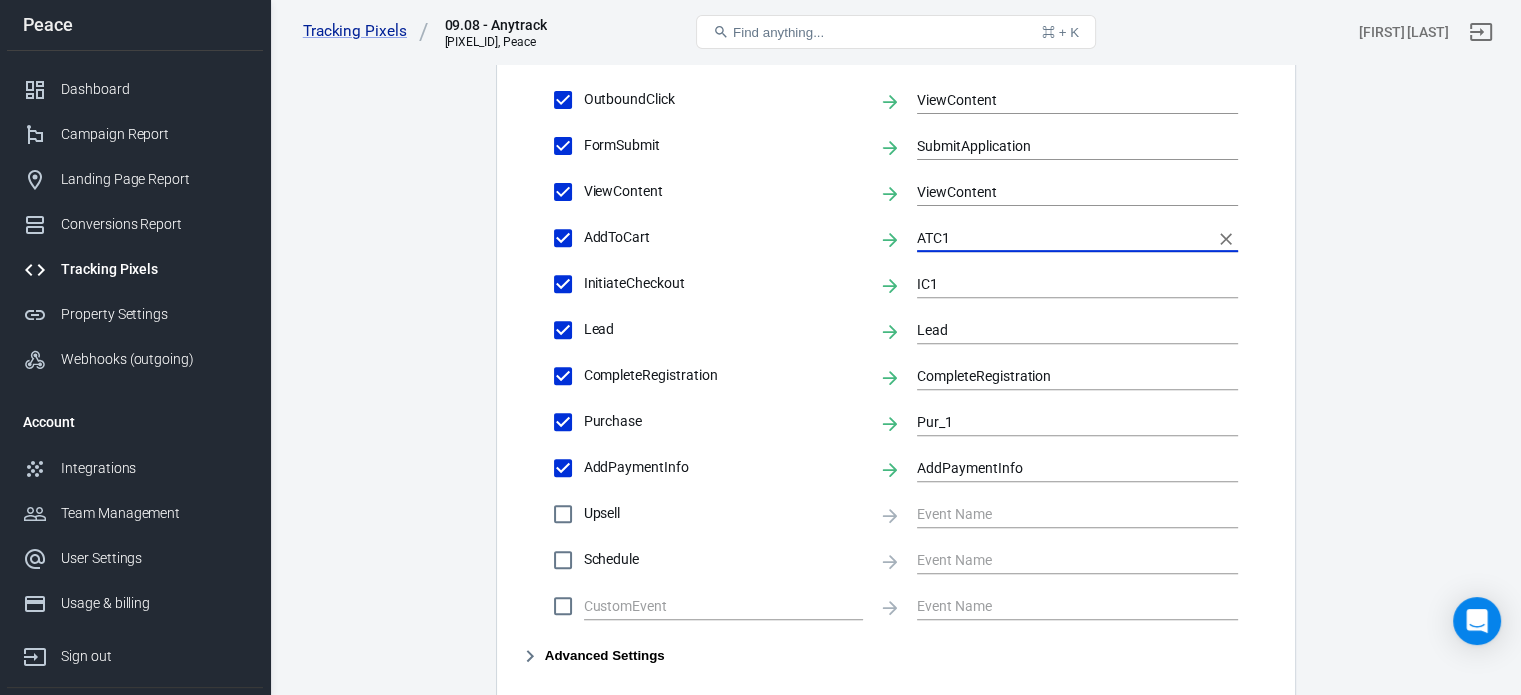 scroll, scrollTop: 731, scrollLeft: 0, axis: vertical 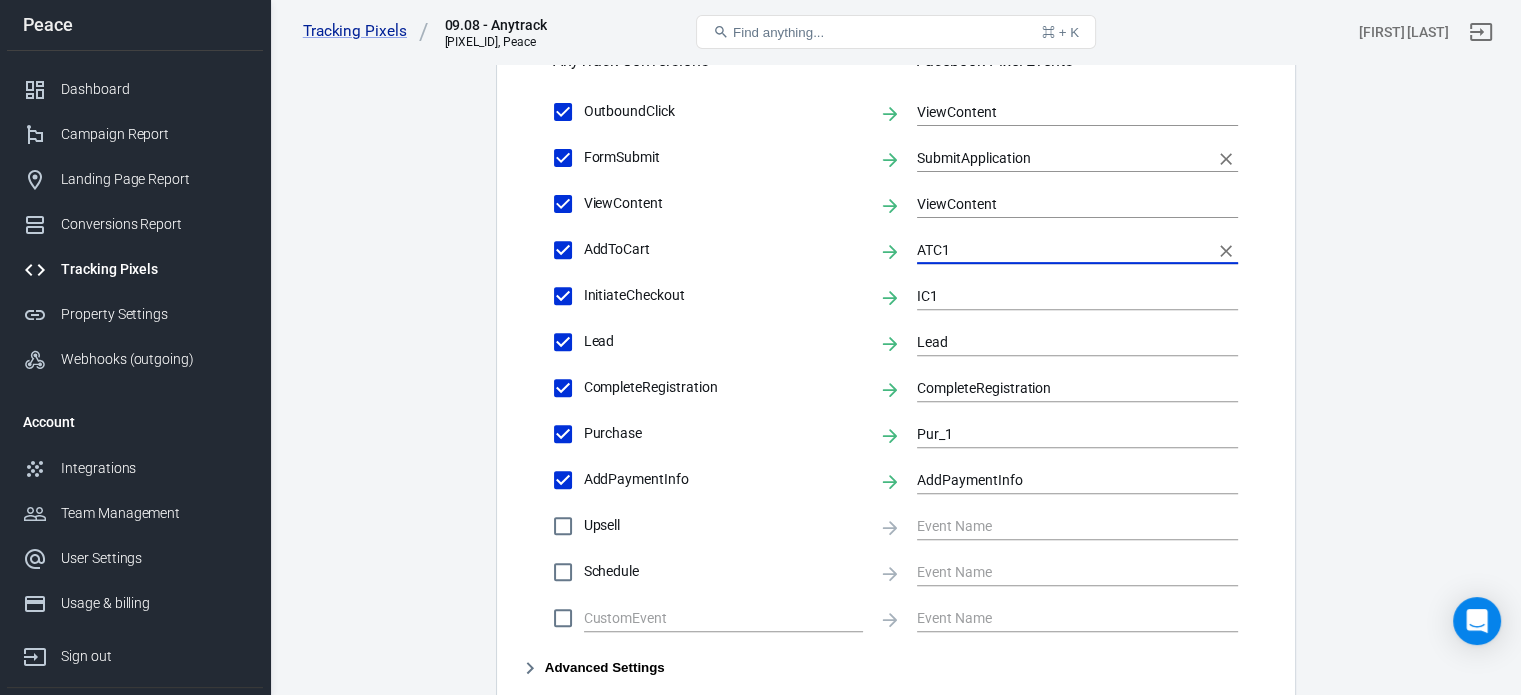 type on "ATC1" 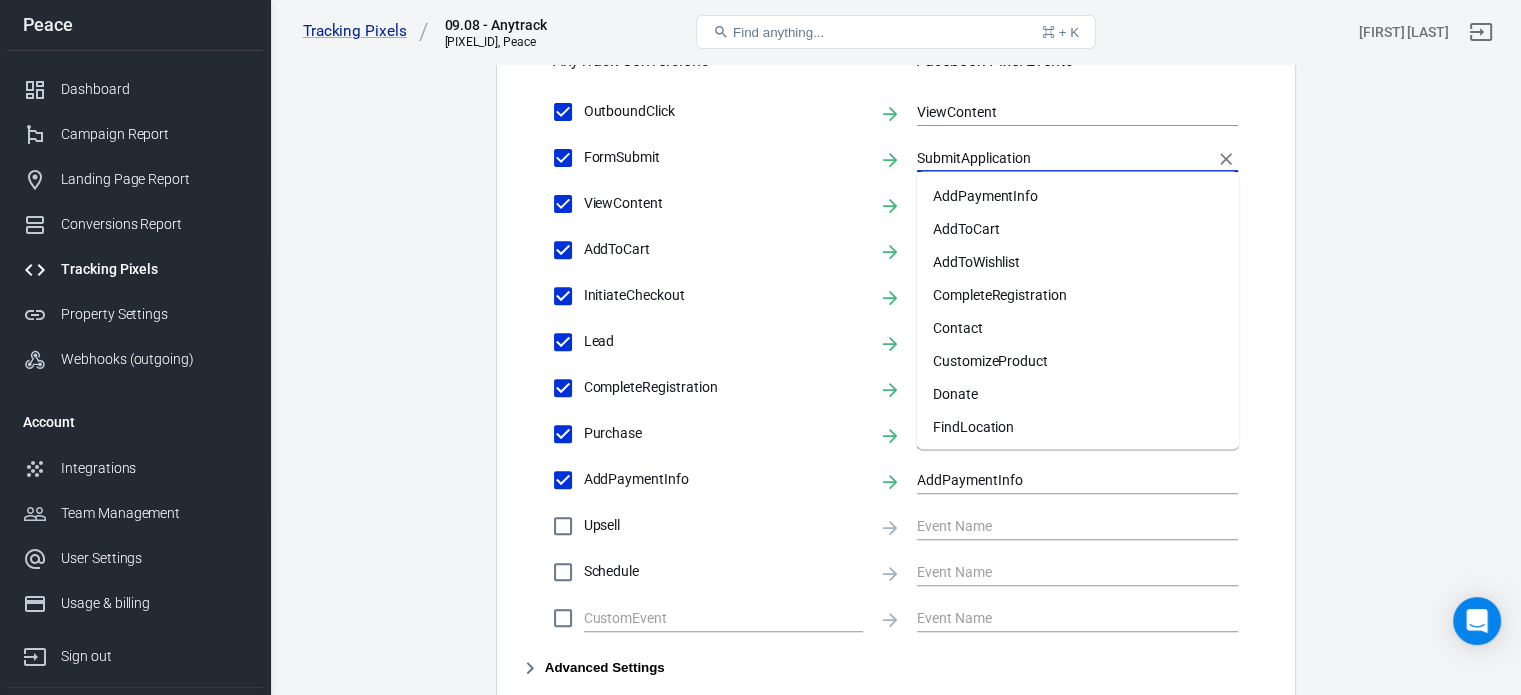 click on "SubmitApplication" at bounding box center (1062, 157) 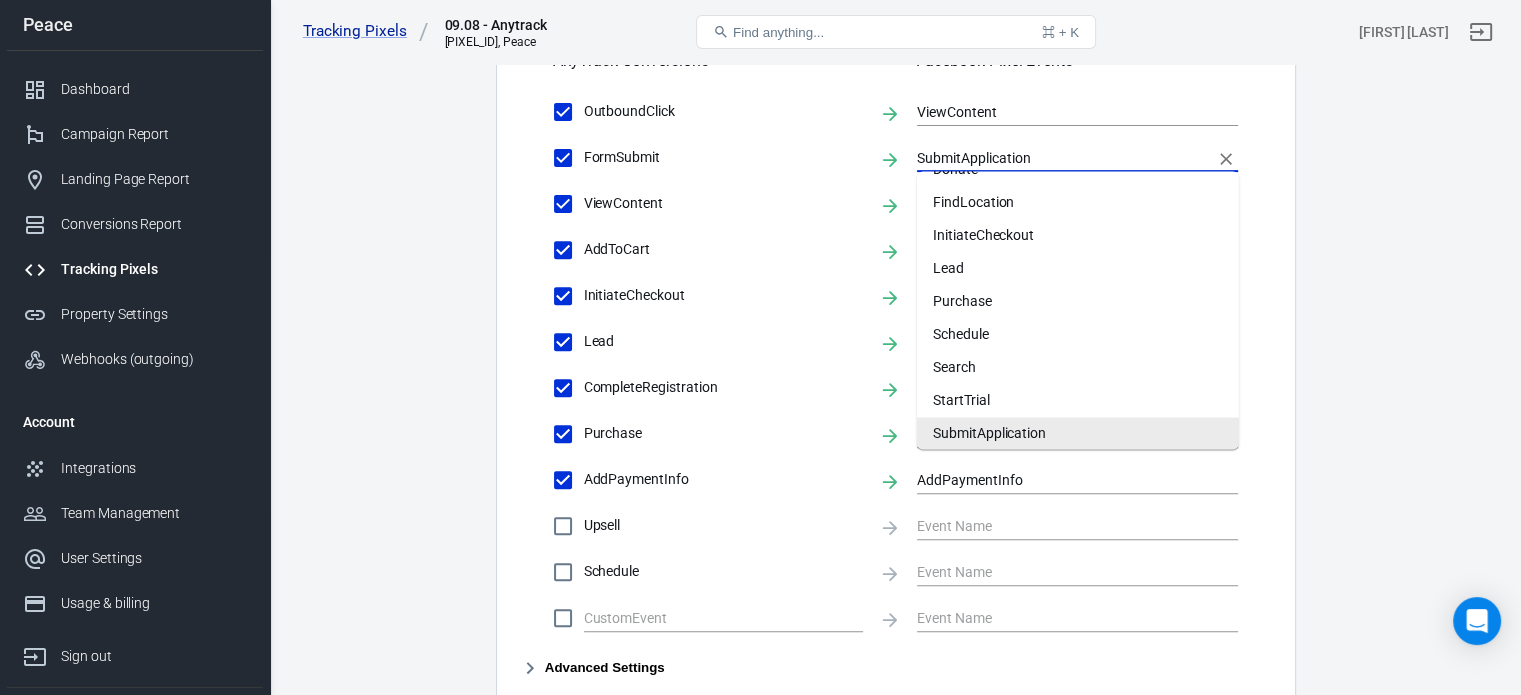 click on "SubmitApplication" at bounding box center (1062, 157) 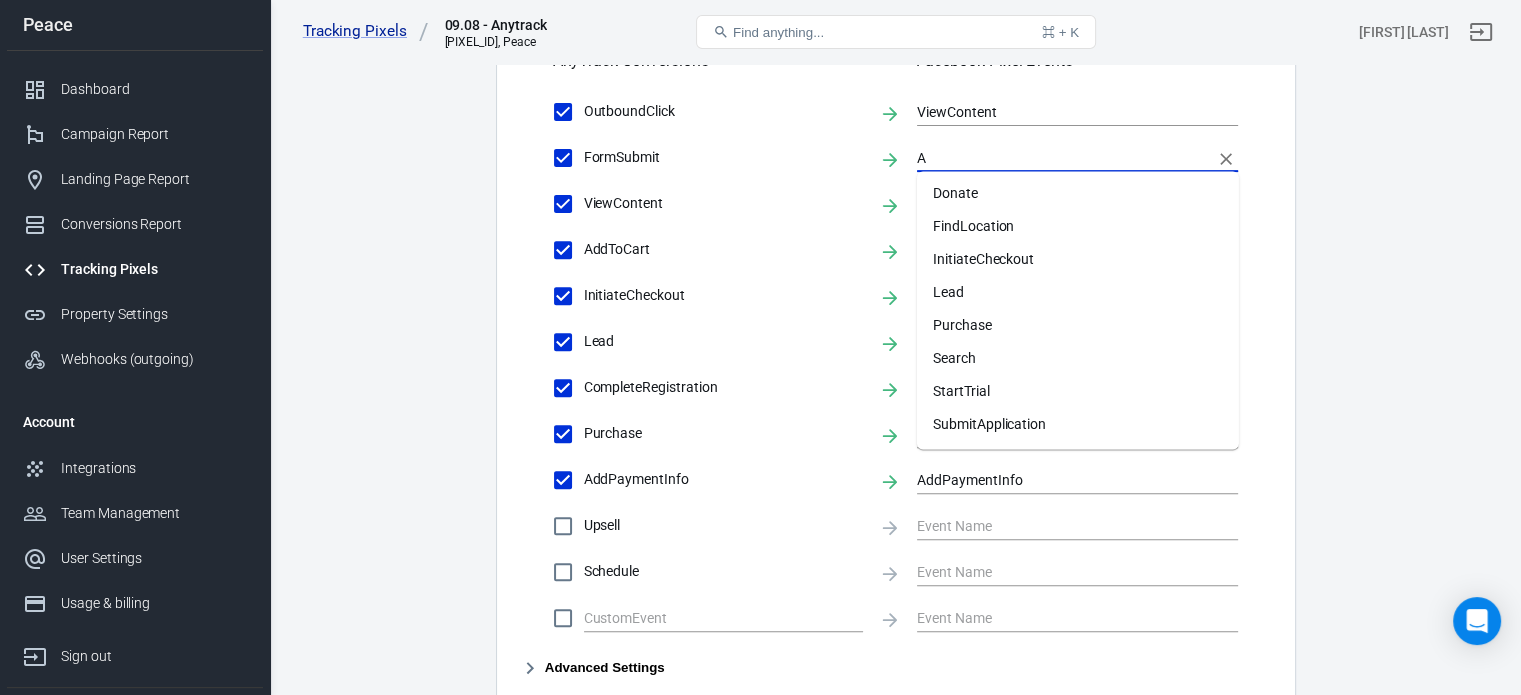 scroll, scrollTop: 0, scrollLeft: 0, axis: both 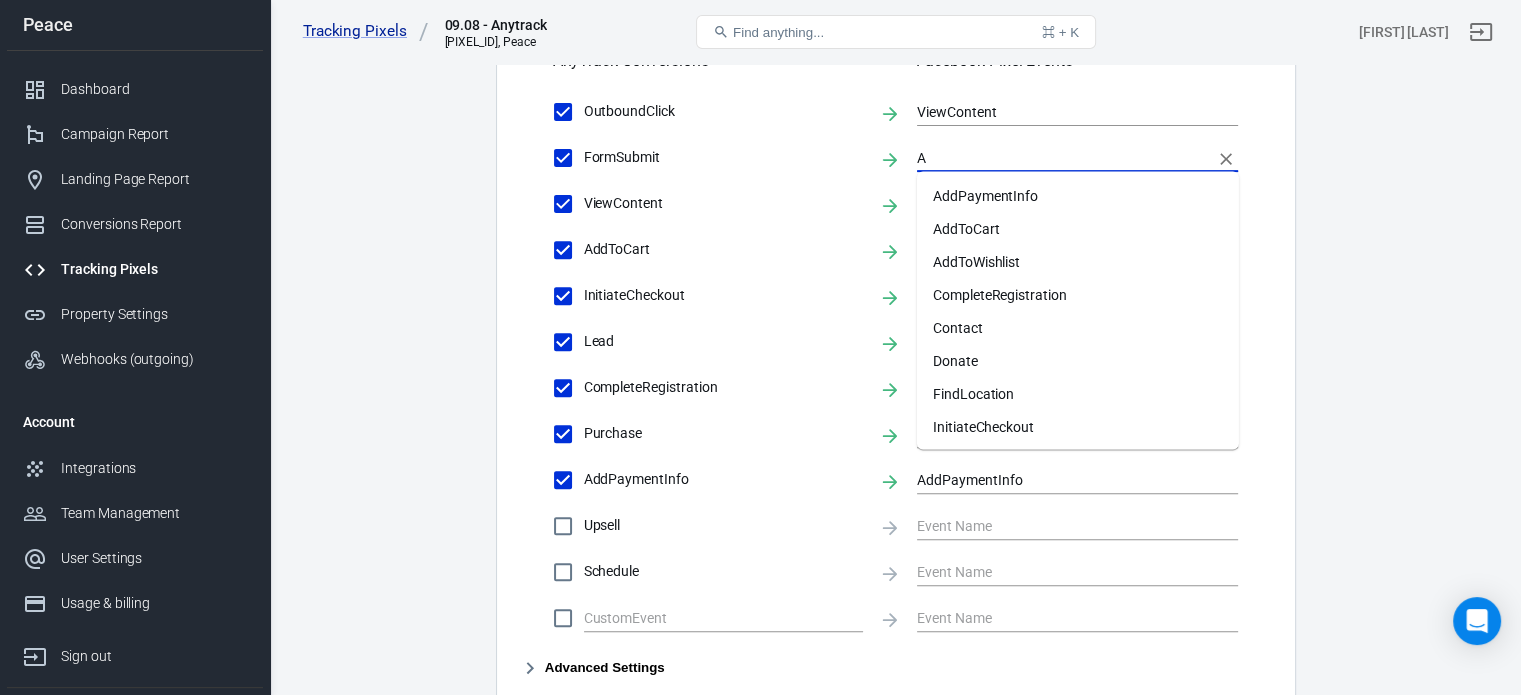 type 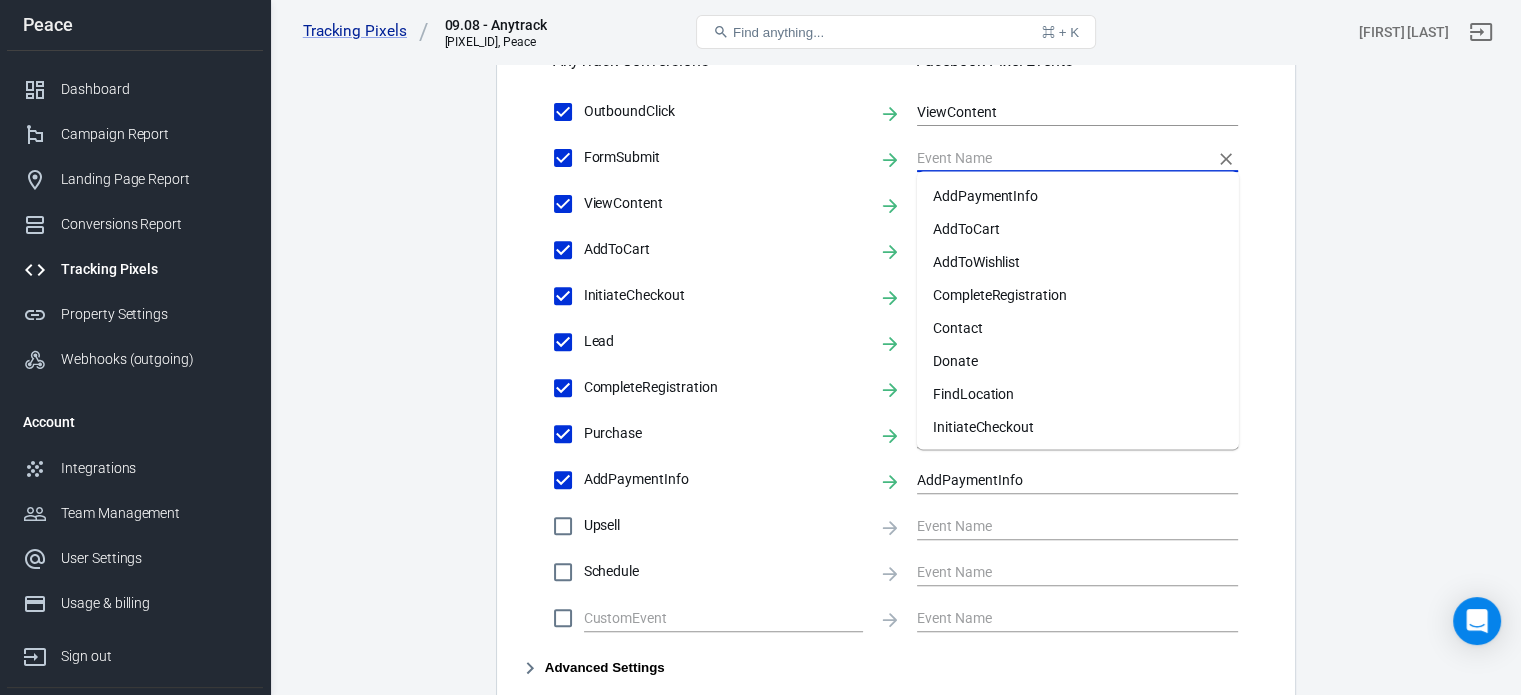checkbox on "false" 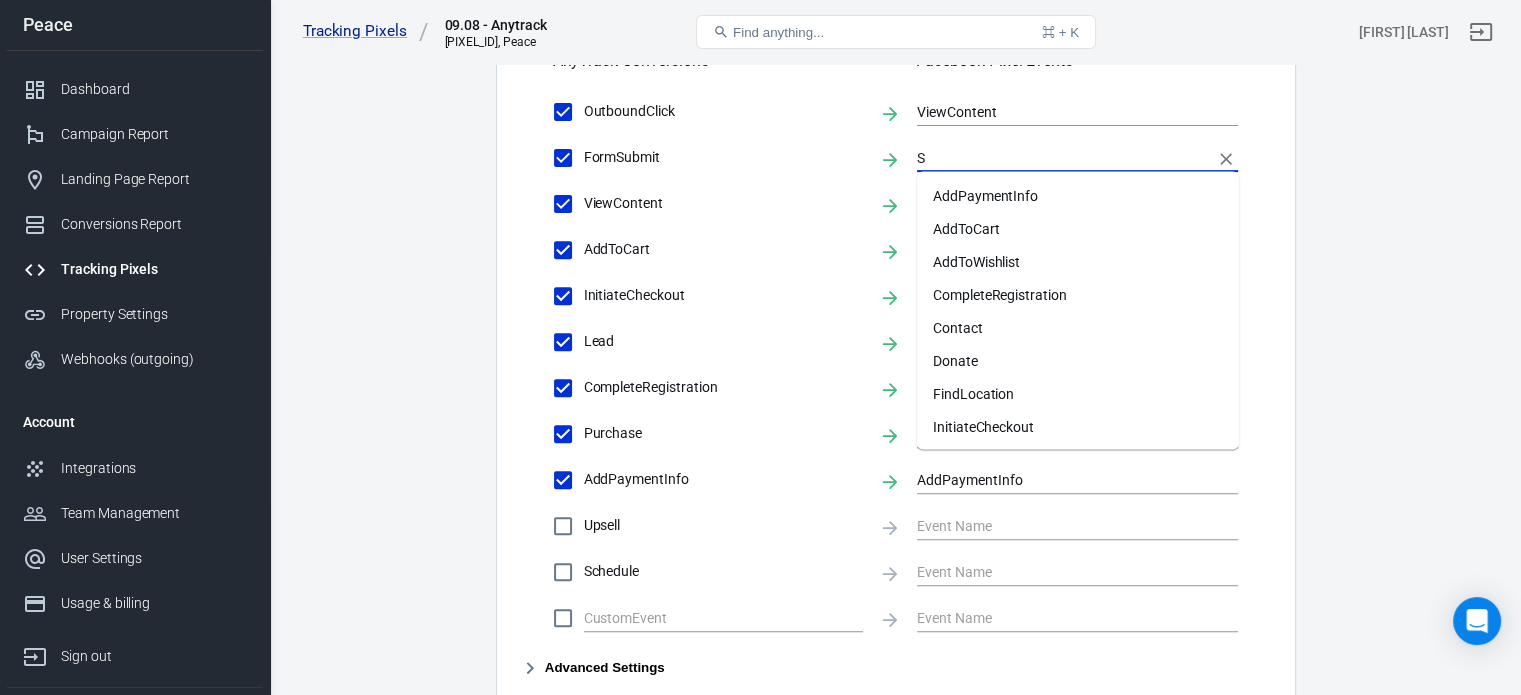 checkbox on "true" 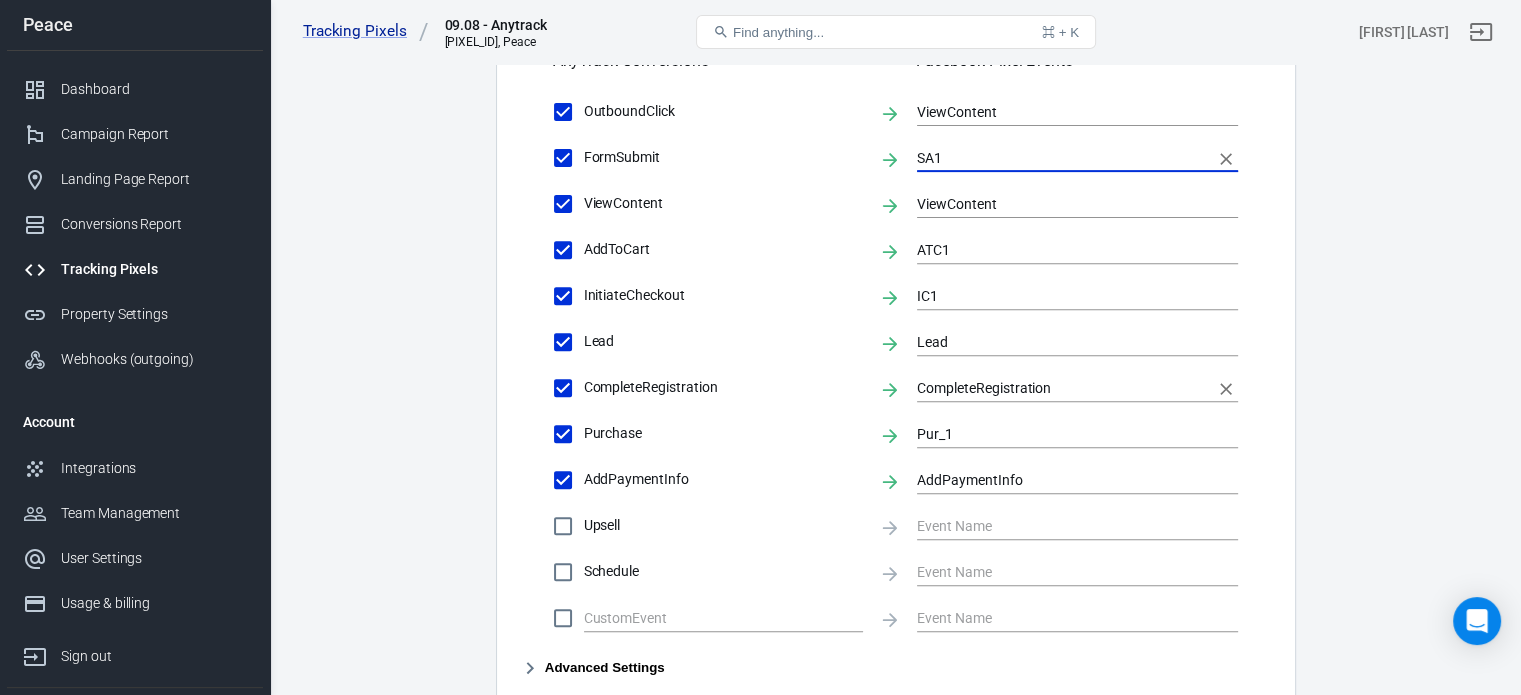 scroll, scrollTop: 820, scrollLeft: 0, axis: vertical 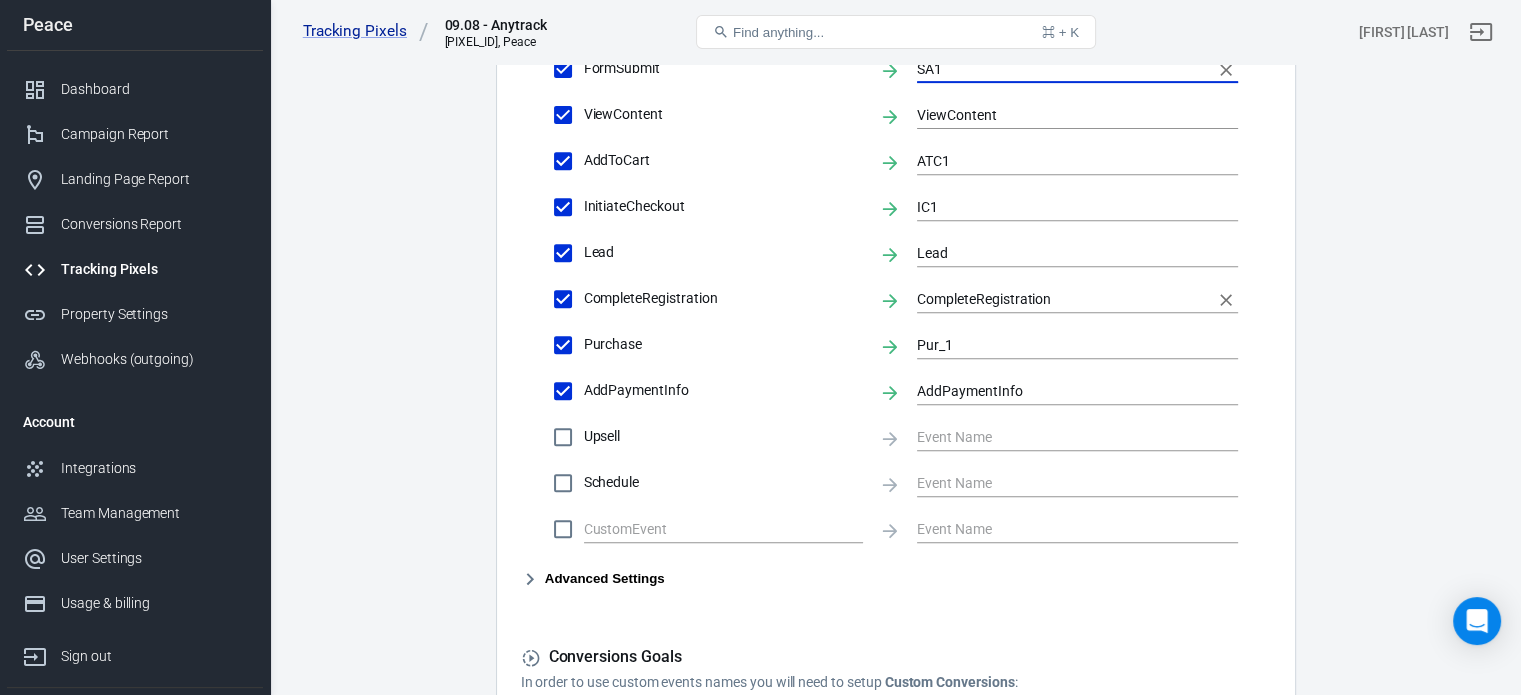 type on "SA1" 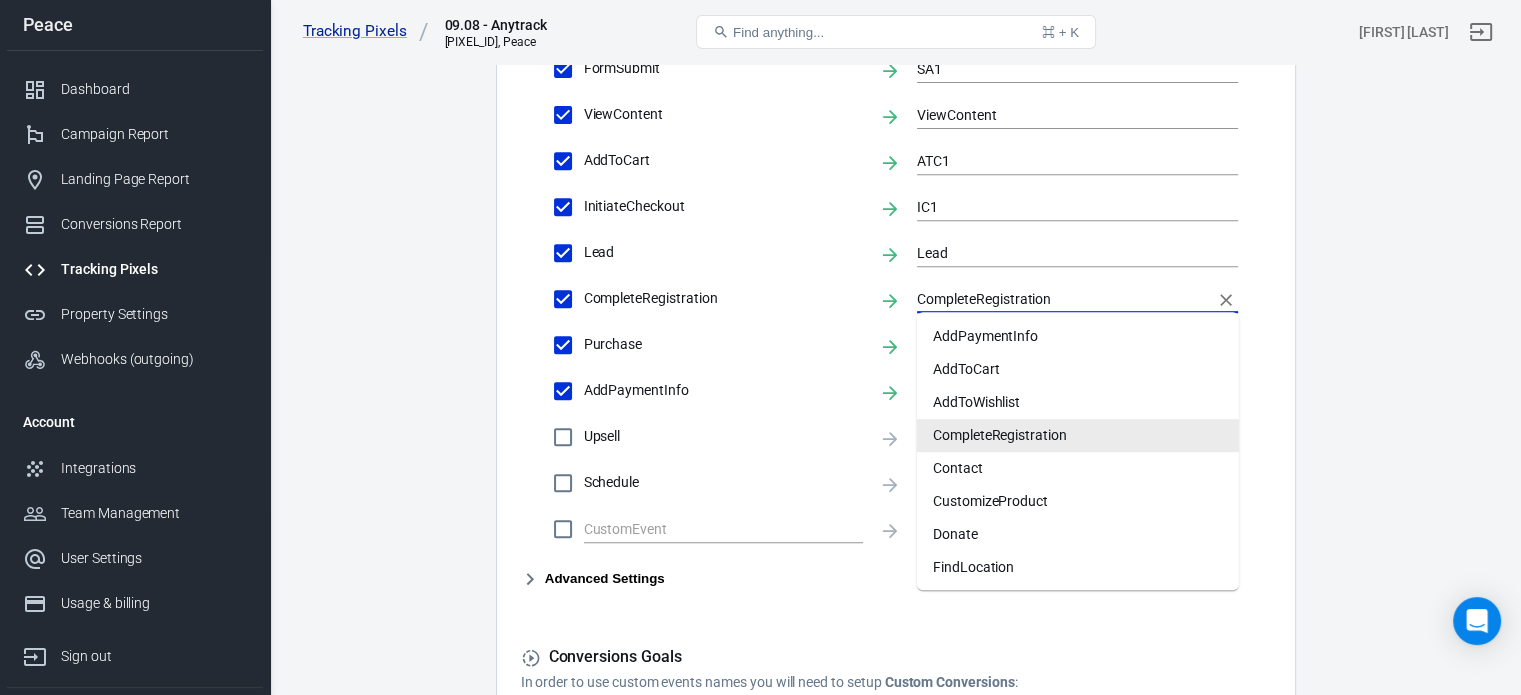 click on "CompleteRegistration" at bounding box center (1062, 298) 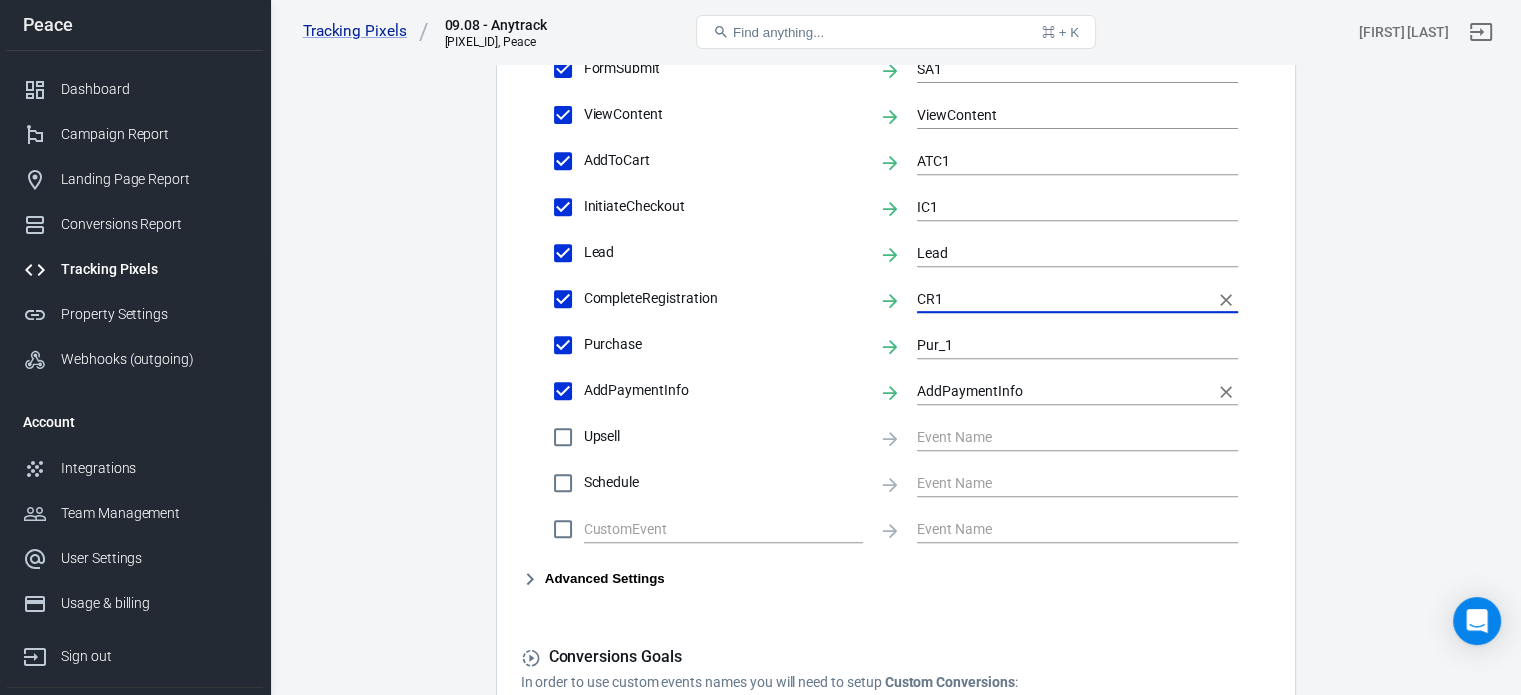 type on "CR1" 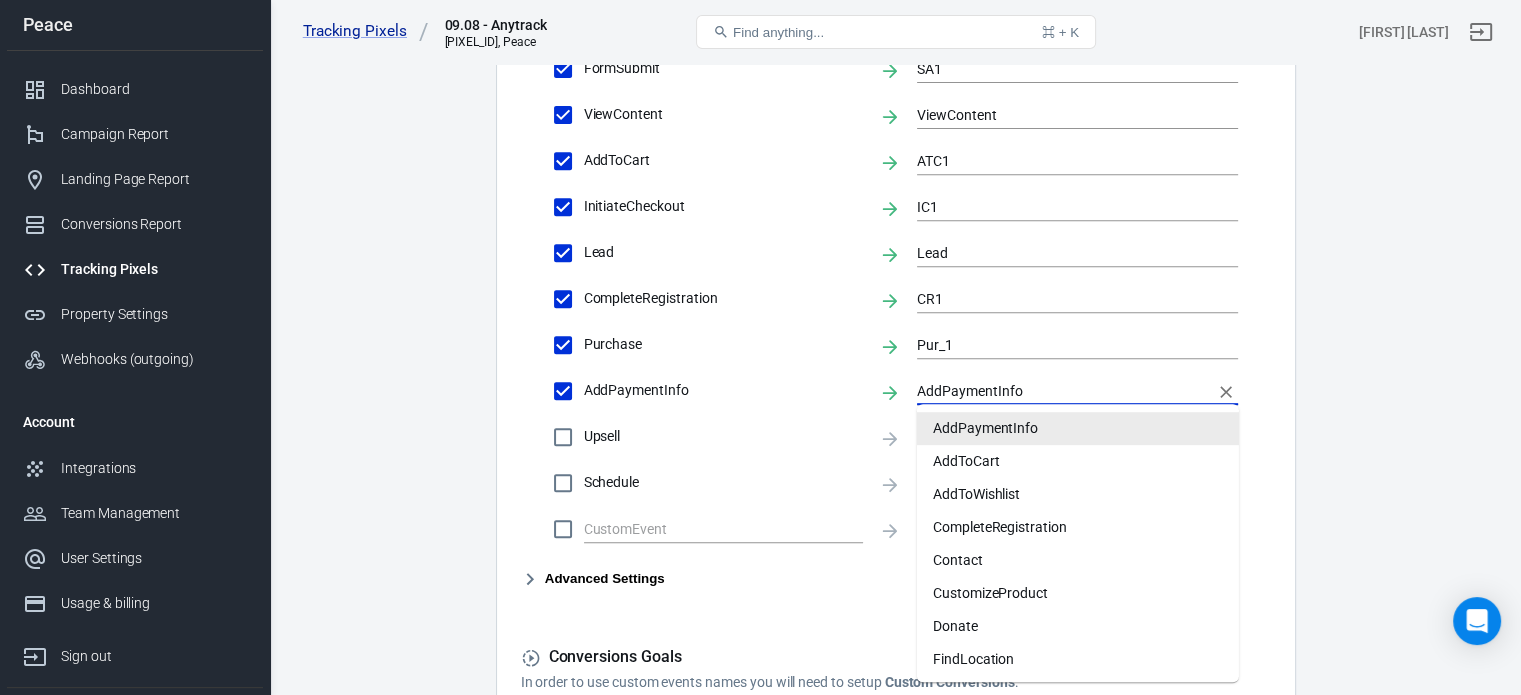 click on "AddPaymentInfo" at bounding box center (1062, 390) 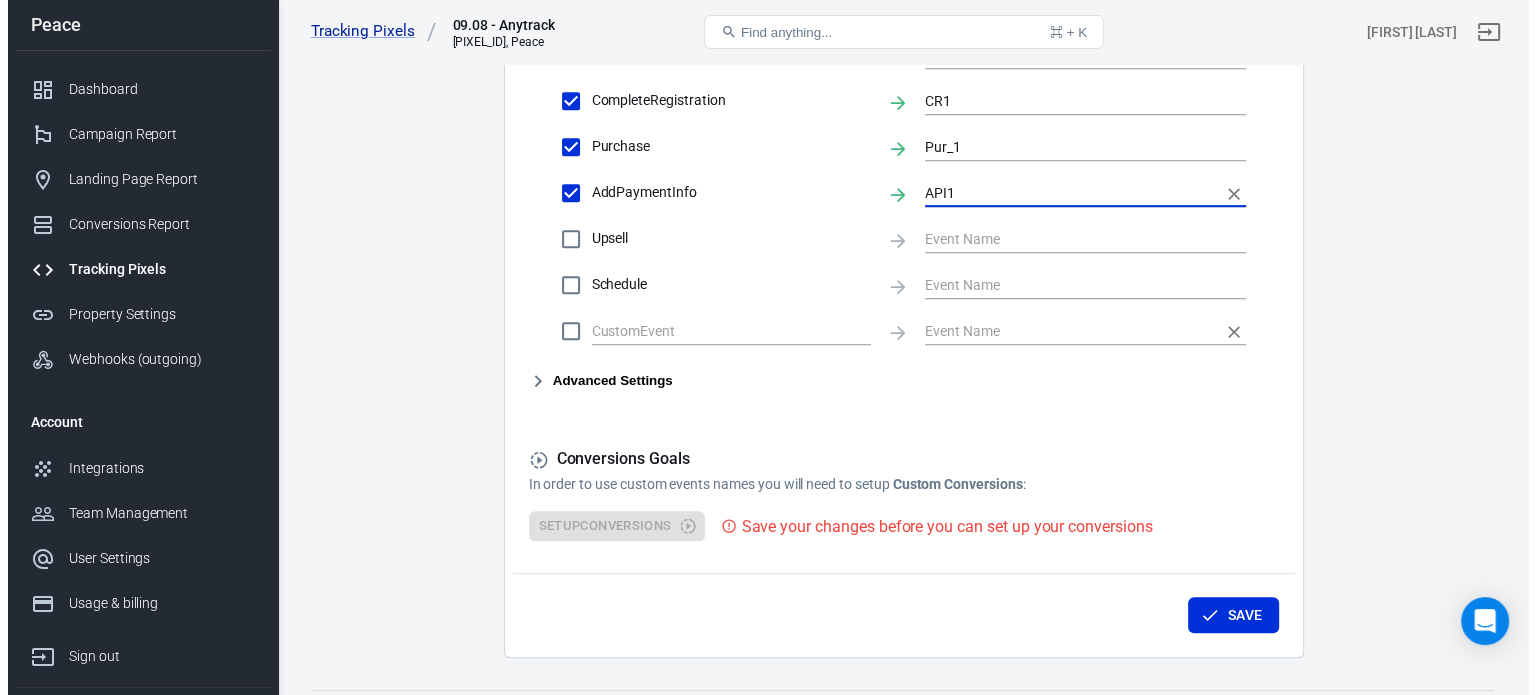 scroll, scrollTop: 1016, scrollLeft: 0, axis: vertical 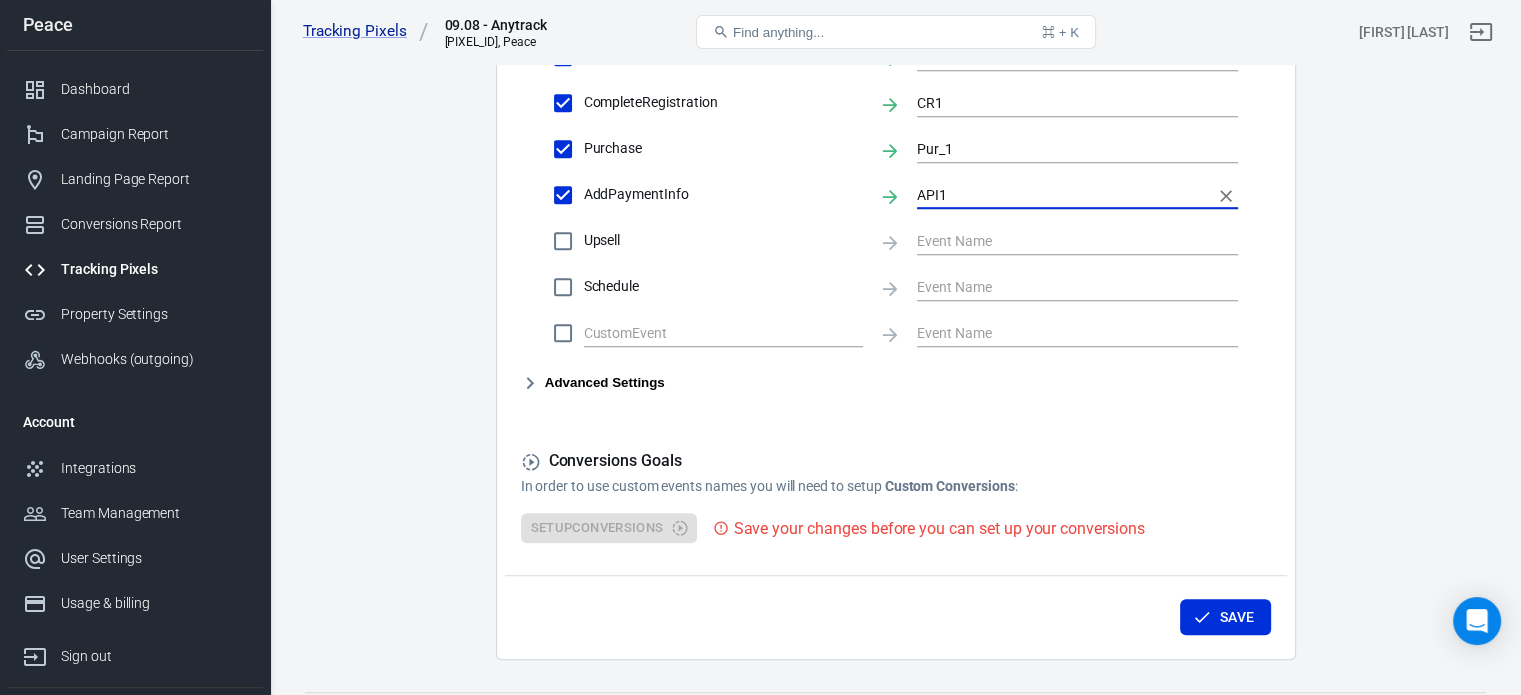 type on "API1" 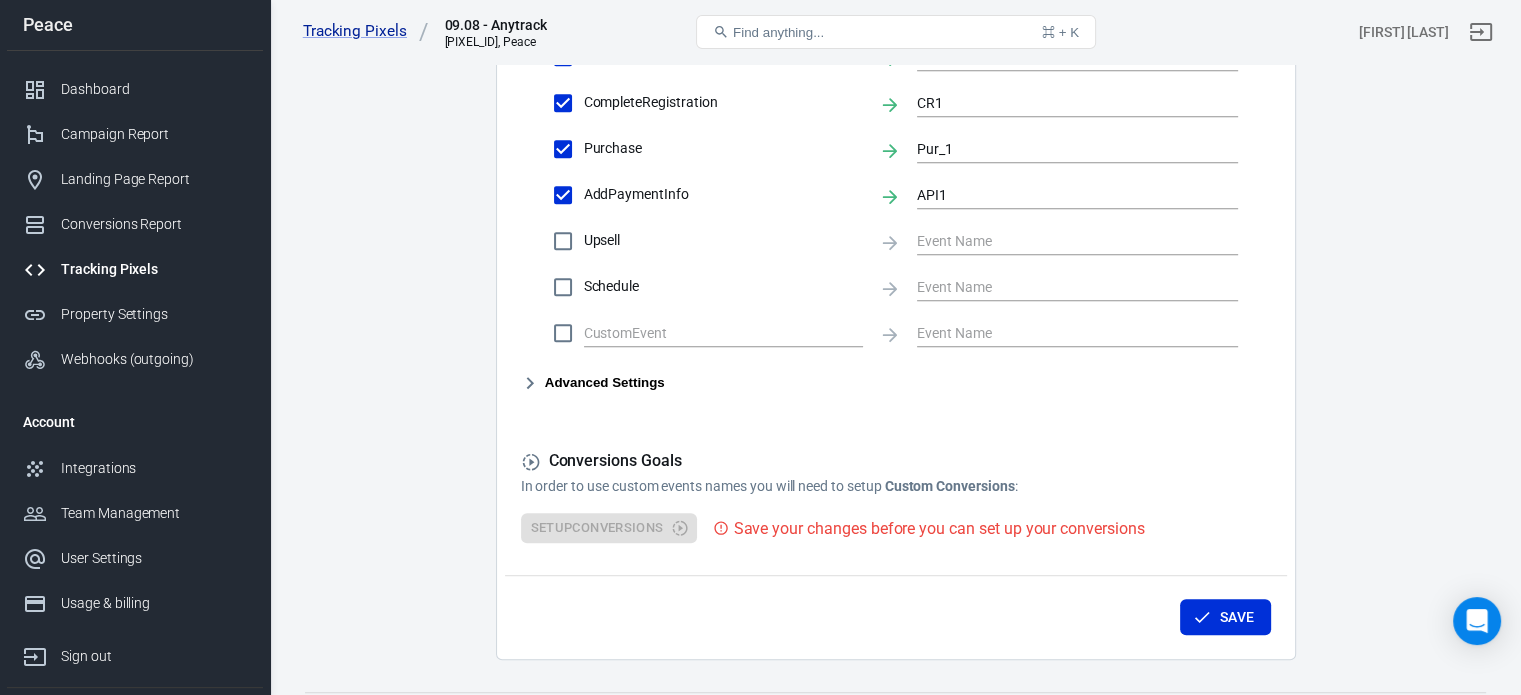 click on "Advanced Settings" at bounding box center (593, 383) 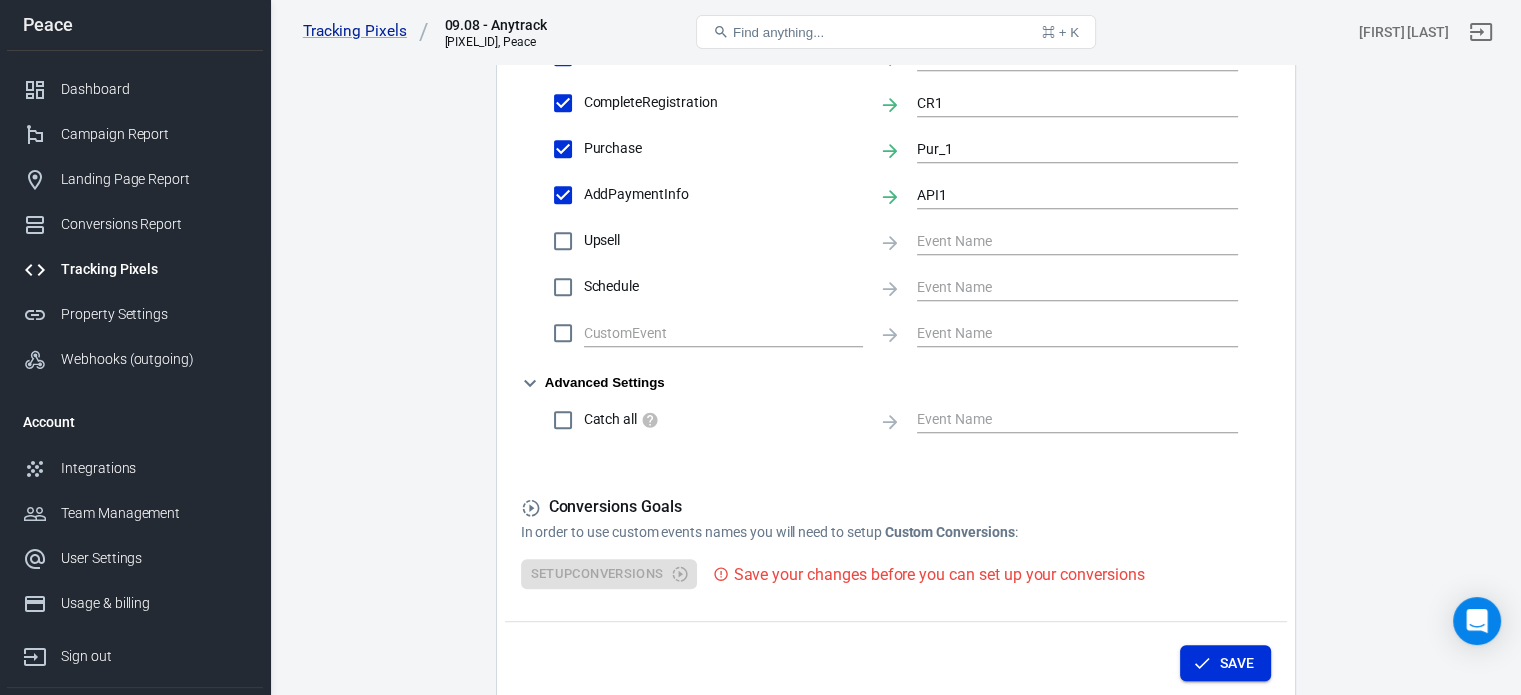 click on "Save" at bounding box center (1225, 663) 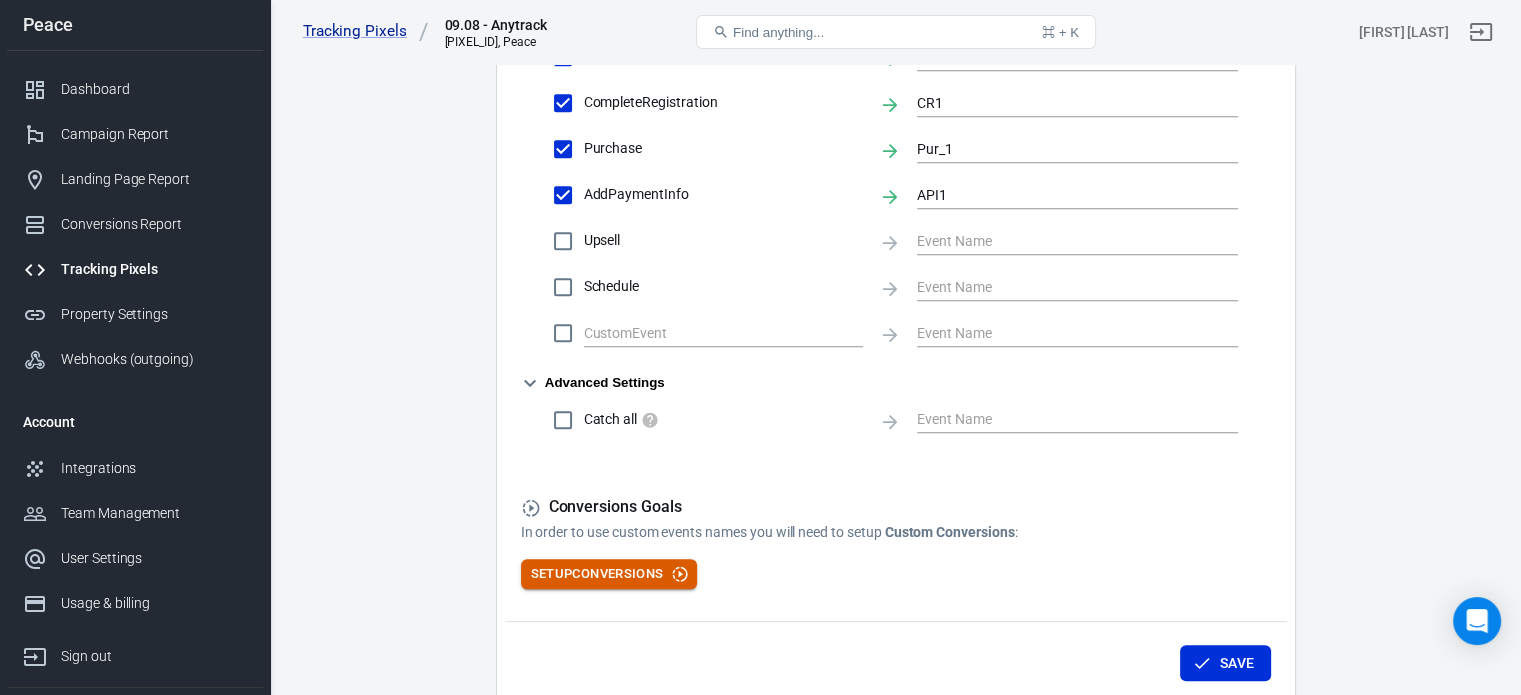 click on "Setup  Conversions" at bounding box center (609, 574) 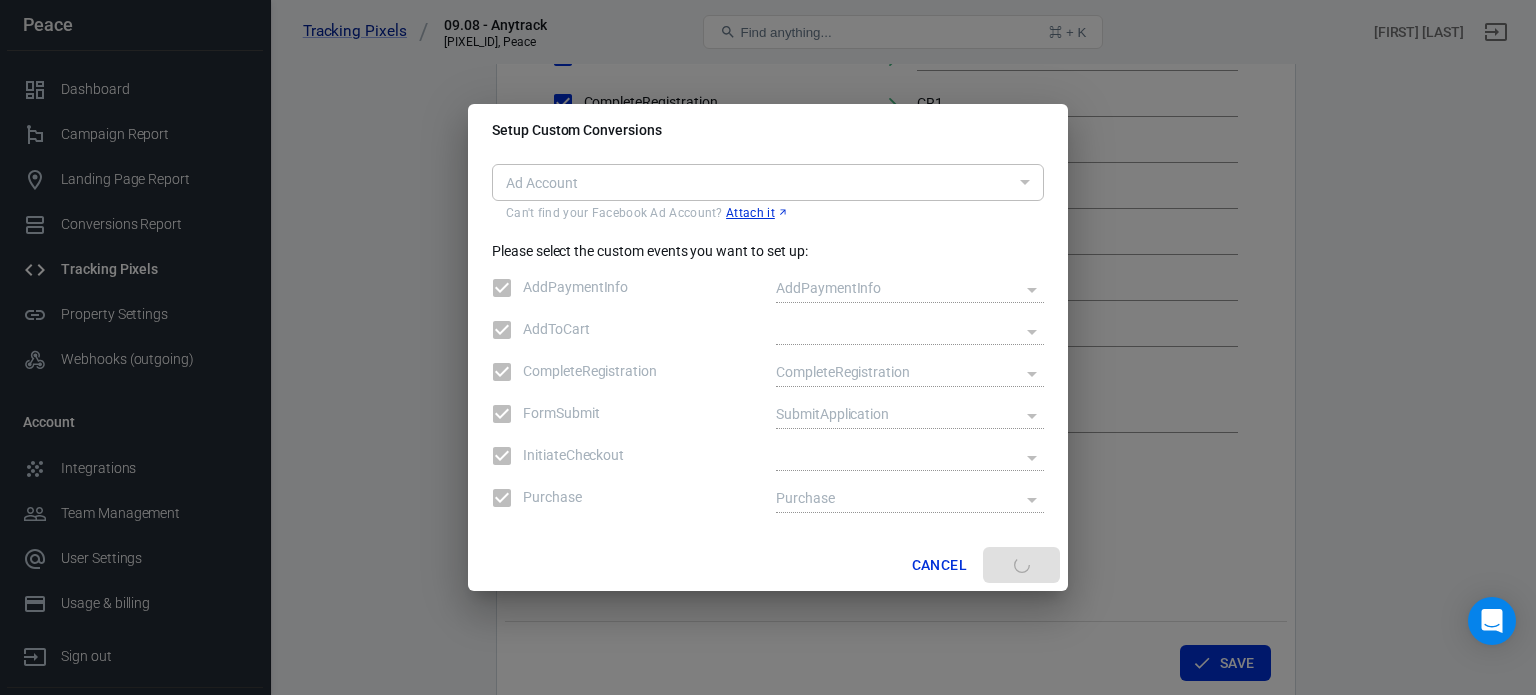 type on "act_[ID]" 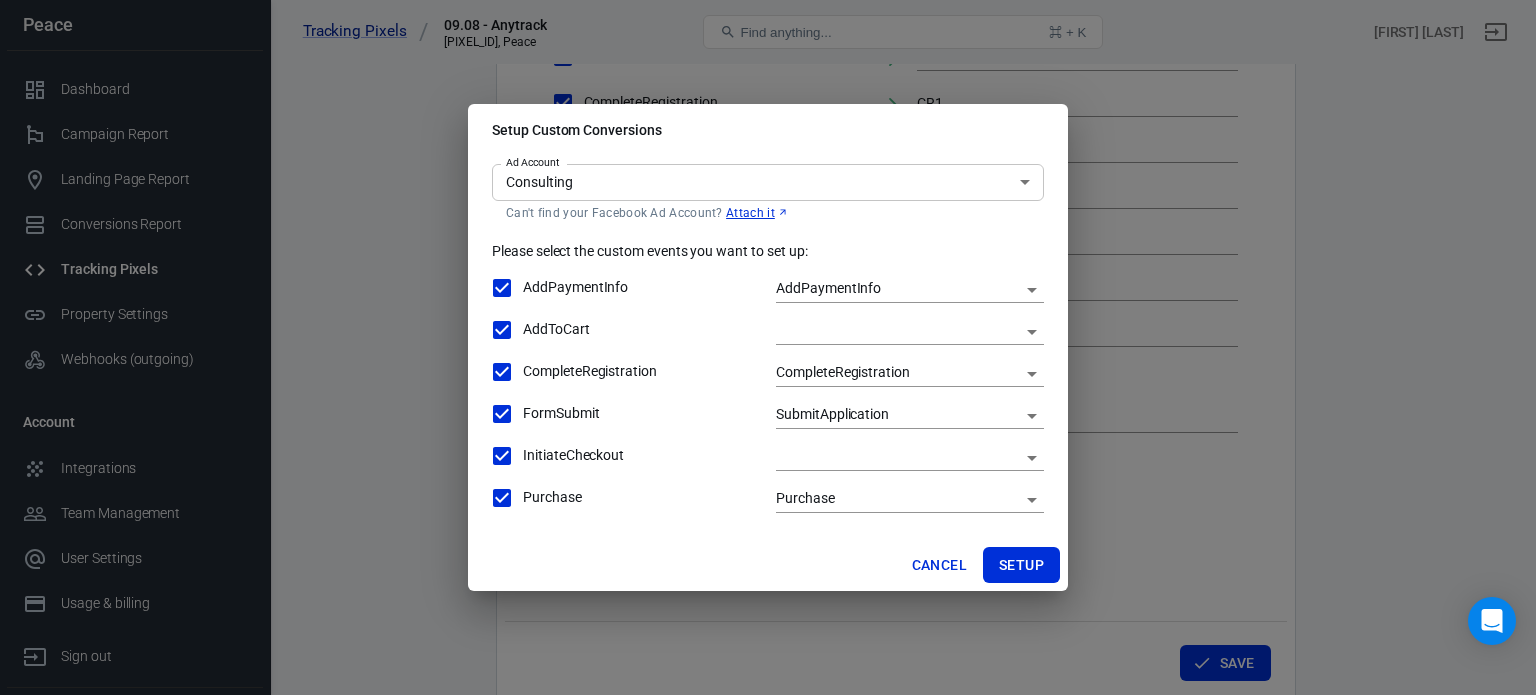 click on "Tracking Pixels 09.08 - Anytrack [PIXEL_ID], Peace Find anything... ⌘ + K [FIRST] [LAST] Peace Dashboard Campaign Report Landing Page Report Conversions Report Tracking Pixels Property Settings Webhooks (outgoing) Account Integrations Team Management User Settings Usage & billing Sign out Support Documentation and Help Conversions Ads Integration Settings Conversions Settings Account Connection Connect with Facebook Pixel to enable AnyTrack to send conversions to your Facebook Pixel account. Connected Disconnect Reminder: Don't forget to   add the recommended UTM Tracking Template to your ads   and verify your ads settings. Event Deduplication Disable or remove any TikTok Pixel Code from your website in order to benefit from accurate Conversion Deduplication. Facebook Conversion API Enable server-to-server tracking Please Note:   Learn more »   Conversion Event Mapping Map AnyTrack Standard Conversions to  Facebook Pixel AnyTrack Conversions Facebook Pixel Events OutboundClick ViewContent" at bounding box center (768, -80) 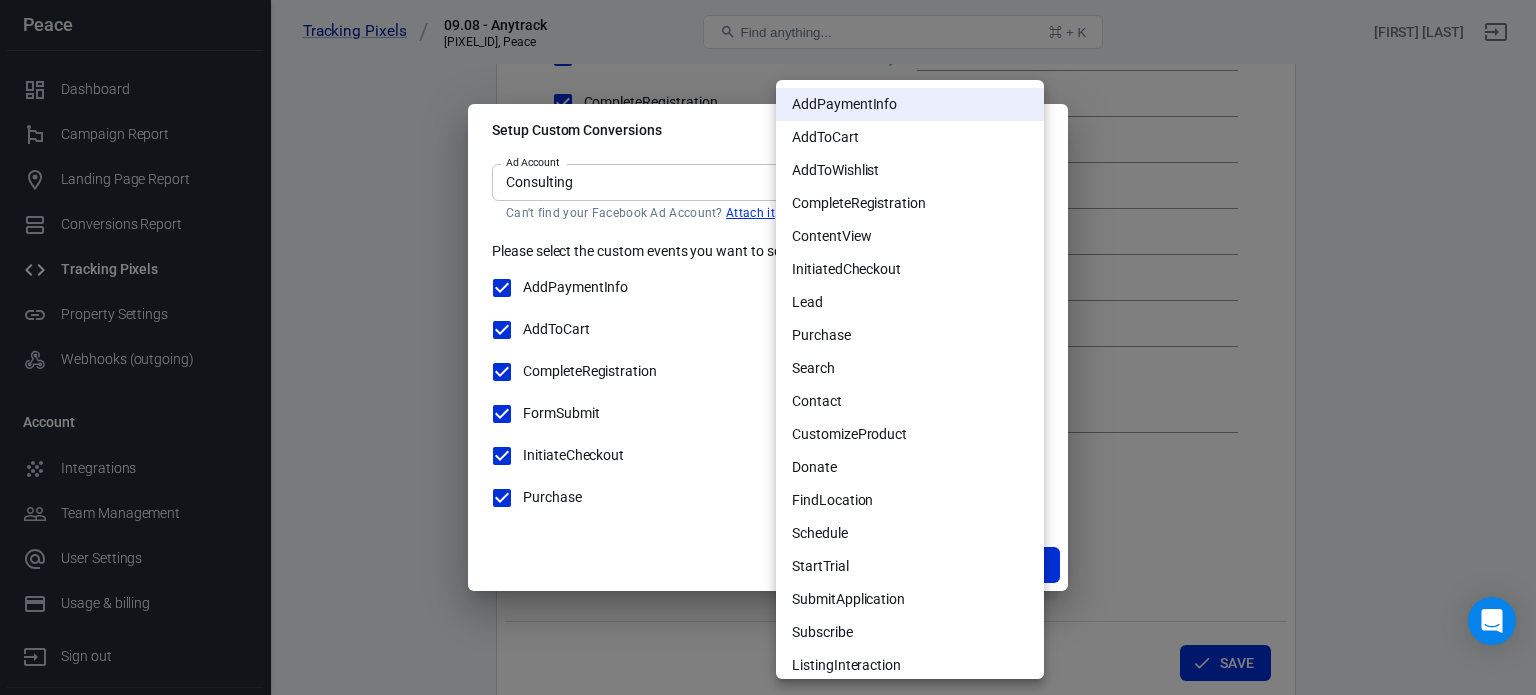 scroll, scrollTop: 44, scrollLeft: 0, axis: vertical 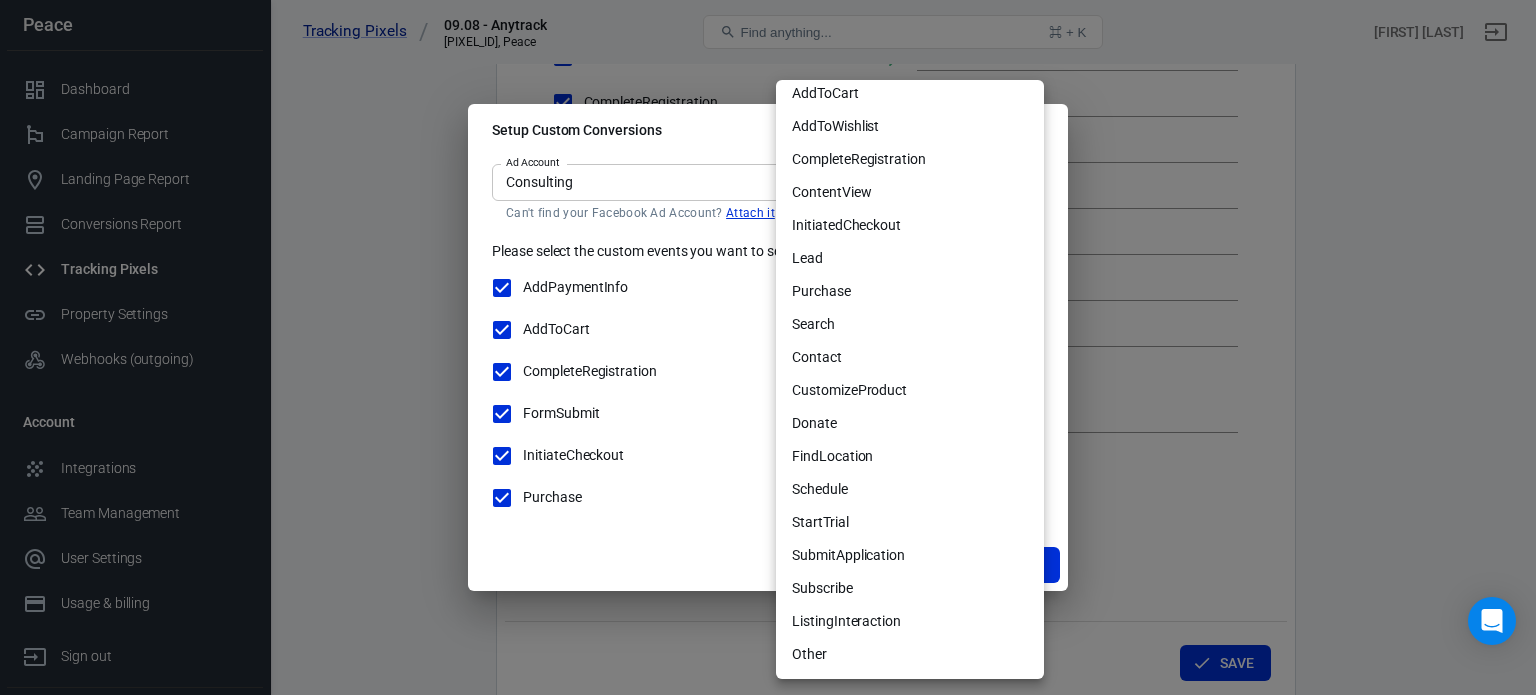 click at bounding box center (768, 347) 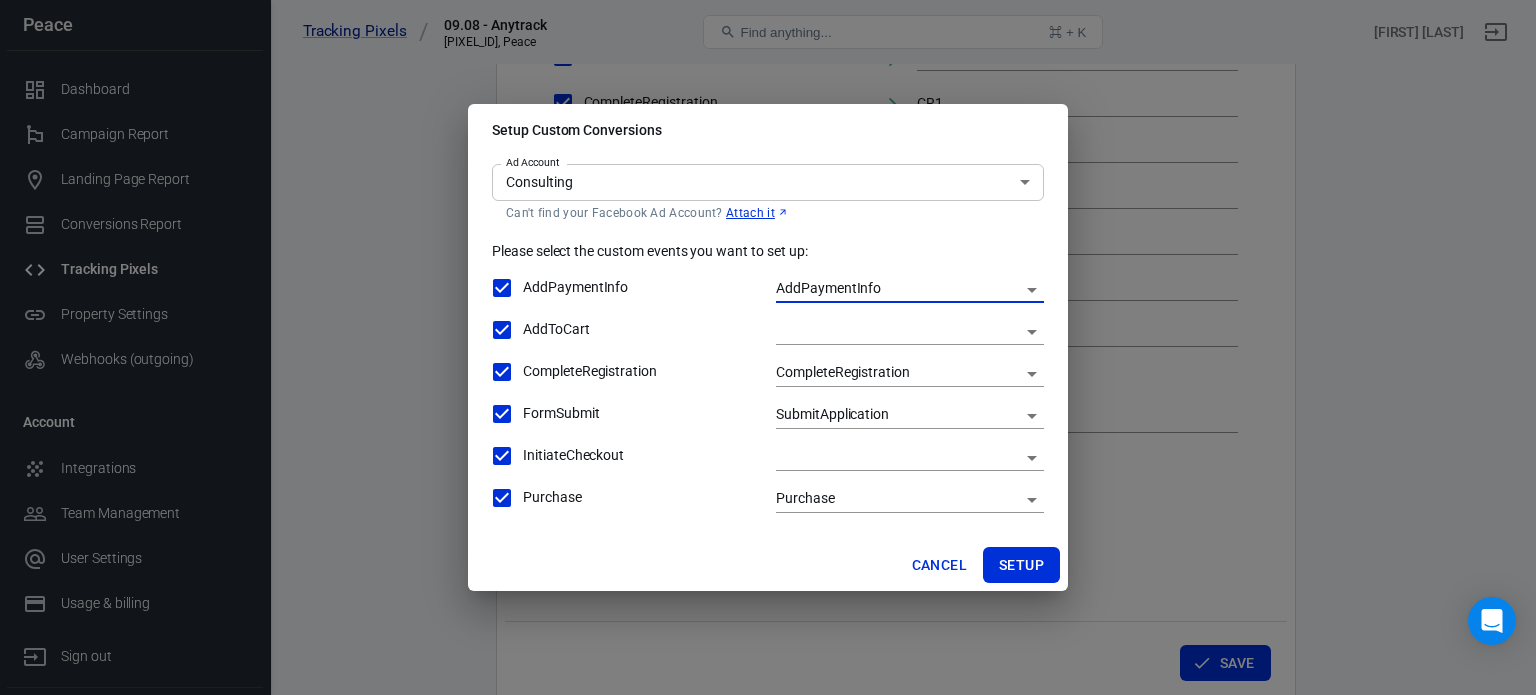 click on "Tracking Pixels 09.08 - Anytrack [PIXEL_ID], Peace Find anything... ⌘ + K [FIRST] [LAST] Peace Dashboard Campaign Report Landing Page Report Conversions Report Tracking Pixels Property Settings Webhooks (outgoing) Account Integrations Team Management User Settings Usage & billing Sign out Support Documentation and Help Conversions Ads Integration Settings Conversions Settings Account Connection Connect with Facebook Pixel to enable AnyTrack to send conversions to your Facebook Pixel account. Connected Disconnect Reminder: Don't forget to   add the recommended UTM Tracking Template to your ads   and verify your ads settings. Event Deduplication Disable or remove any TikTok Pixel Code from your website in order to benefit from accurate Conversion Deduplication. Facebook Conversion API Enable server-to-server tracking Please Note:   Learn more »   Conversion Event Mapping Map AnyTrack Standard Conversions to  Facebook Pixel AnyTrack Conversions Facebook Pixel Events OutboundClick ViewContent" at bounding box center [768, -80] 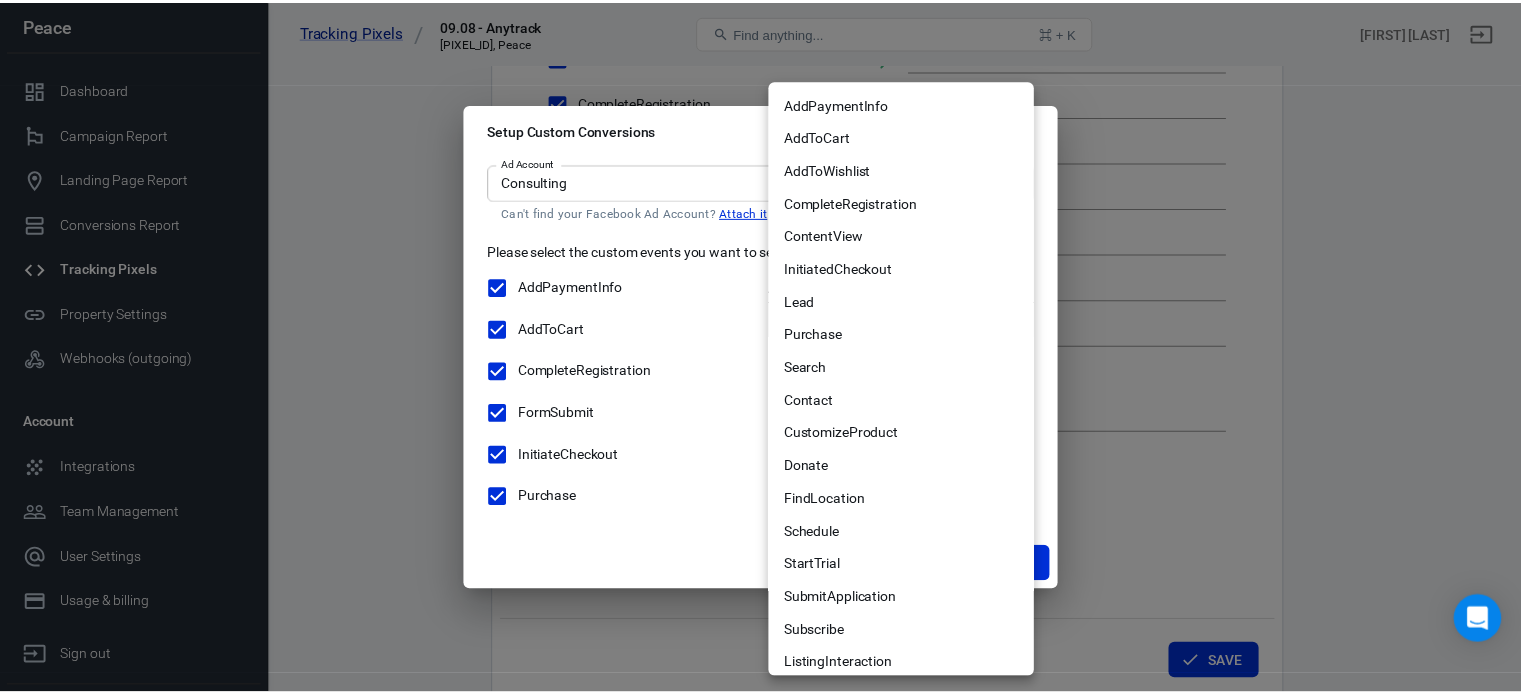 scroll, scrollTop: 44, scrollLeft: 0, axis: vertical 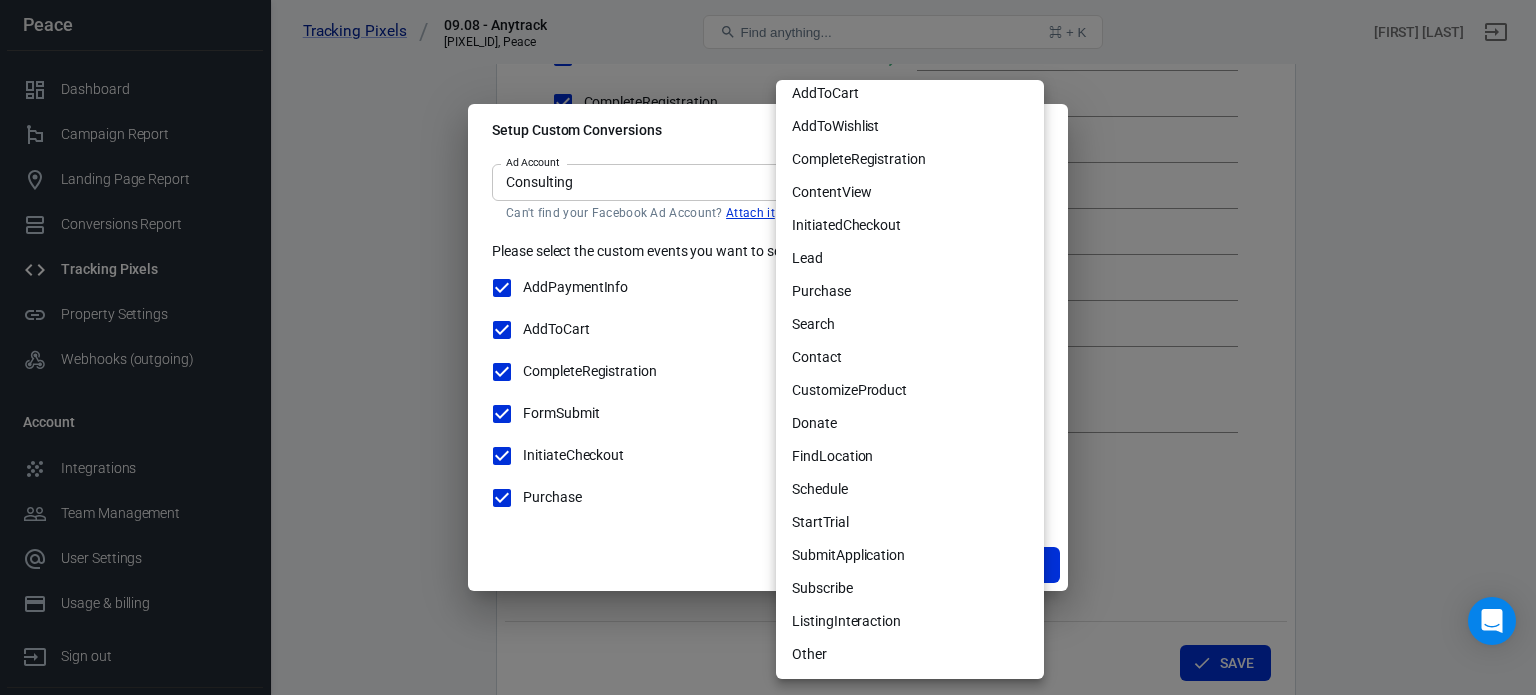 click on "InitiatedCheckout" at bounding box center (910, 225) 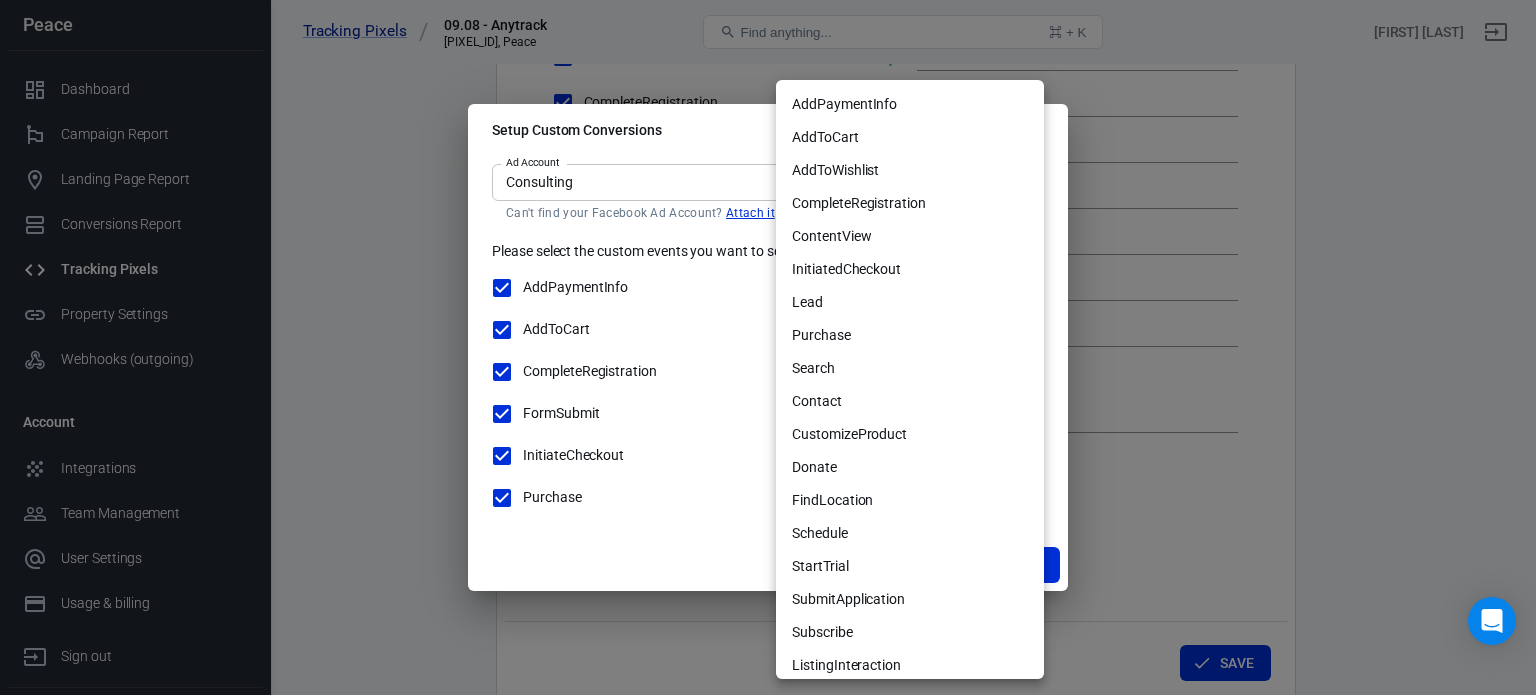 click on "Tracking Pixels 09.08 - Anytrack [PIXEL_ID], Peace Find anything... ⌘ + K [FIRST] [LAST] Peace Dashboard Campaign Report Landing Page Report Conversions Report Tracking Pixels Property Settings Webhooks (outgoing) Account Integrations Team Management User Settings Usage & billing Sign out Support Documentation and Help Conversions Ads Integration Settings Conversions Settings Account Connection Connect with Facebook Pixel to enable AnyTrack to send conversions to your Facebook Pixel account. Connected Disconnect Reminder: Don't forget to   add the recommended UTM Tracking Template to your ads   and verify your ads settings. Event Deduplication Disable or remove any TikTok Pixel Code from your website in order to benefit from accurate Conversion Deduplication. Facebook Conversion API Enable server-to-server tracking Please Note:   Learn more »   Conversion Event Mapping Map AnyTrack Standard Conversions to  Facebook Pixel AnyTrack Conversions Facebook Pixel Events OutboundClick ViewContent" at bounding box center (768, -80) 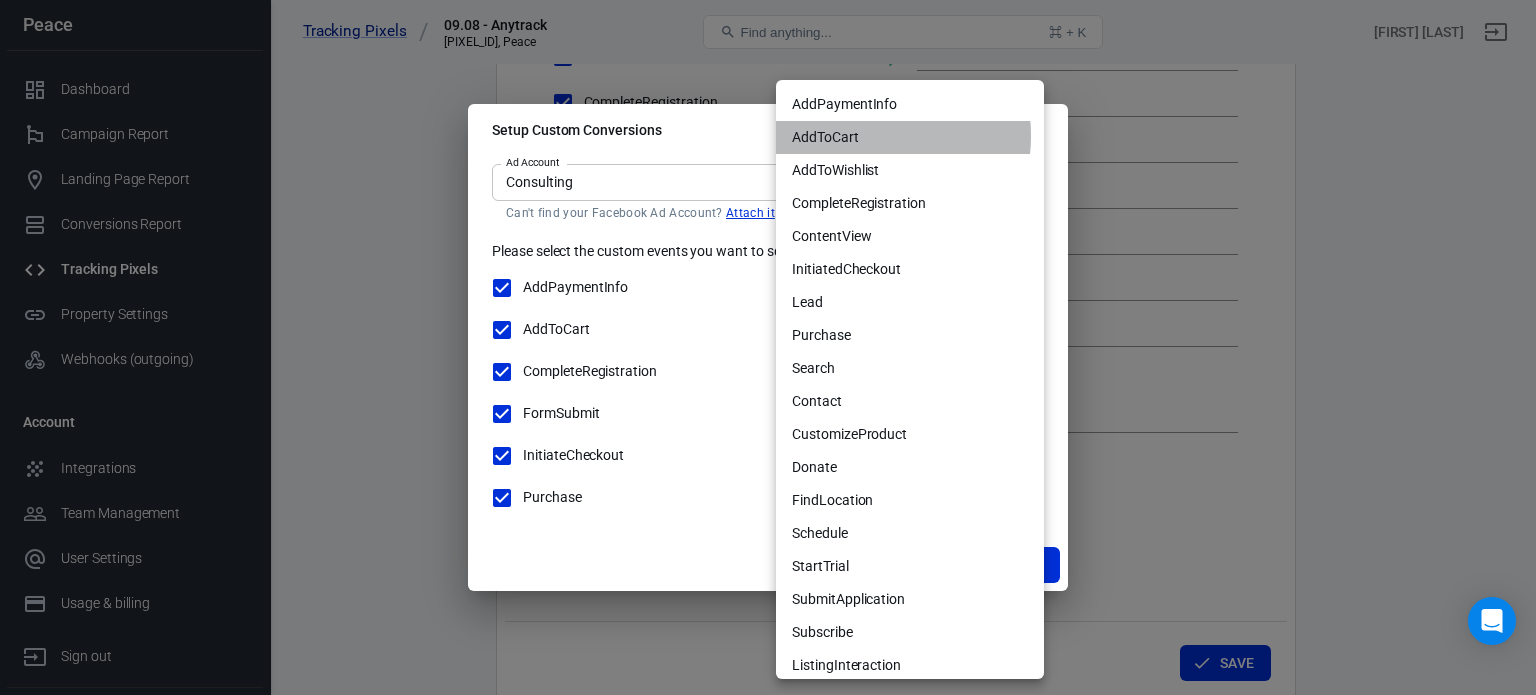 click on "AddToCart" at bounding box center [910, 137] 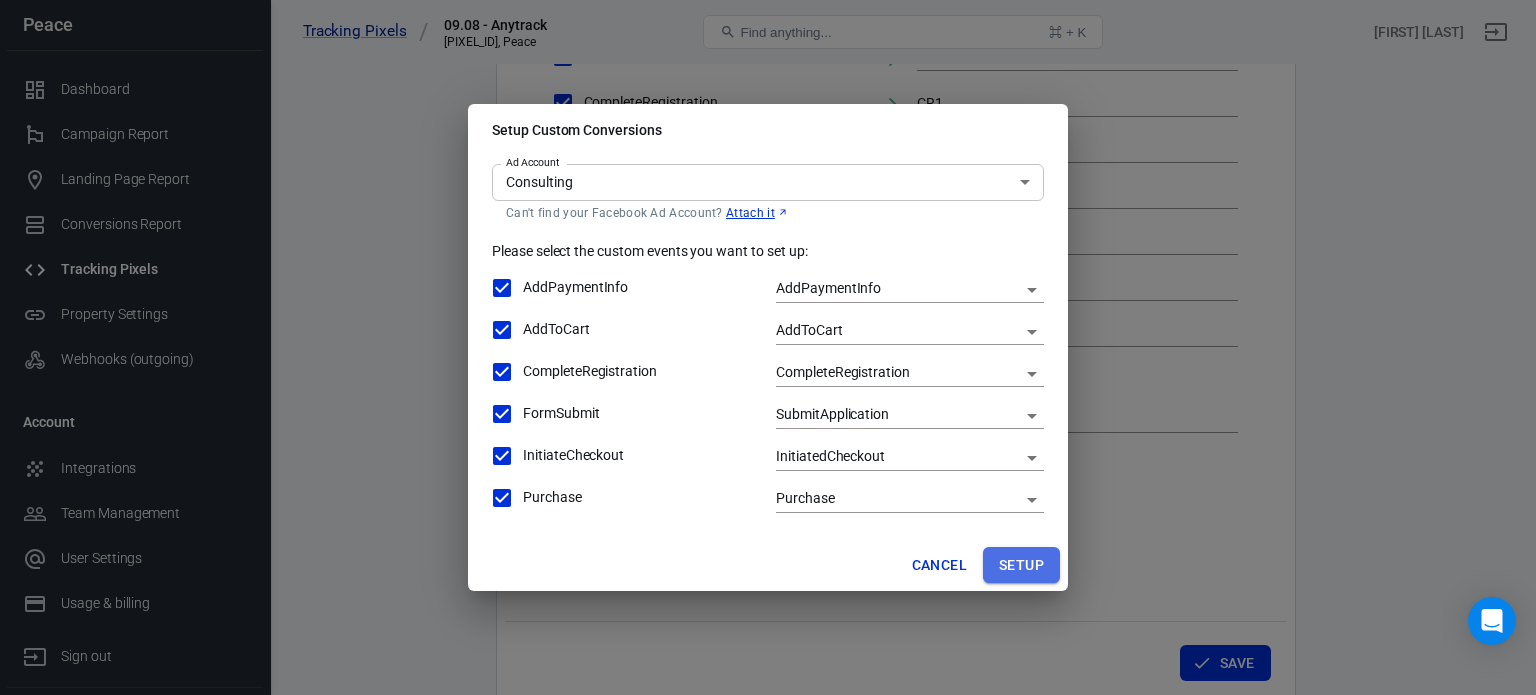 click on "Setup" at bounding box center (1021, 565) 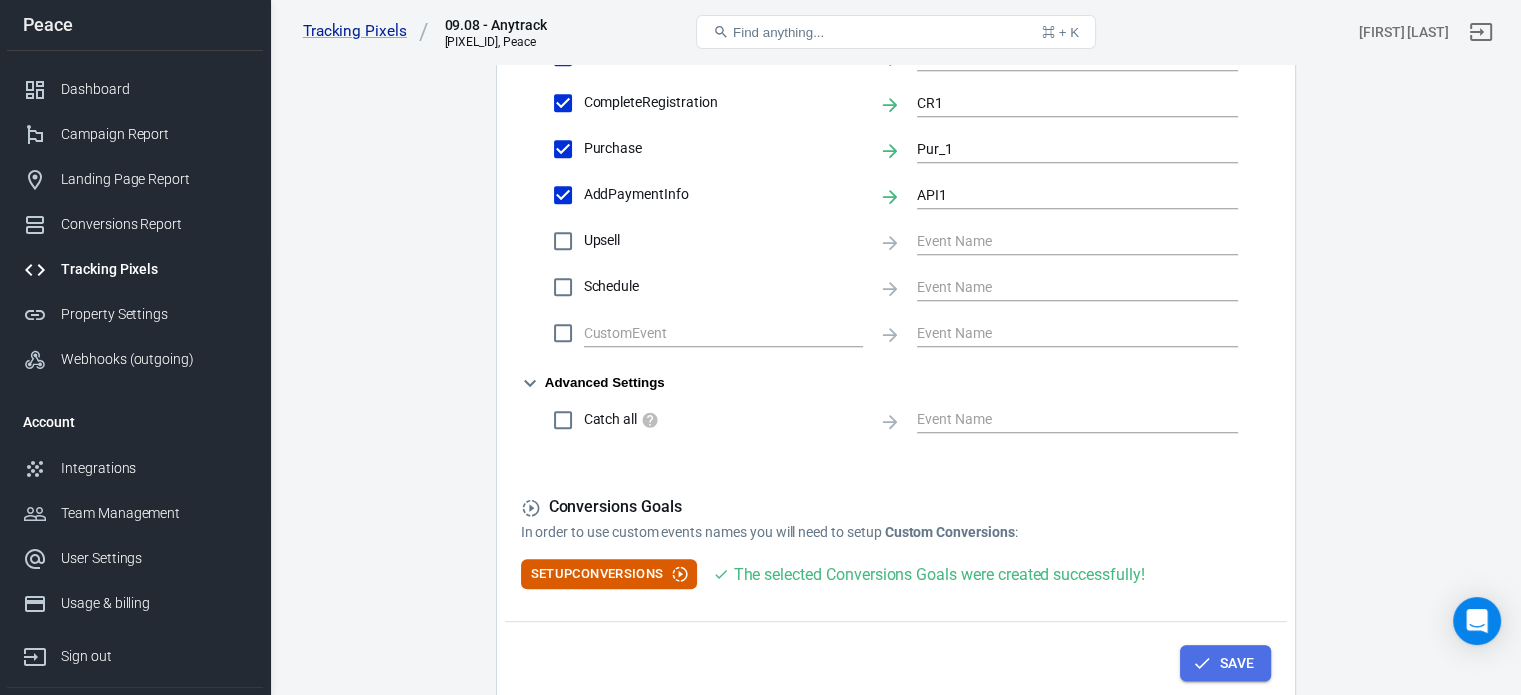 click on "Save" at bounding box center (1225, 663) 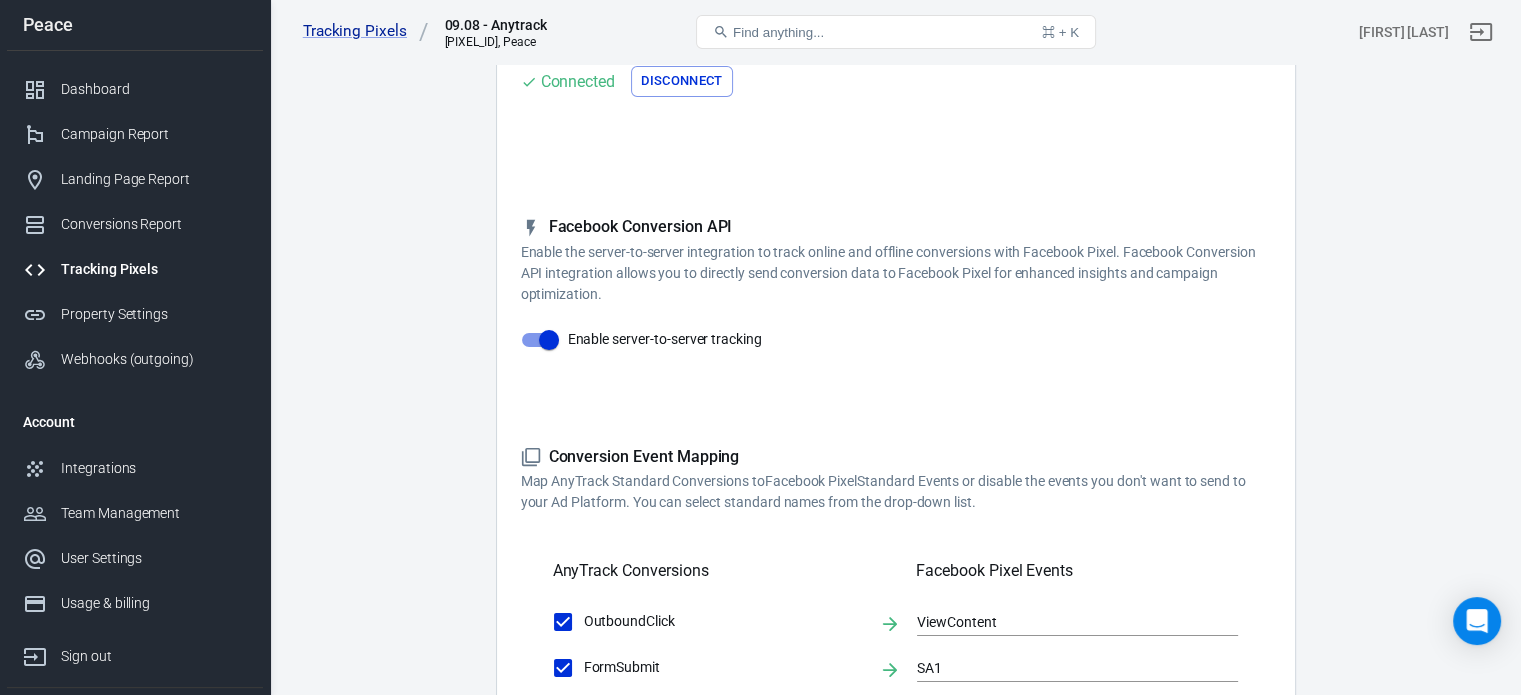 scroll, scrollTop: 0, scrollLeft: 0, axis: both 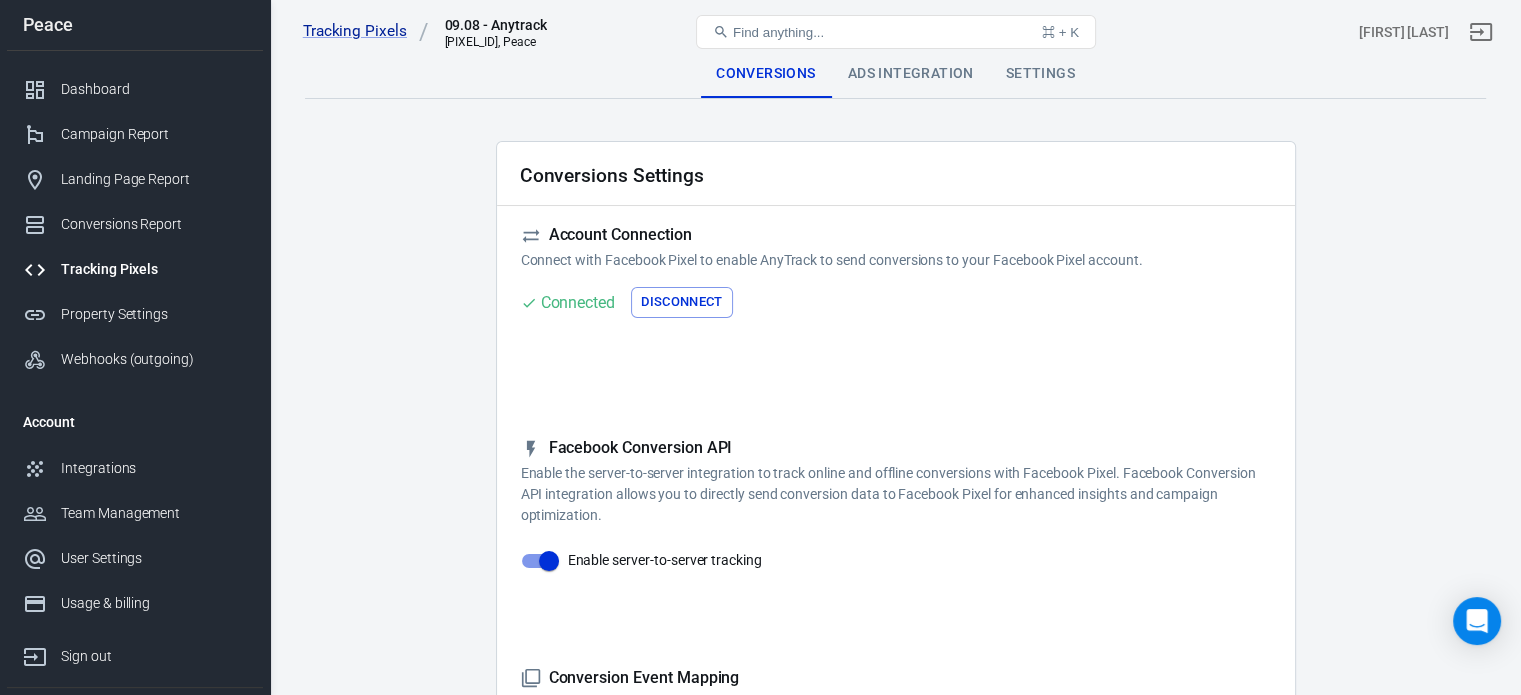 click on "Ads Integration" at bounding box center (911, 74) 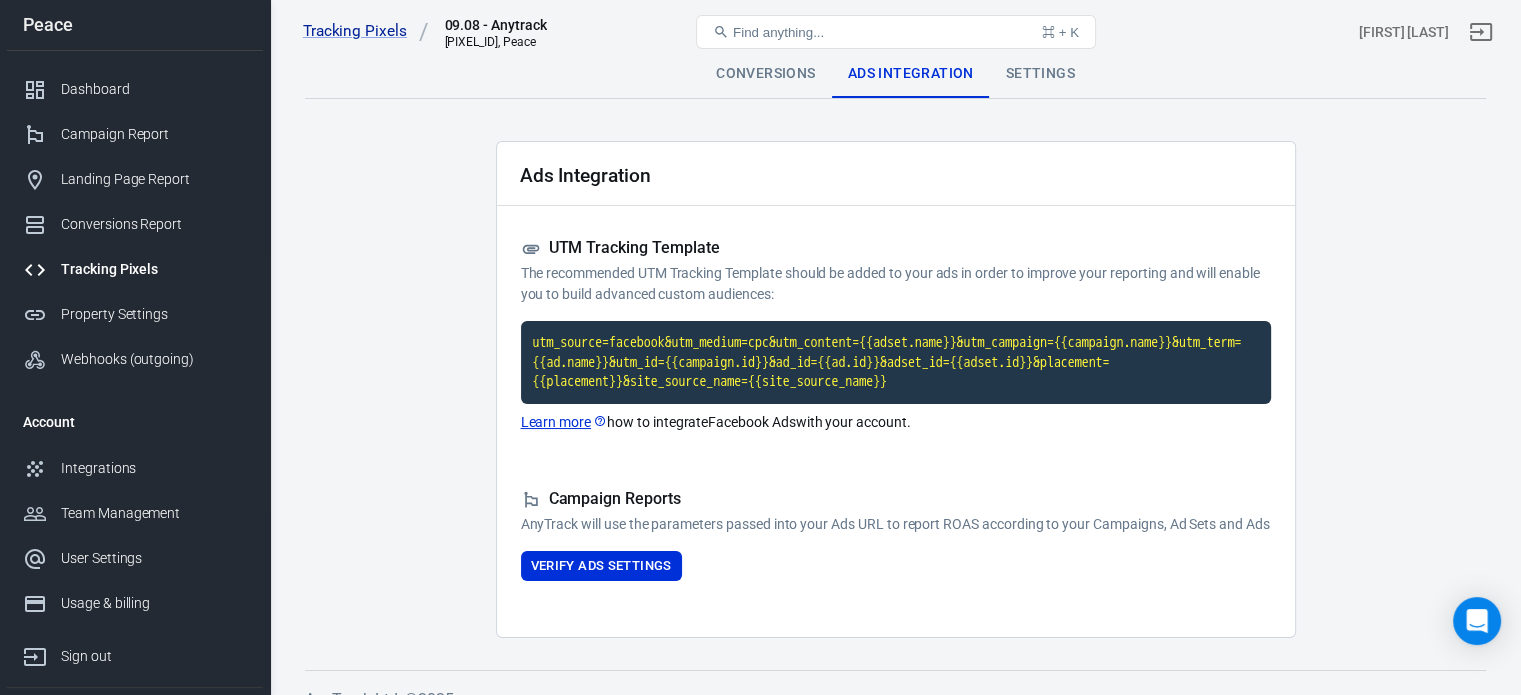 click on "Settings" at bounding box center (1040, 74) 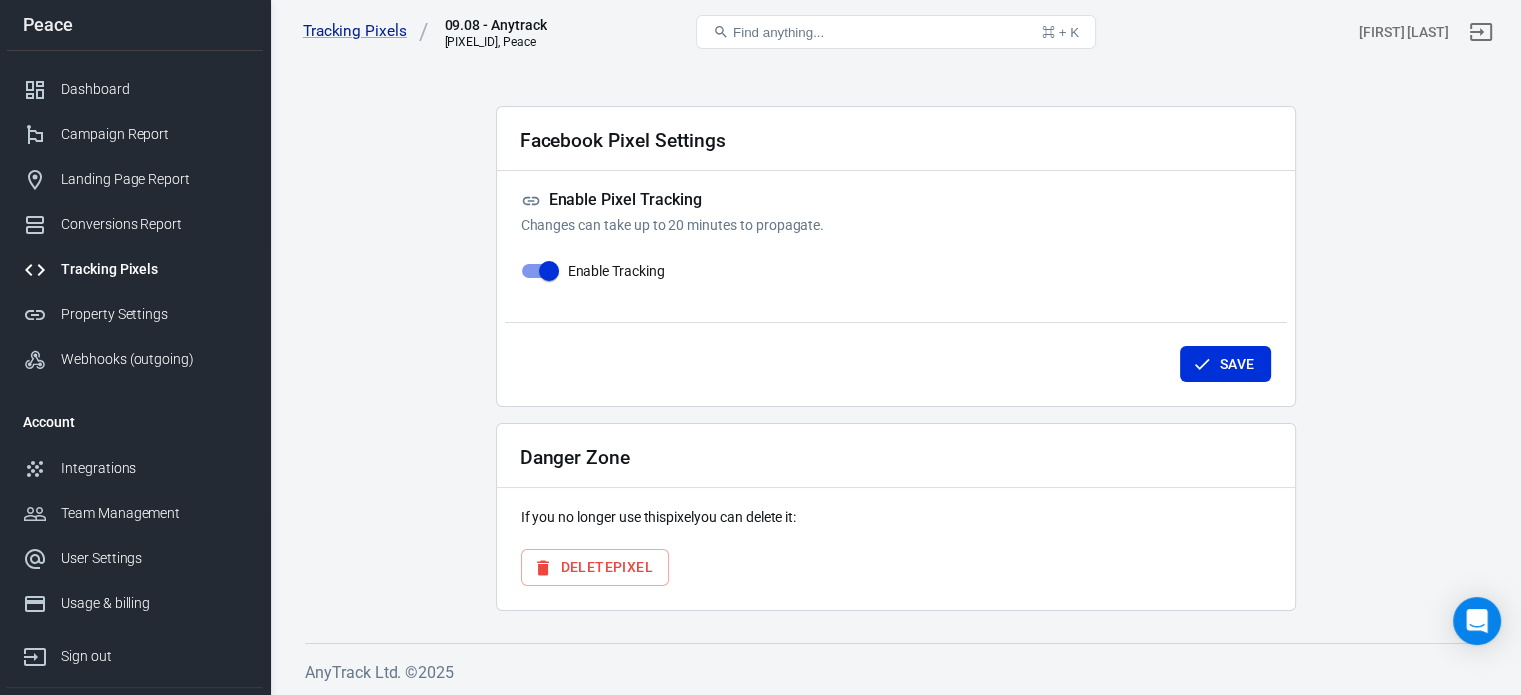 scroll, scrollTop: 0, scrollLeft: 0, axis: both 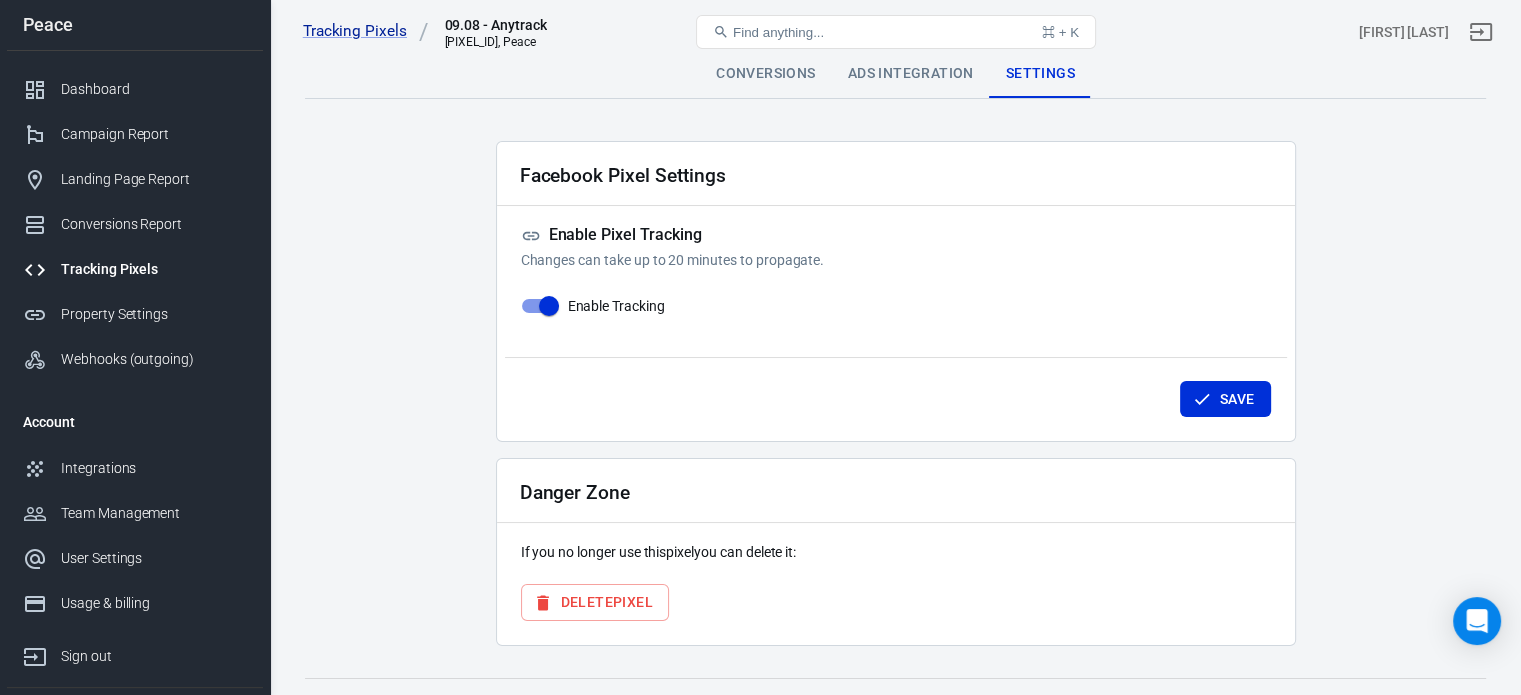 click on "Conversions" at bounding box center [765, 74] 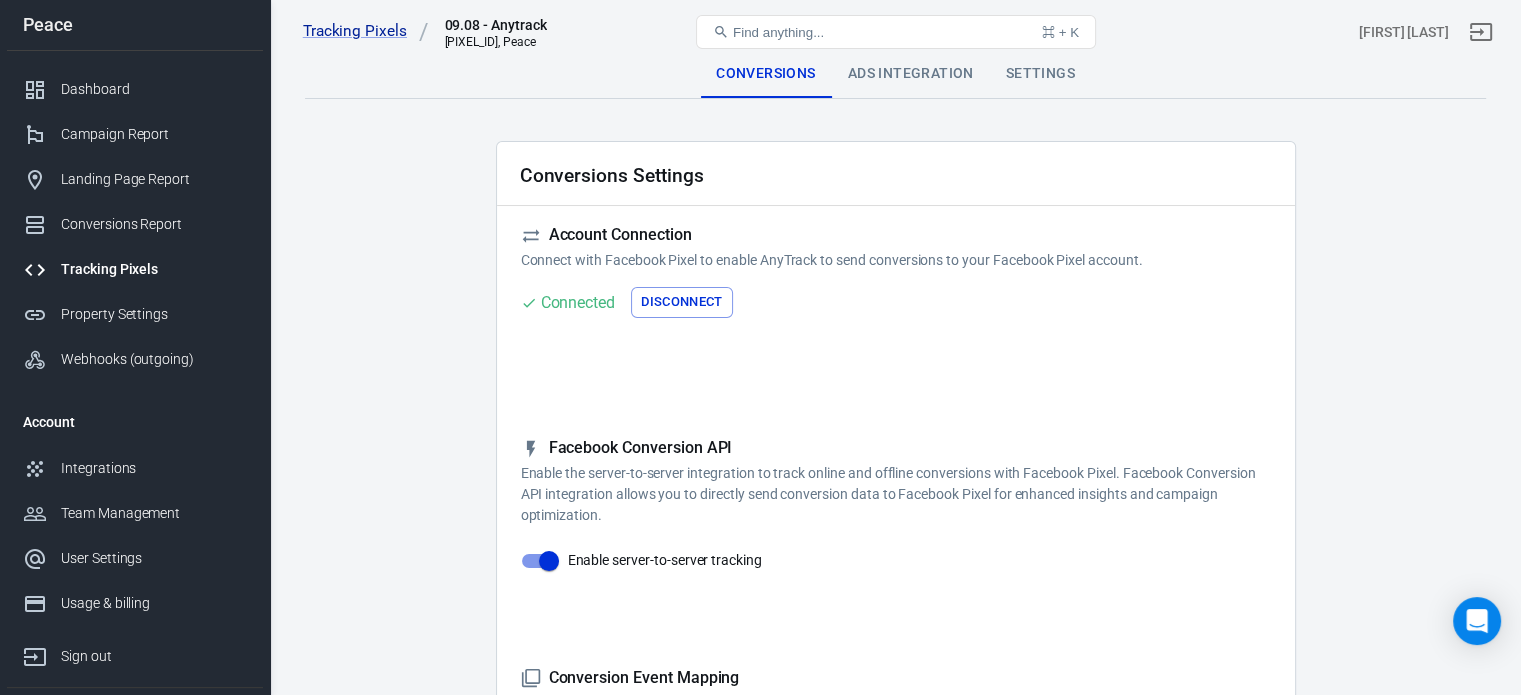 click on "Ads Integration" at bounding box center (911, 74) 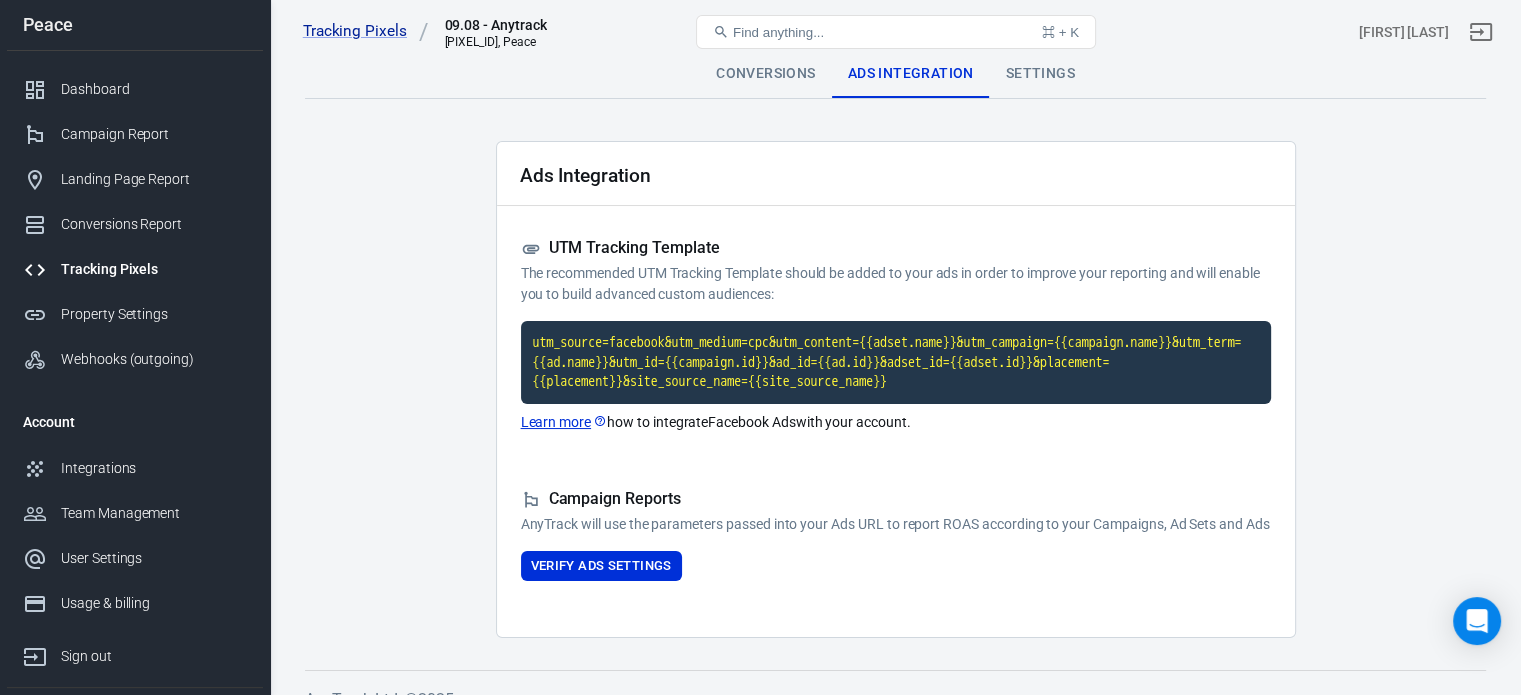 click on "Conversions" at bounding box center [765, 74] 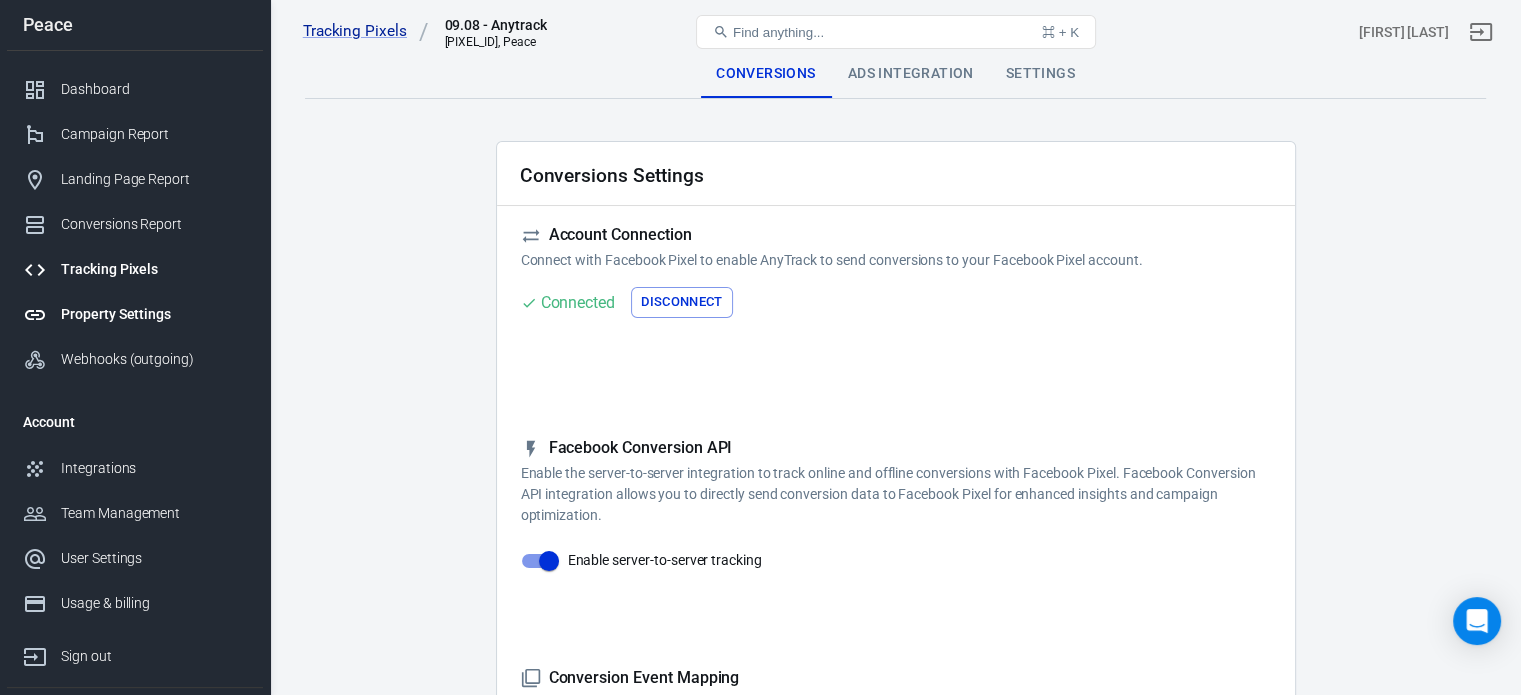 click on "Property Settings" at bounding box center (154, 314) 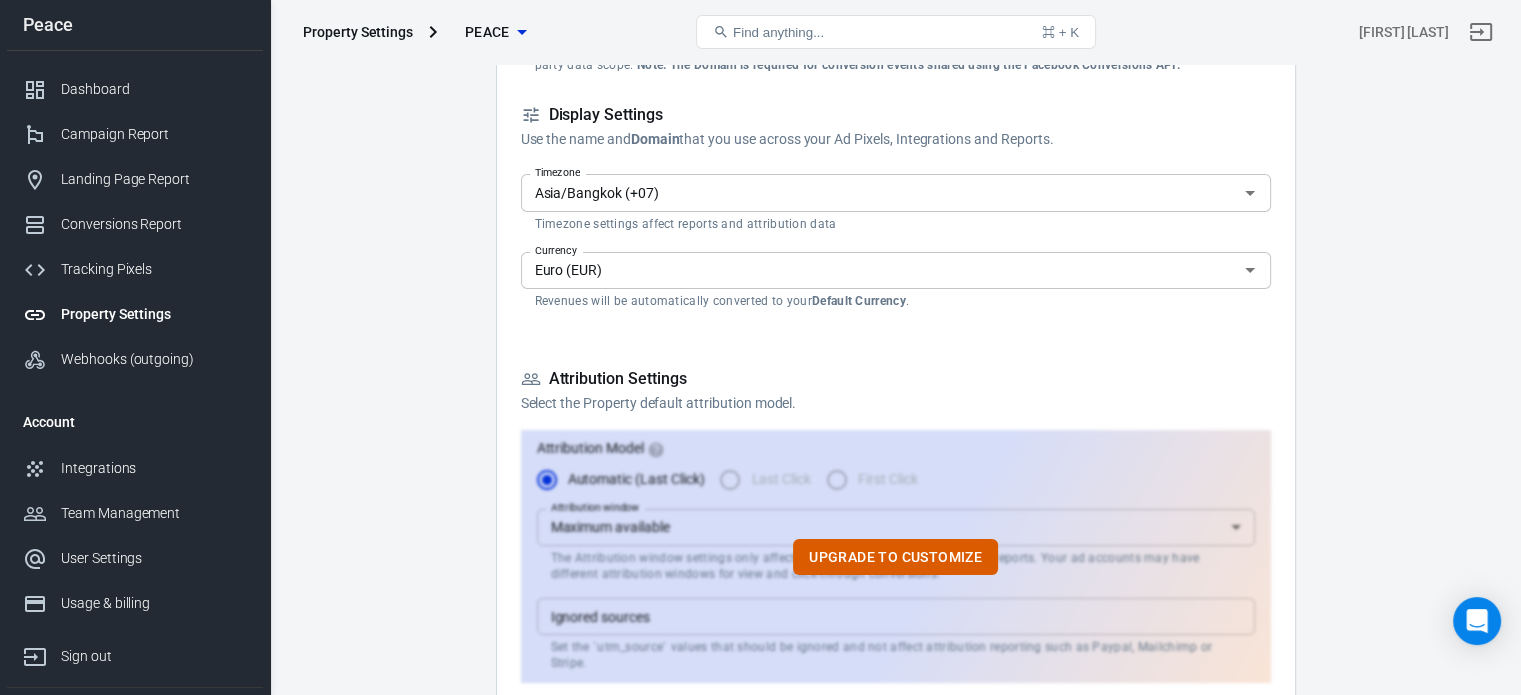 scroll, scrollTop: 292, scrollLeft: 0, axis: vertical 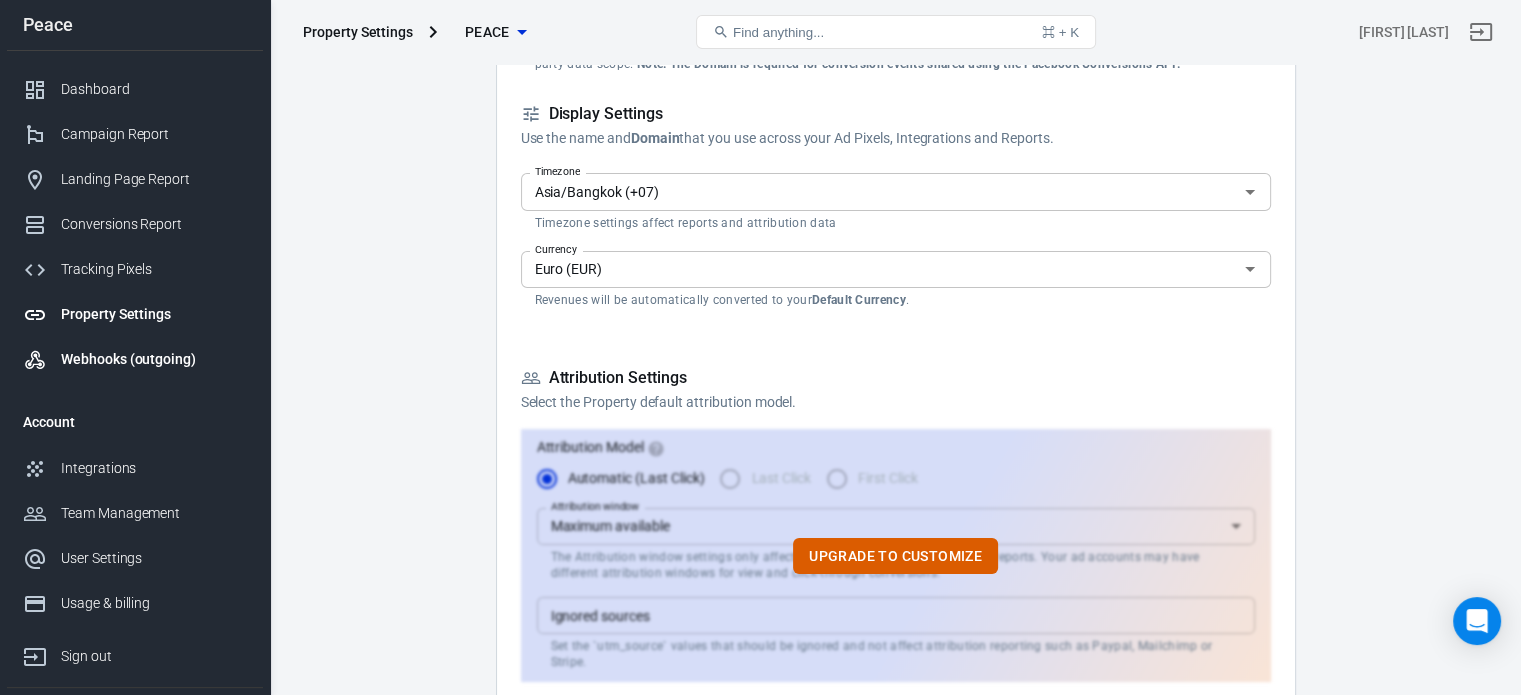click on "Webhooks (outgoing)" at bounding box center [154, 359] 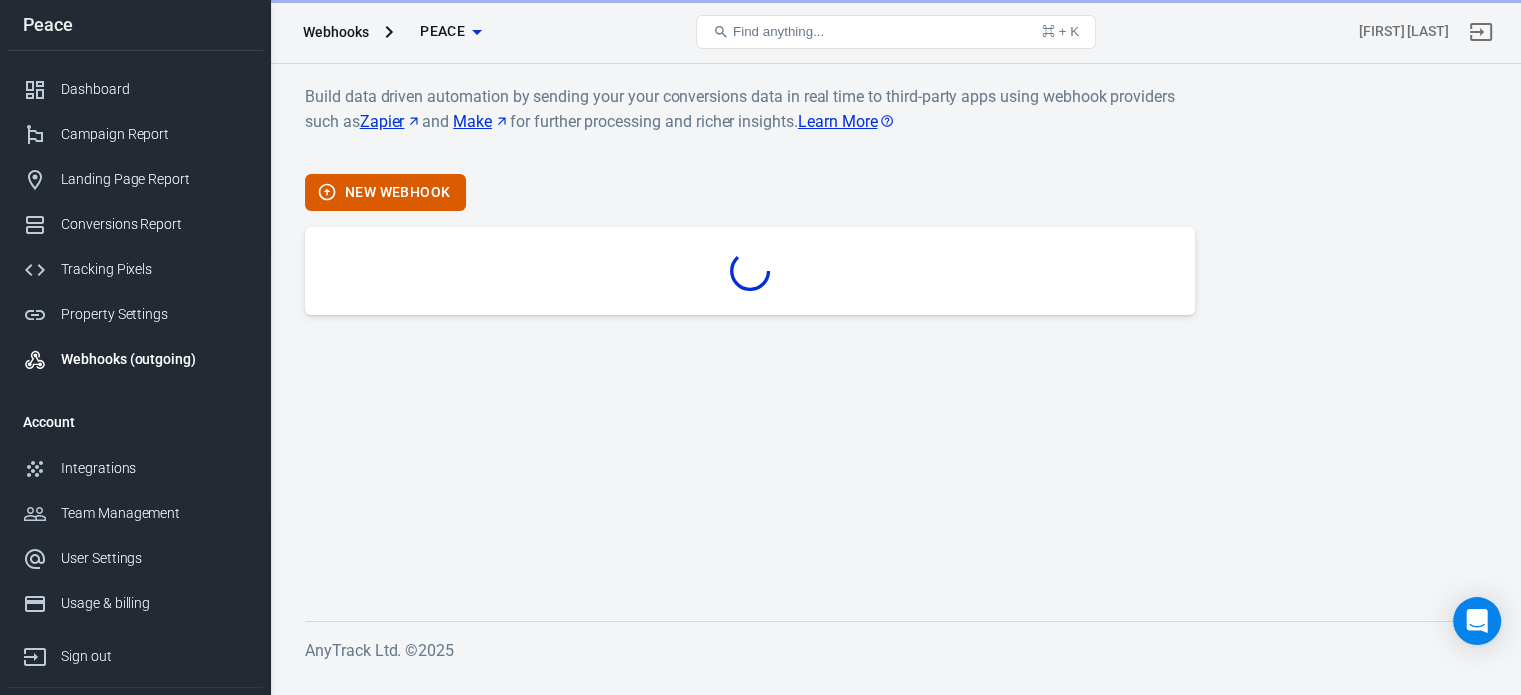 scroll, scrollTop: 0, scrollLeft: 0, axis: both 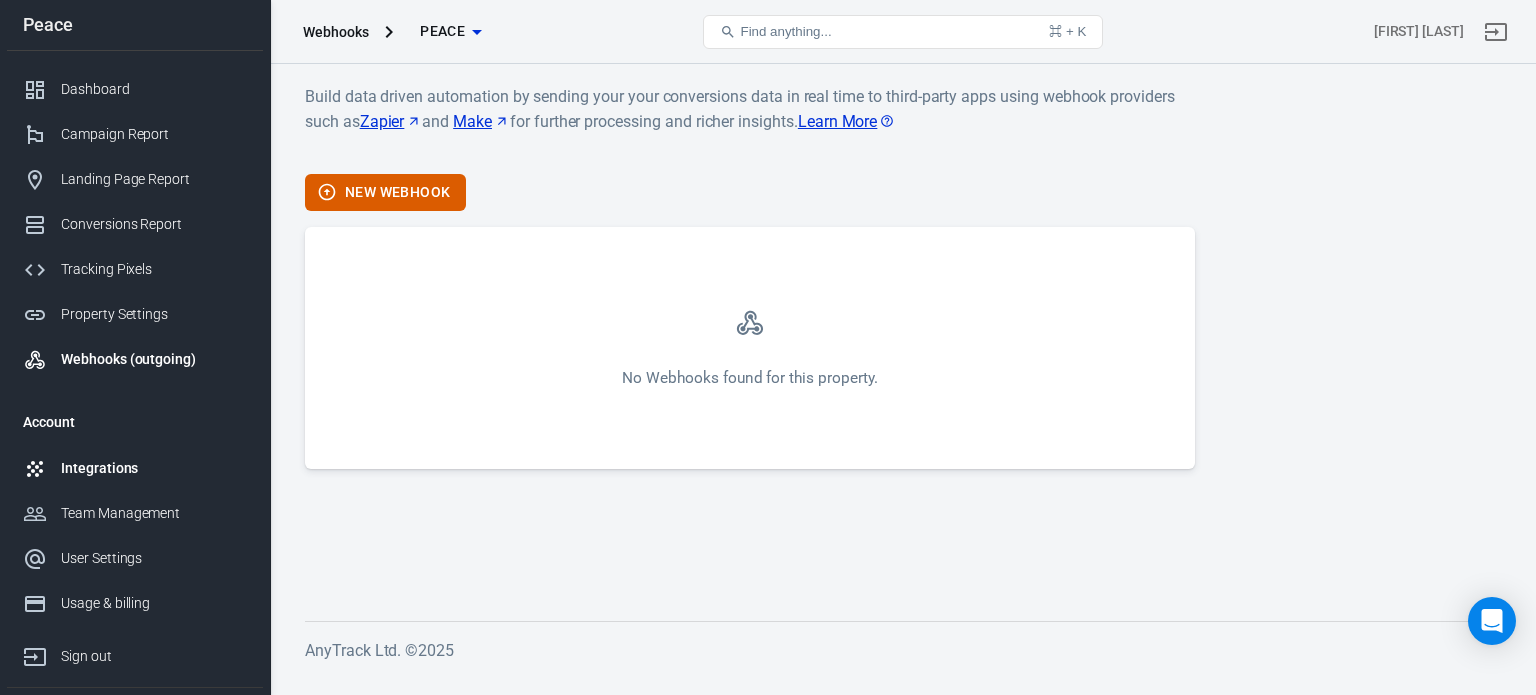 click on "Integrations" at bounding box center (154, 468) 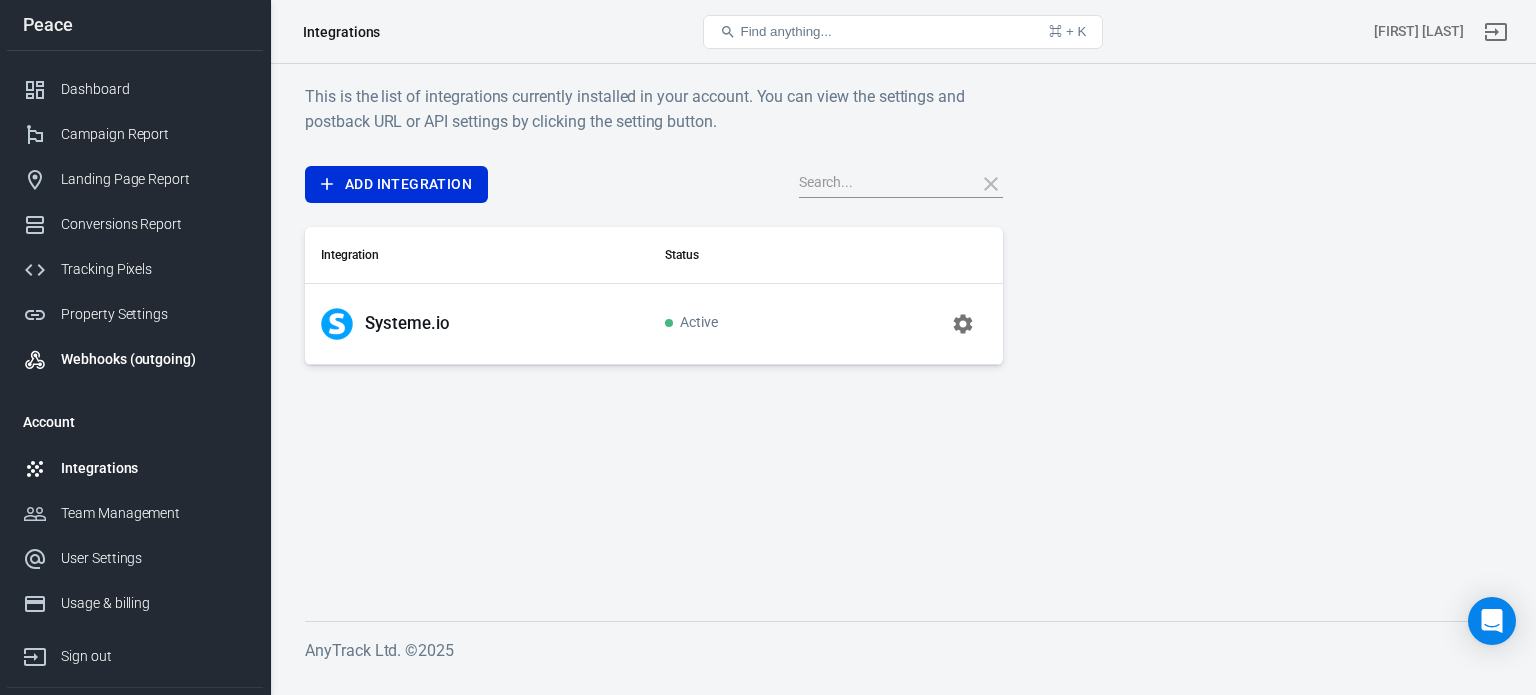 click on "Webhooks (outgoing)" at bounding box center (154, 359) 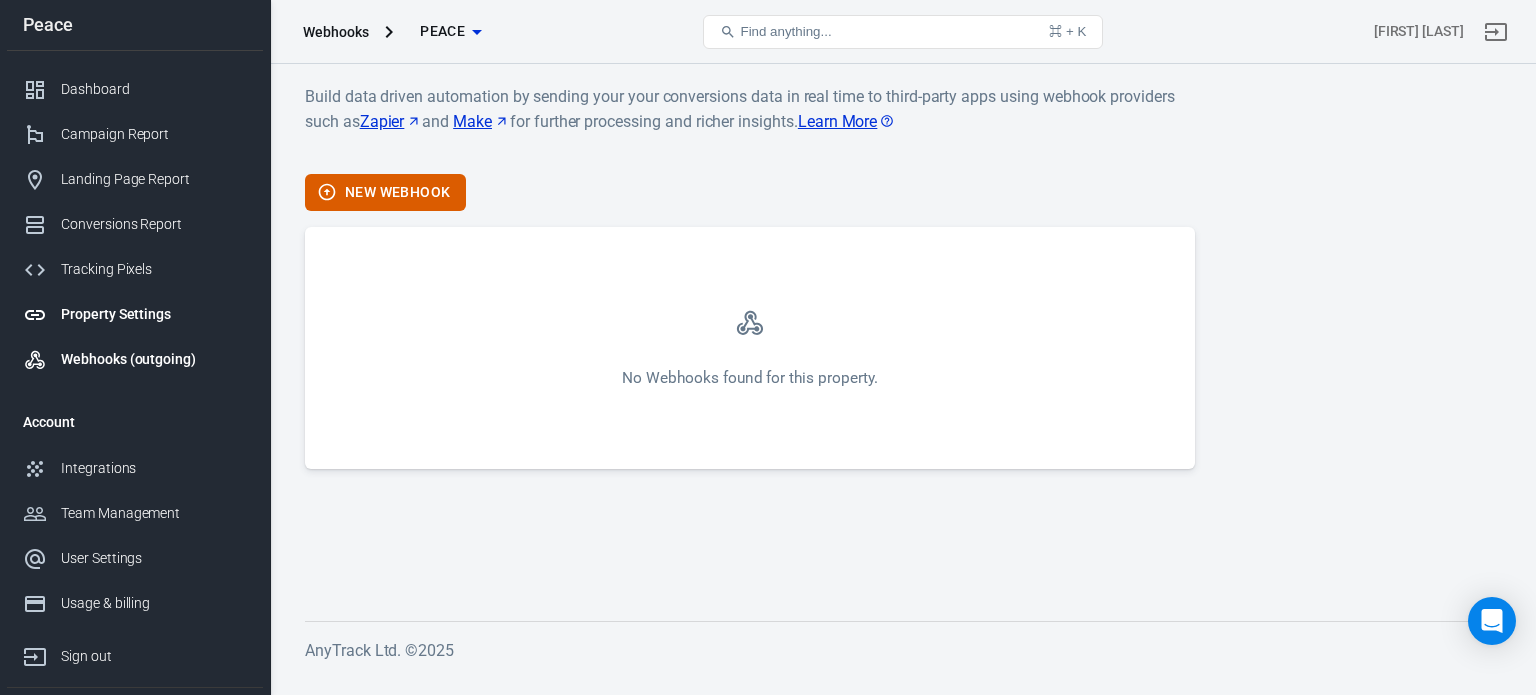 click on "Property Settings" at bounding box center (135, 314) 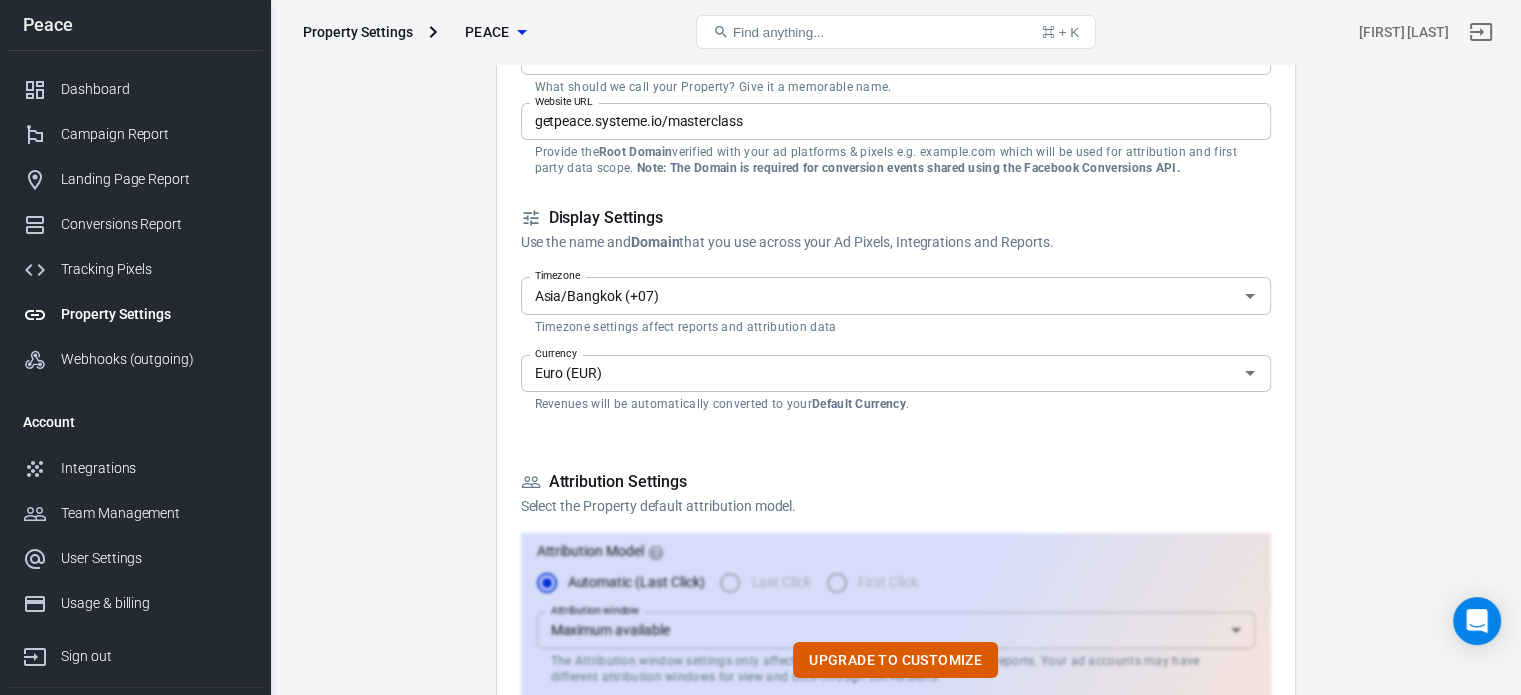 scroll, scrollTop: 0, scrollLeft: 0, axis: both 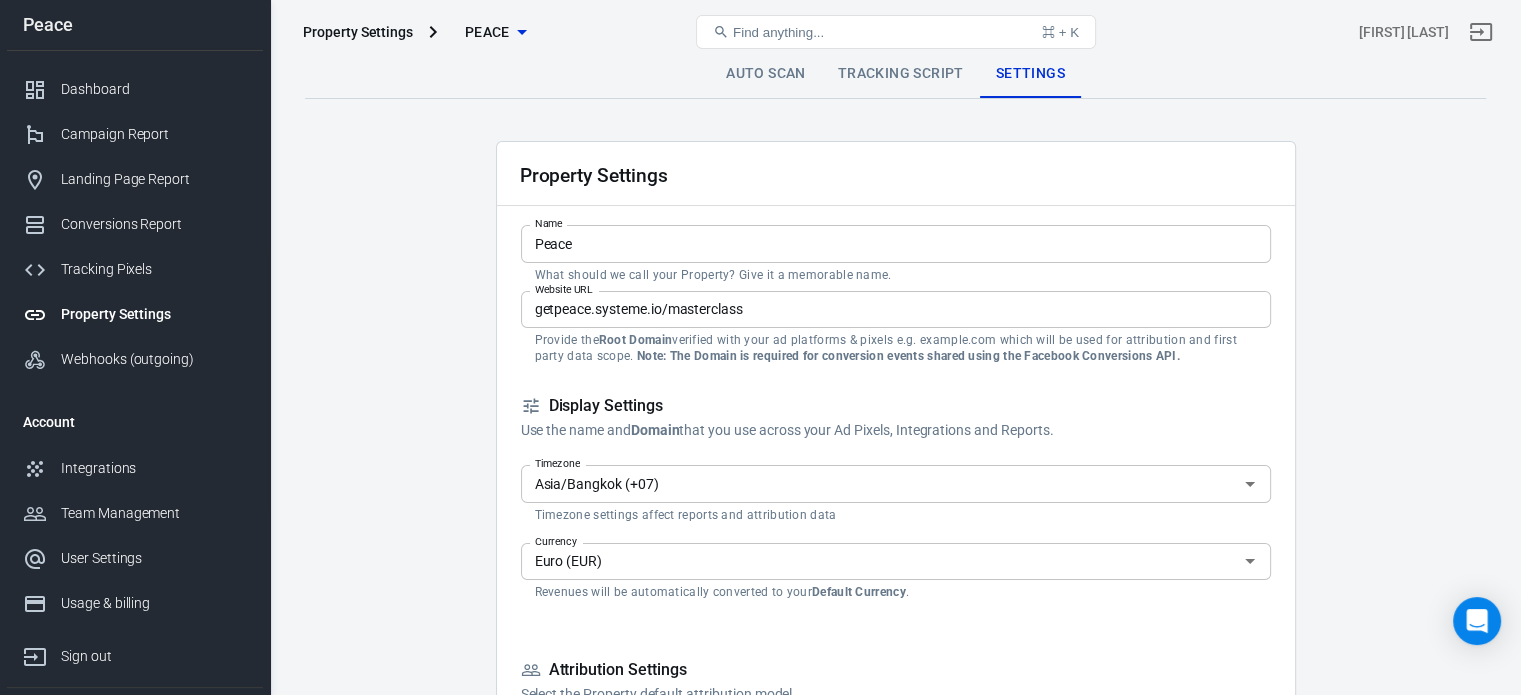 click on "Tracking Script" at bounding box center [901, 74] 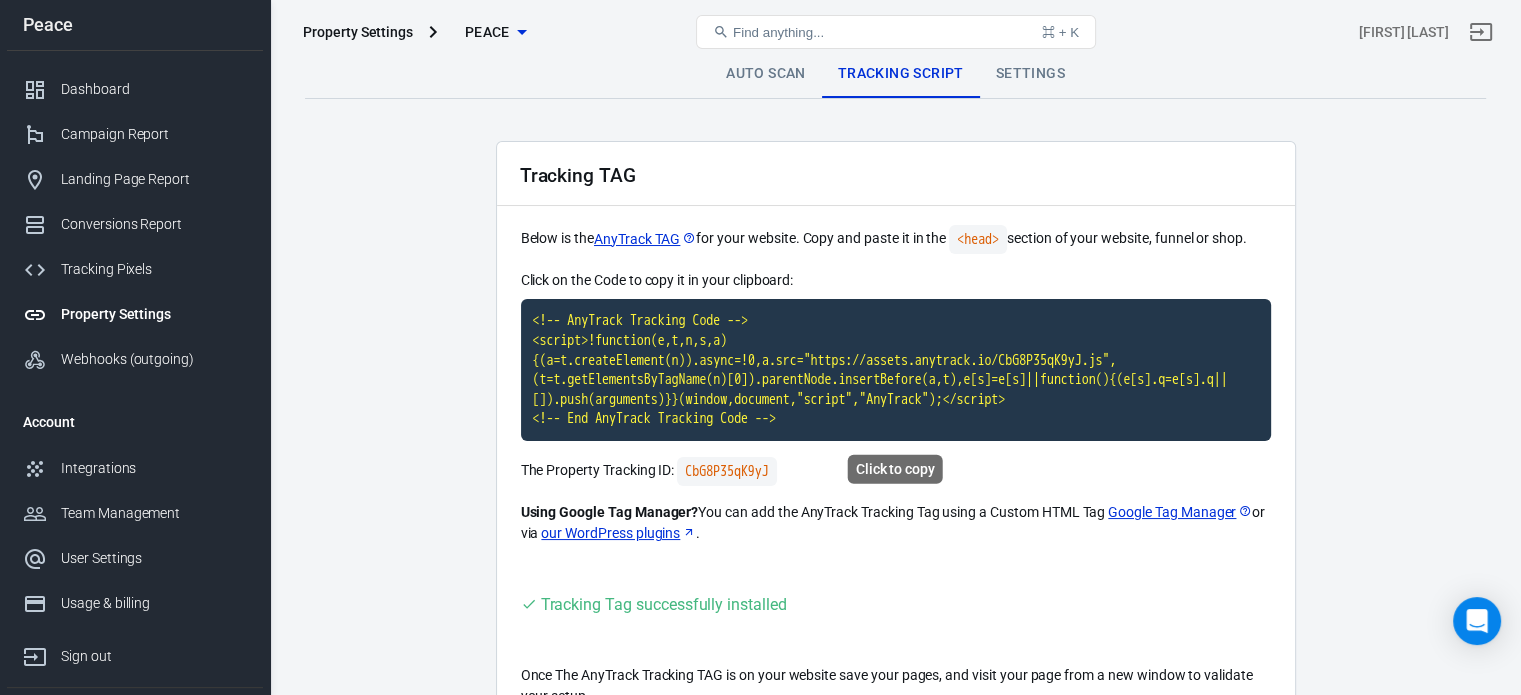 click on "<!-- AnyTrack Tracking Code -->
<script>!function(e,t,n,s,a){(a=t.createElement(n)).async=!0,a.src="https://assets.anytrack.io/CbG8P35qK9yJ.js",(t=t.getElementsByTagName(n)[0]).parentNode.insertBefore(a,t),e[s]=e[s]||function(){(e[s].q=e[s].q||[]).push(arguments)}}(window,document,"script","AnyTrack");</script>
<!-- End AnyTrack Tracking Code -->" at bounding box center (896, 370) 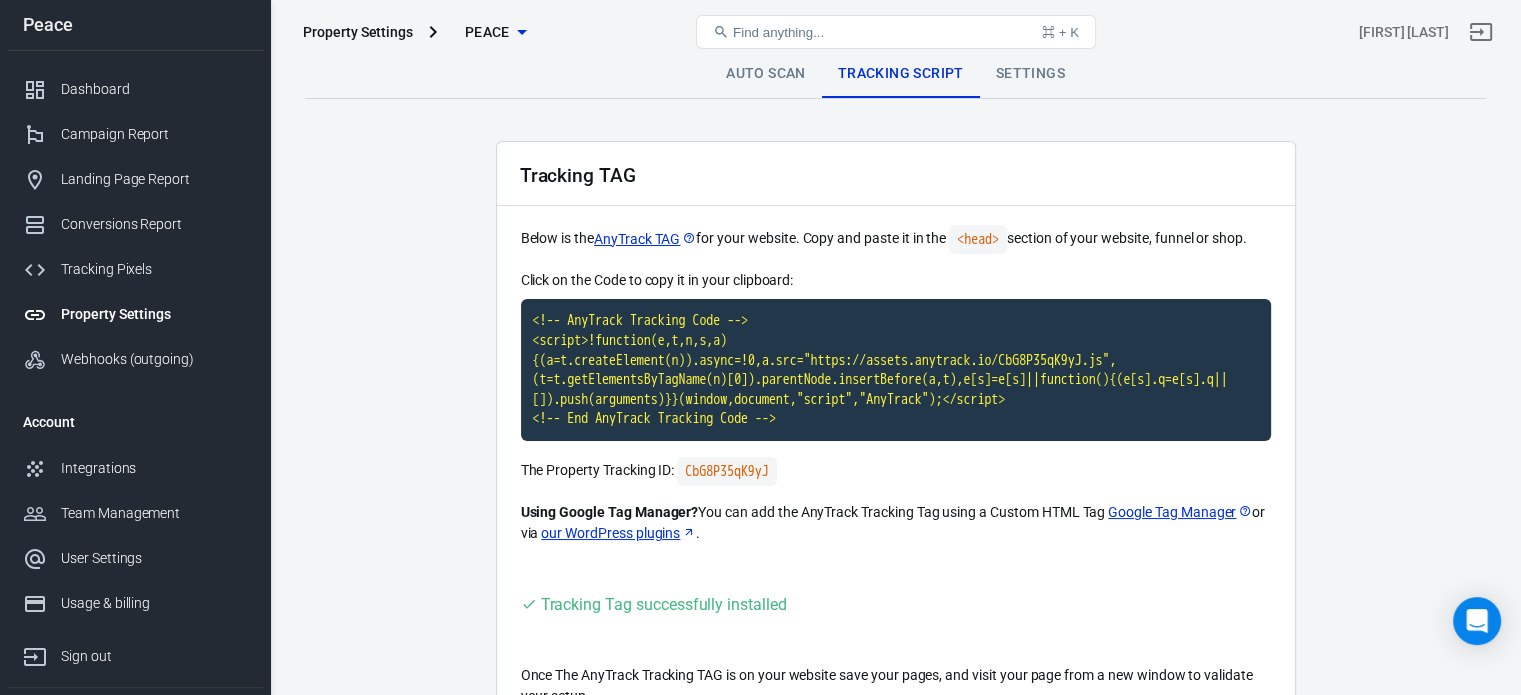 click on "Settings" at bounding box center (1030, 74) 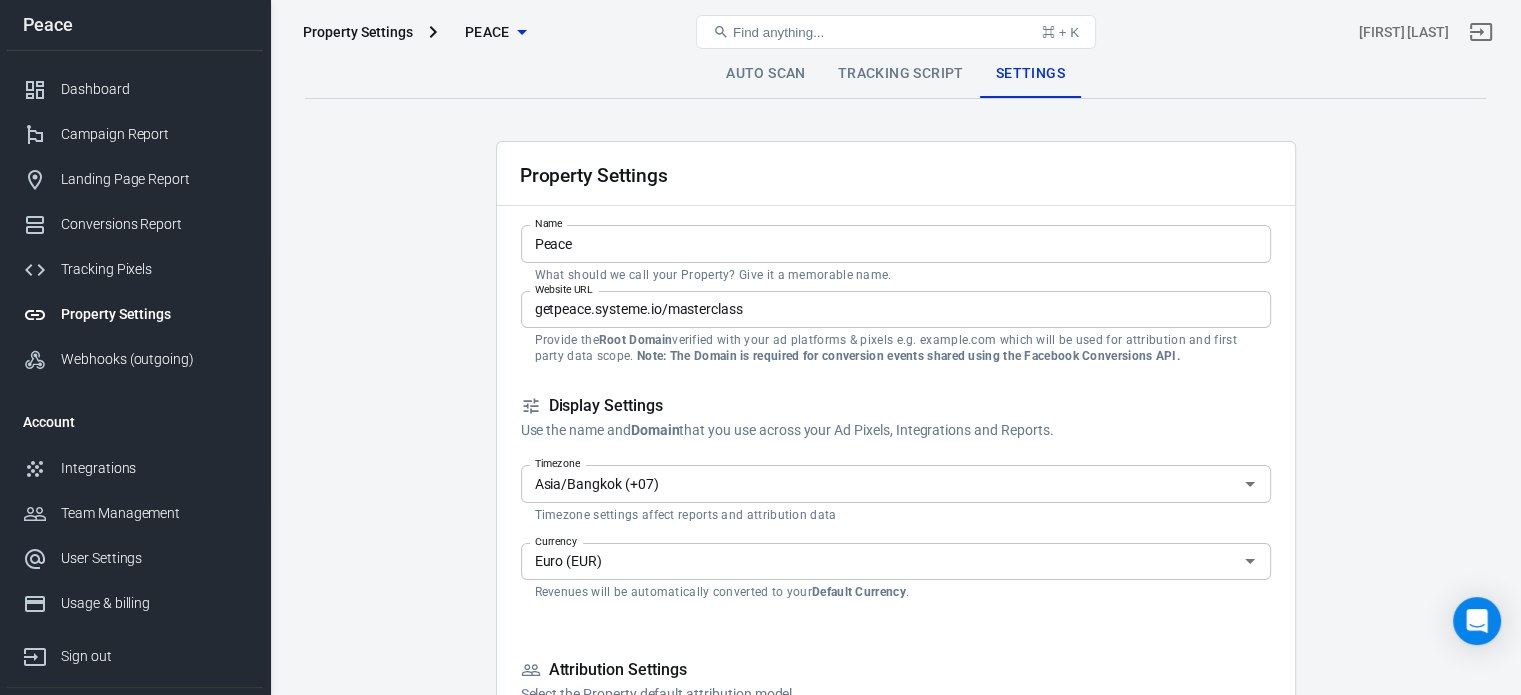 click on "getpeace.systeme.io/masterclass" at bounding box center (896, 309) 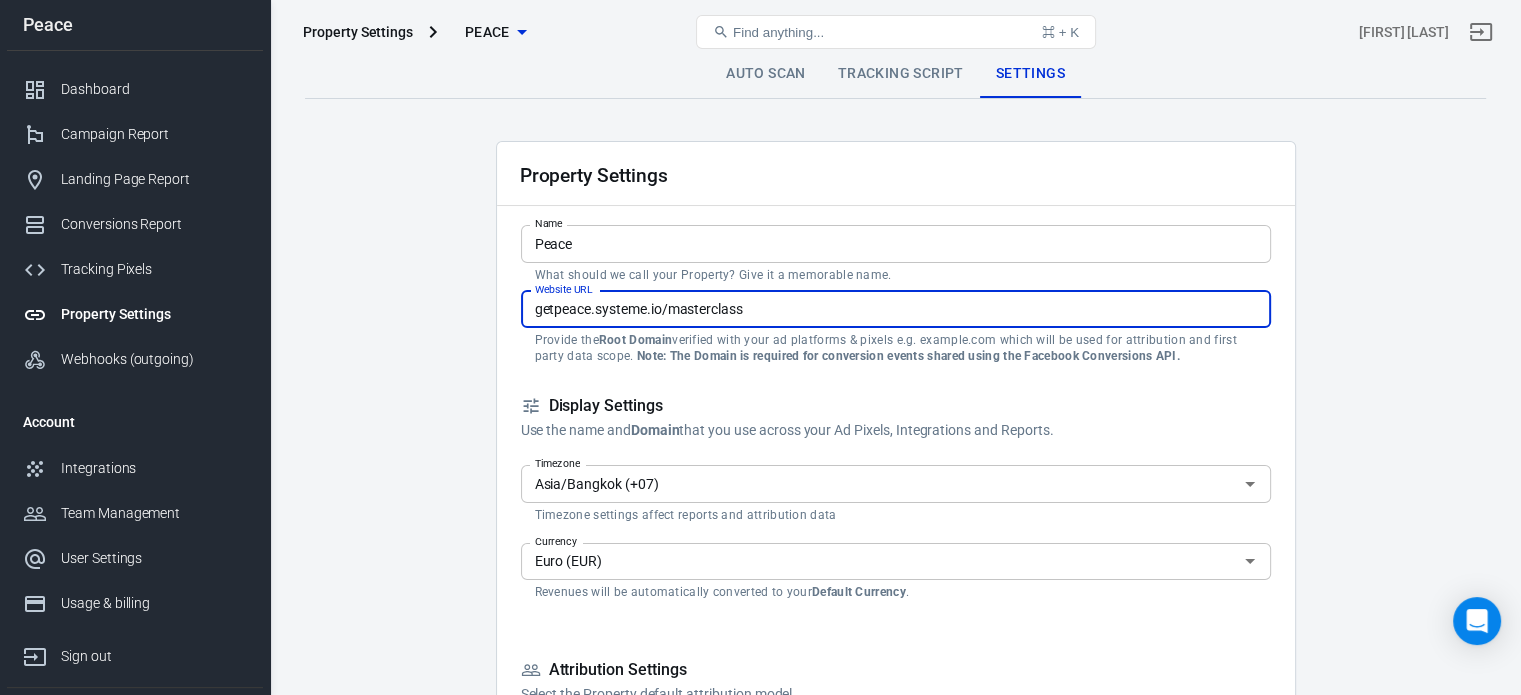 click on "getpeace.systeme.io/masterclass" at bounding box center (896, 309) 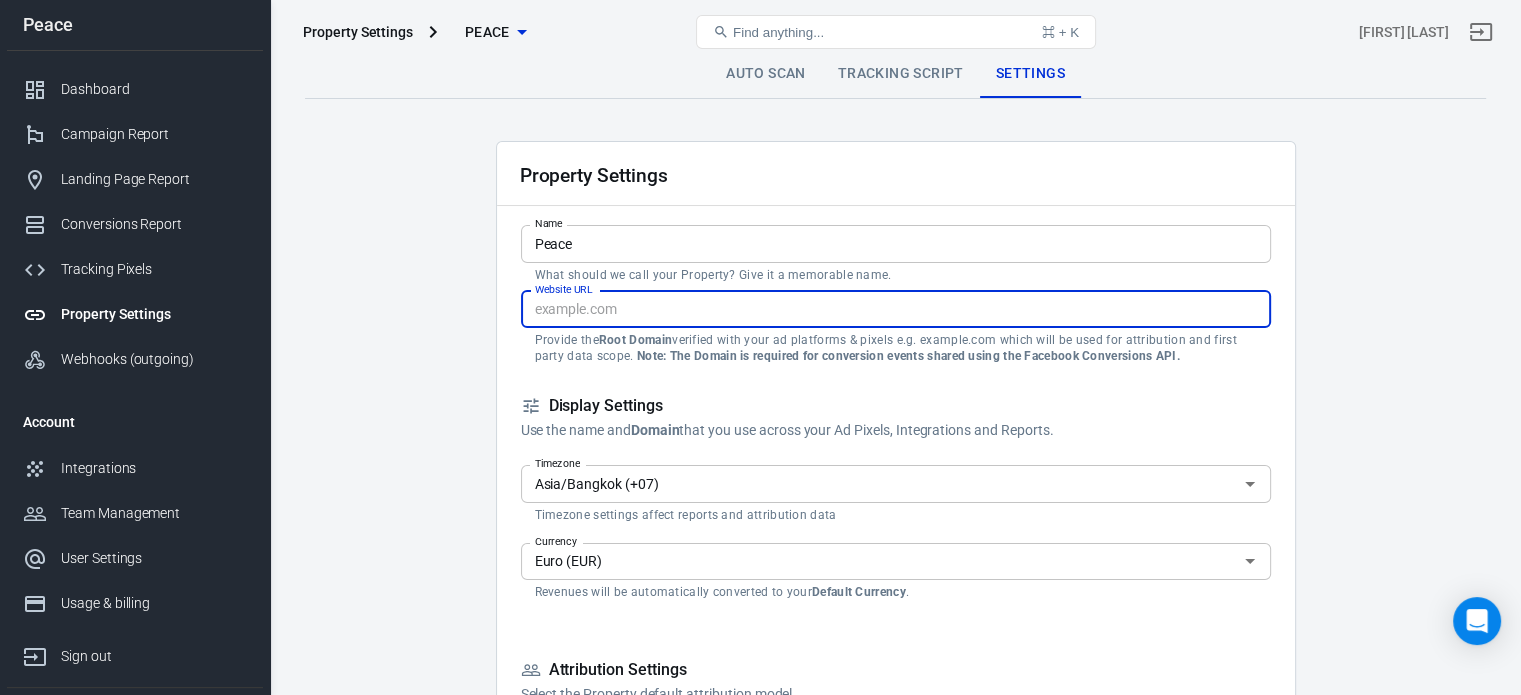 paste on "https://findpeace.systeme.io/masterclass-ade24ea4" 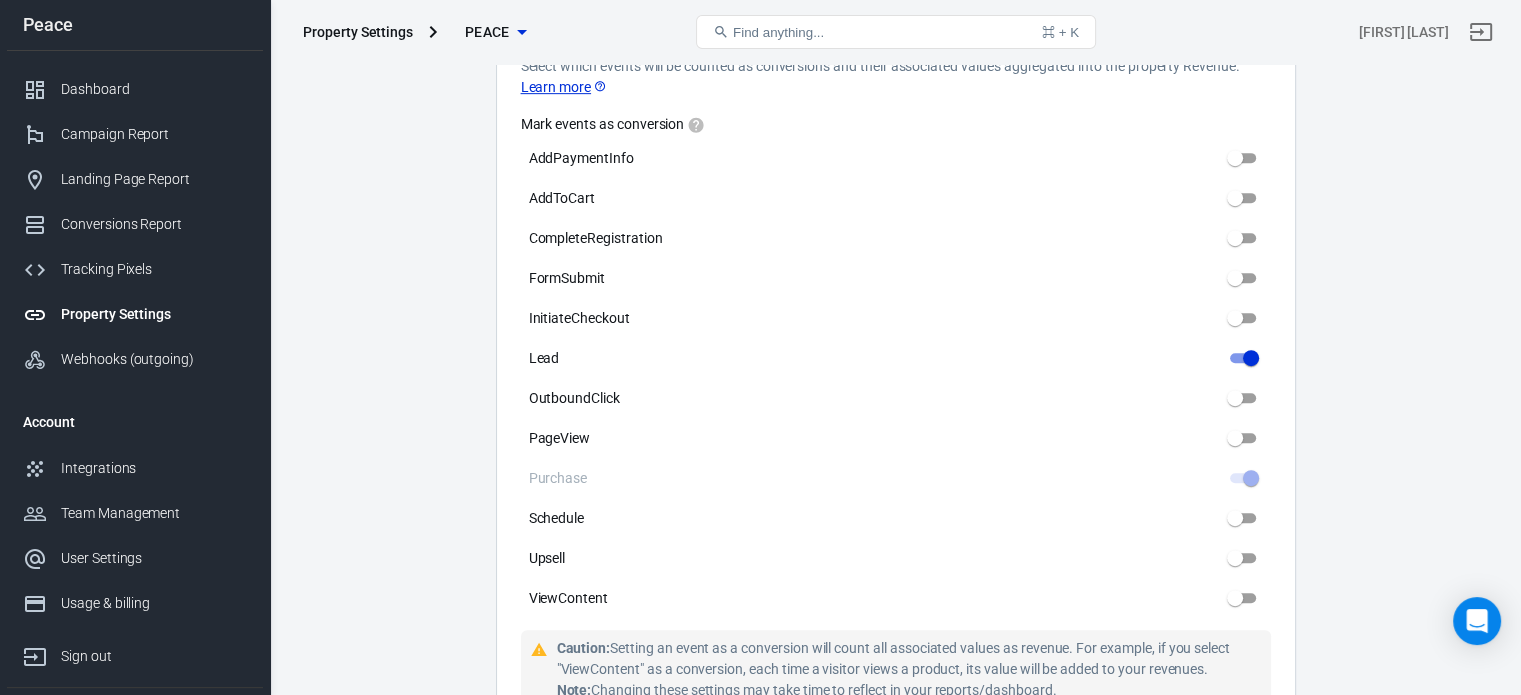 scroll, scrollTop: 1023, scrollLeft: 0, axis: vertical 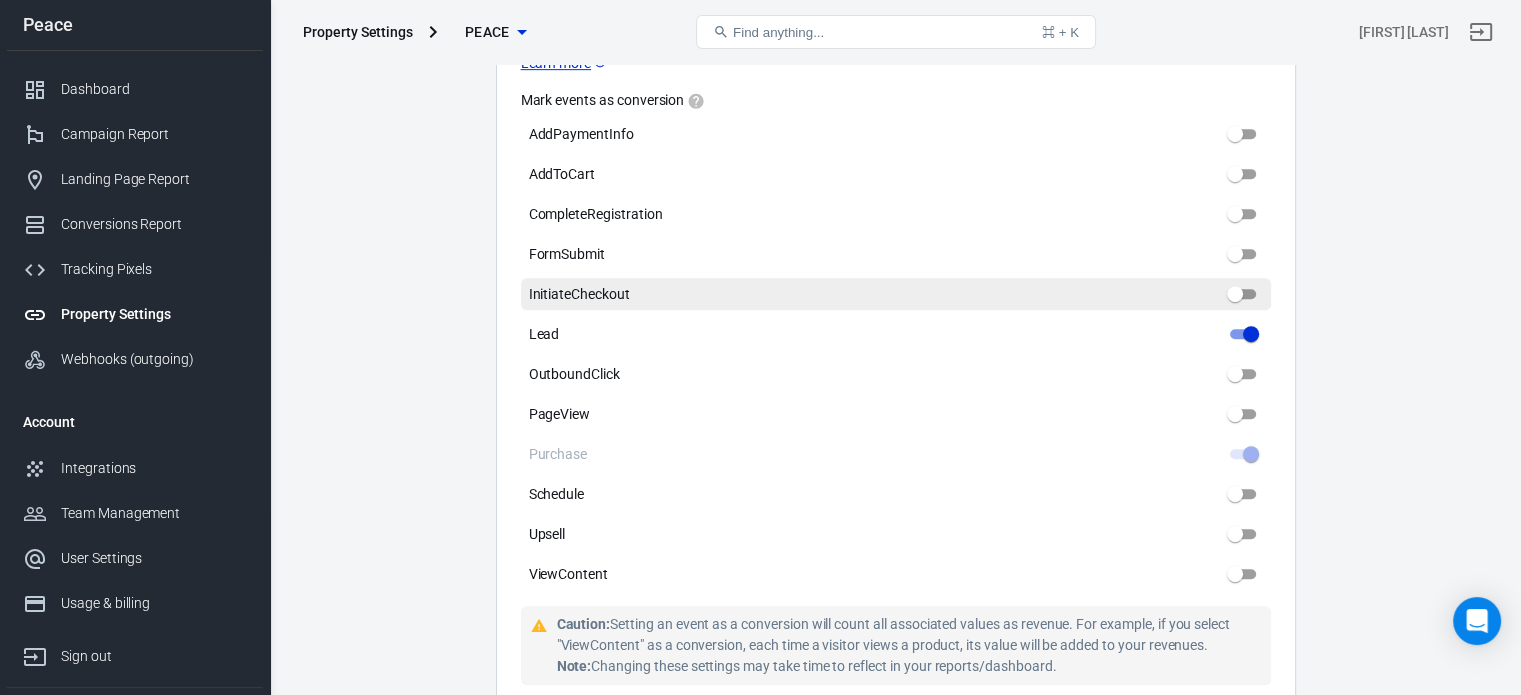 type on "https://findpeace.systeme.io/masterclass-ade24ea4" 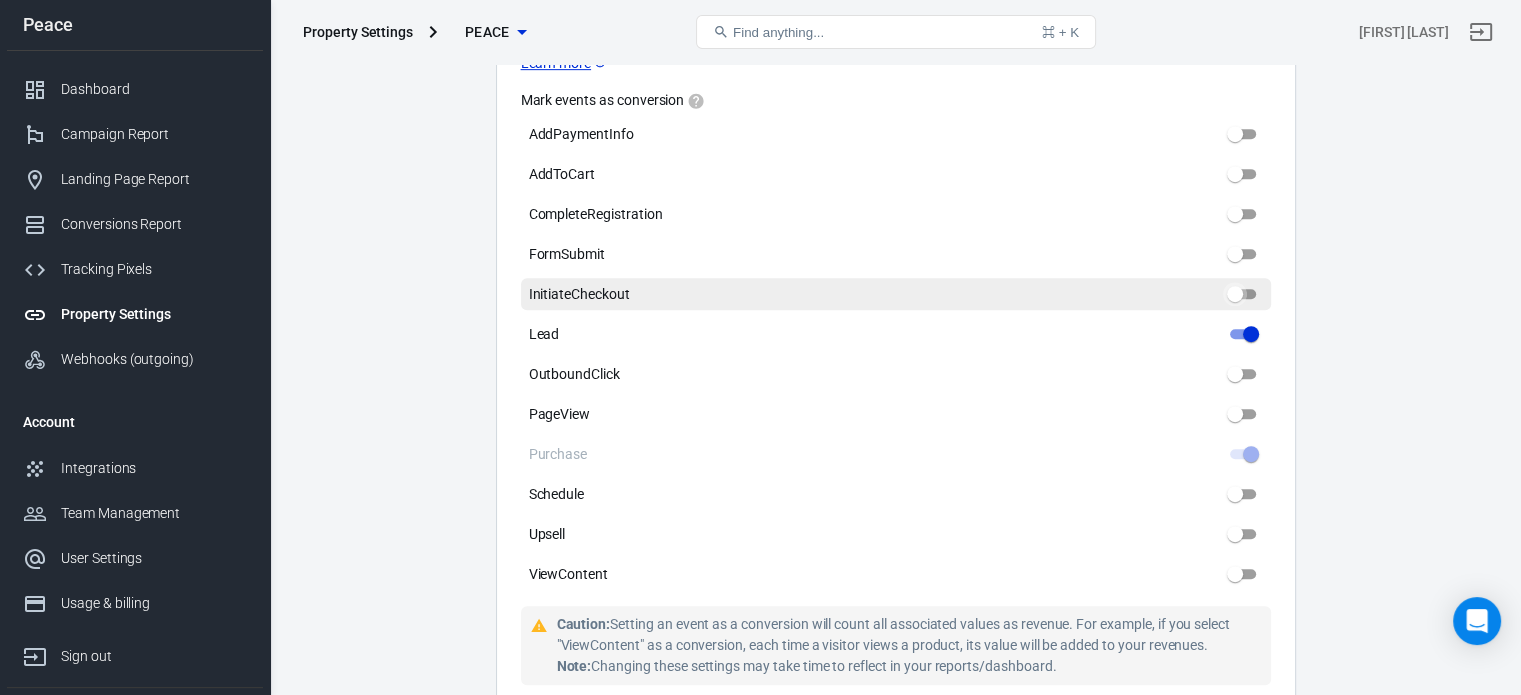 click on "InitiateCheckout" at bounding box center (1235, 294) 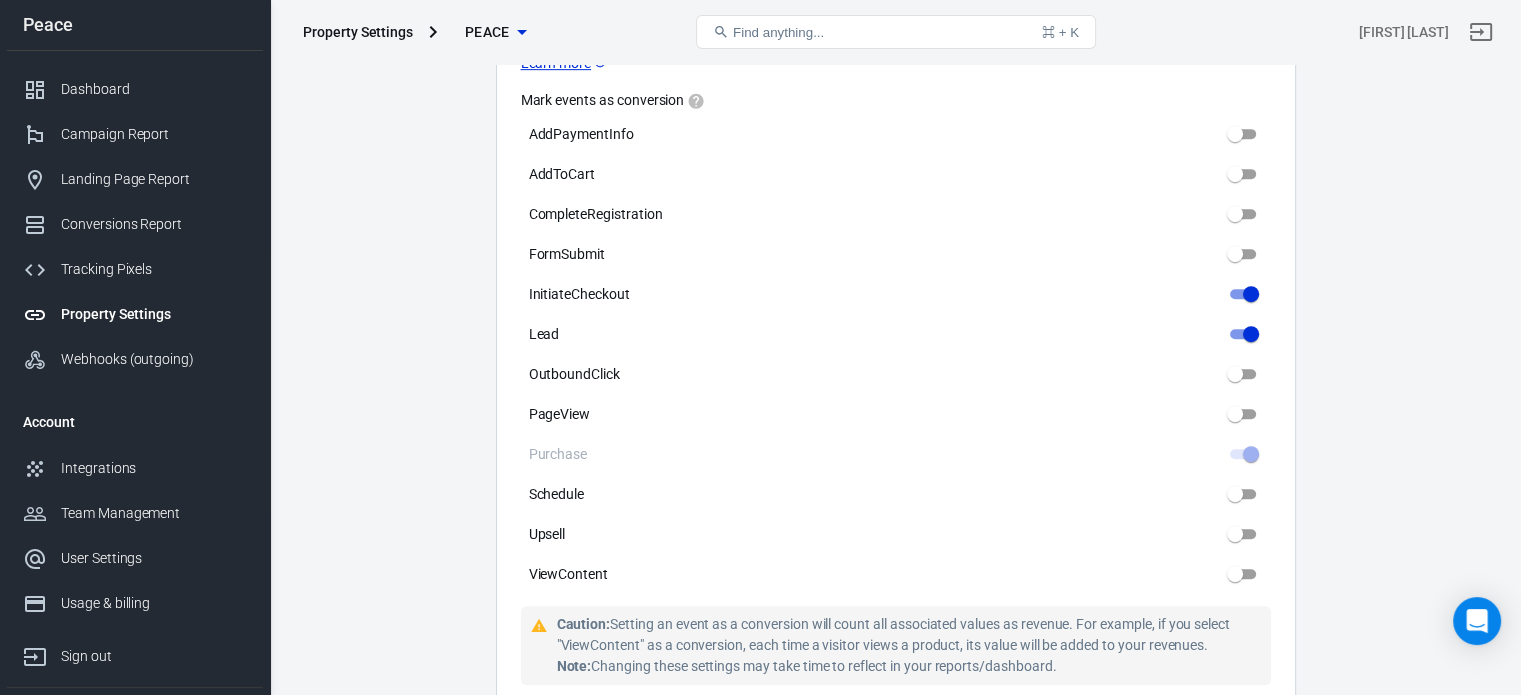 click on "Caution:  Setting an event as a conversion will count all associated values as revenue. For example, if you select "ViewContent" as a conversion, each time a visitor views a product, its value will be added to your revenues. Note:  Changing these settings may take time to reflect in your reports/dashboard." at bounding box center (910, 645) 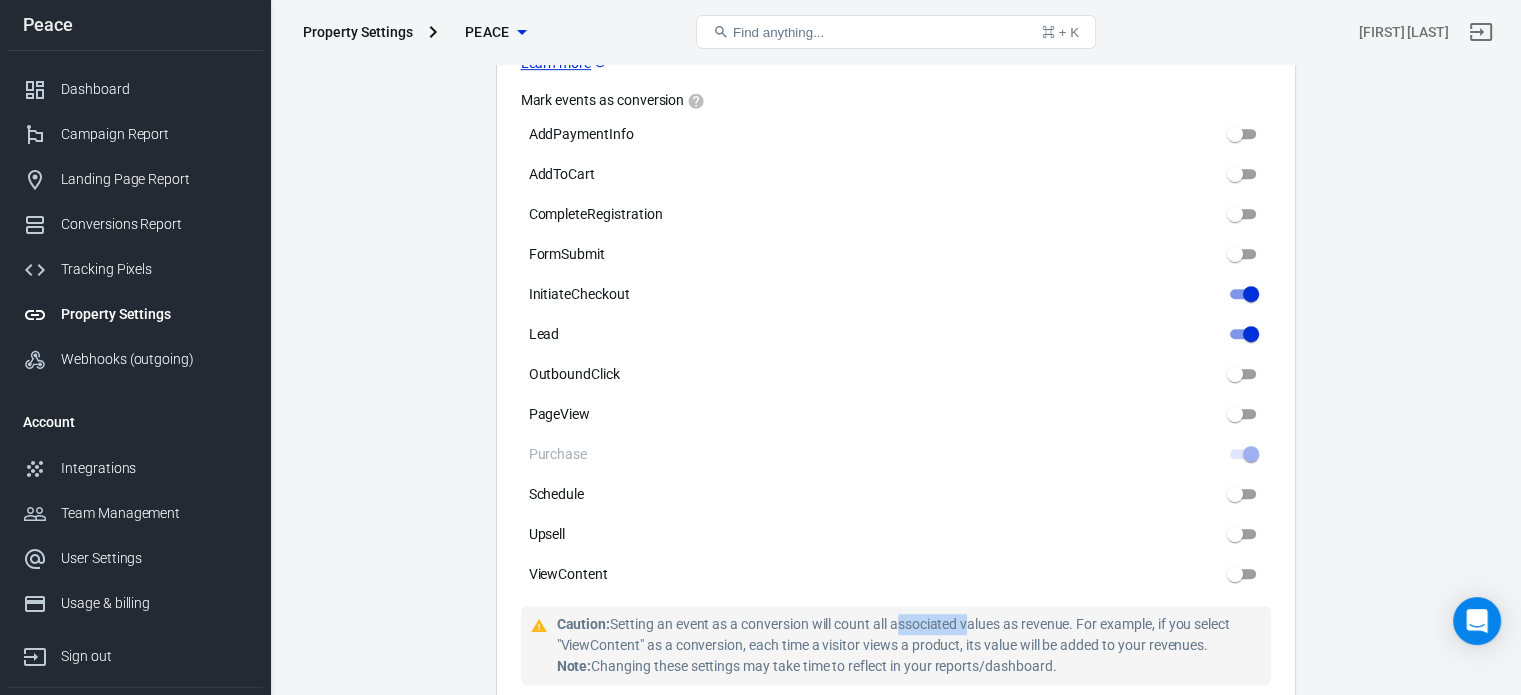 click on "Caution:  Setting an event as a conversion will count all associated values as revenue. For example, if you select "ViewContent" as a conversion, each time a visitor views a product, its value will be added to your revenues. Note:  Changing these settings may take time to reflect in your reports/dashboard." at bounding box center (910, 645) 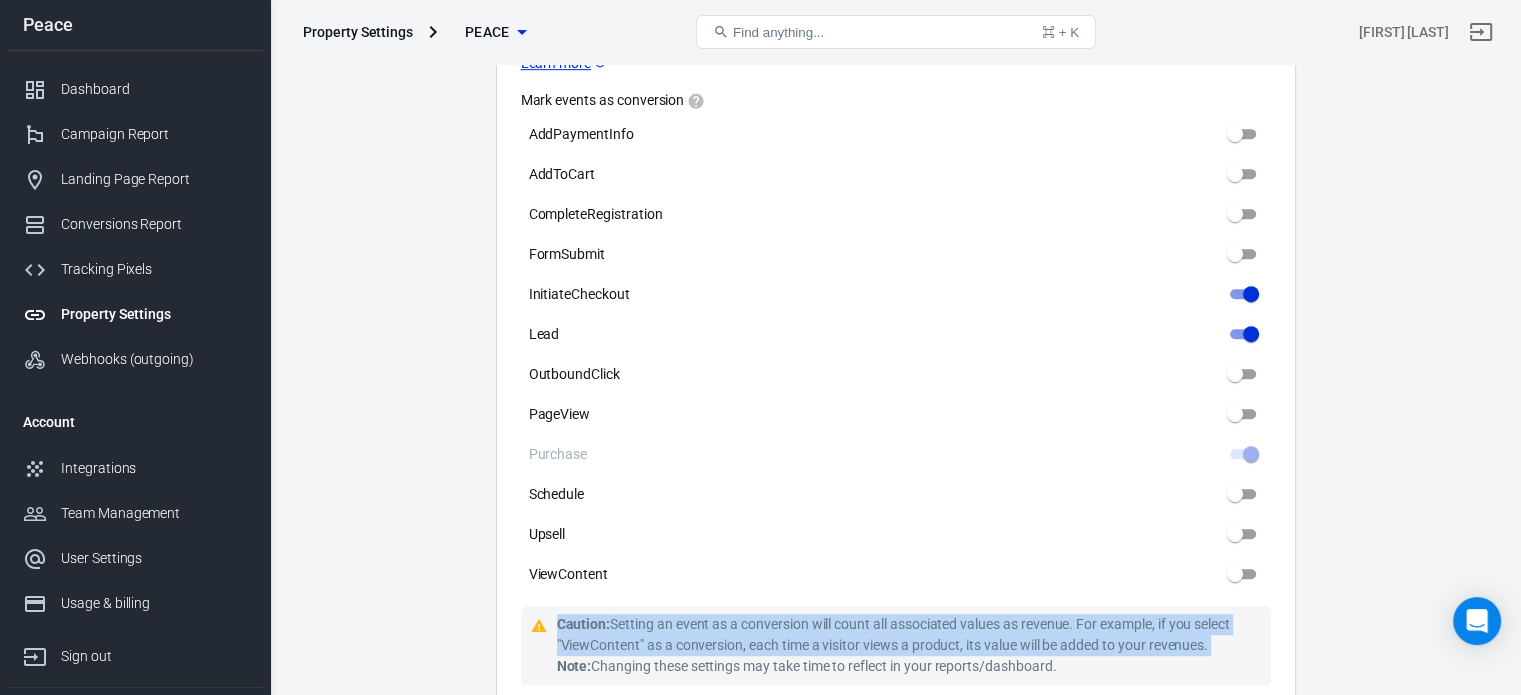 click on "Caution:  Setting an event as a conversion will count all associated values as revenue. For example, if you select "ViewContent" as a conversion, each time a visitor views a product, its value will be added to your revenues. Note:  Changing these settings may take time to reflect in your reports/dashboard." at bounding box center [910, 645] 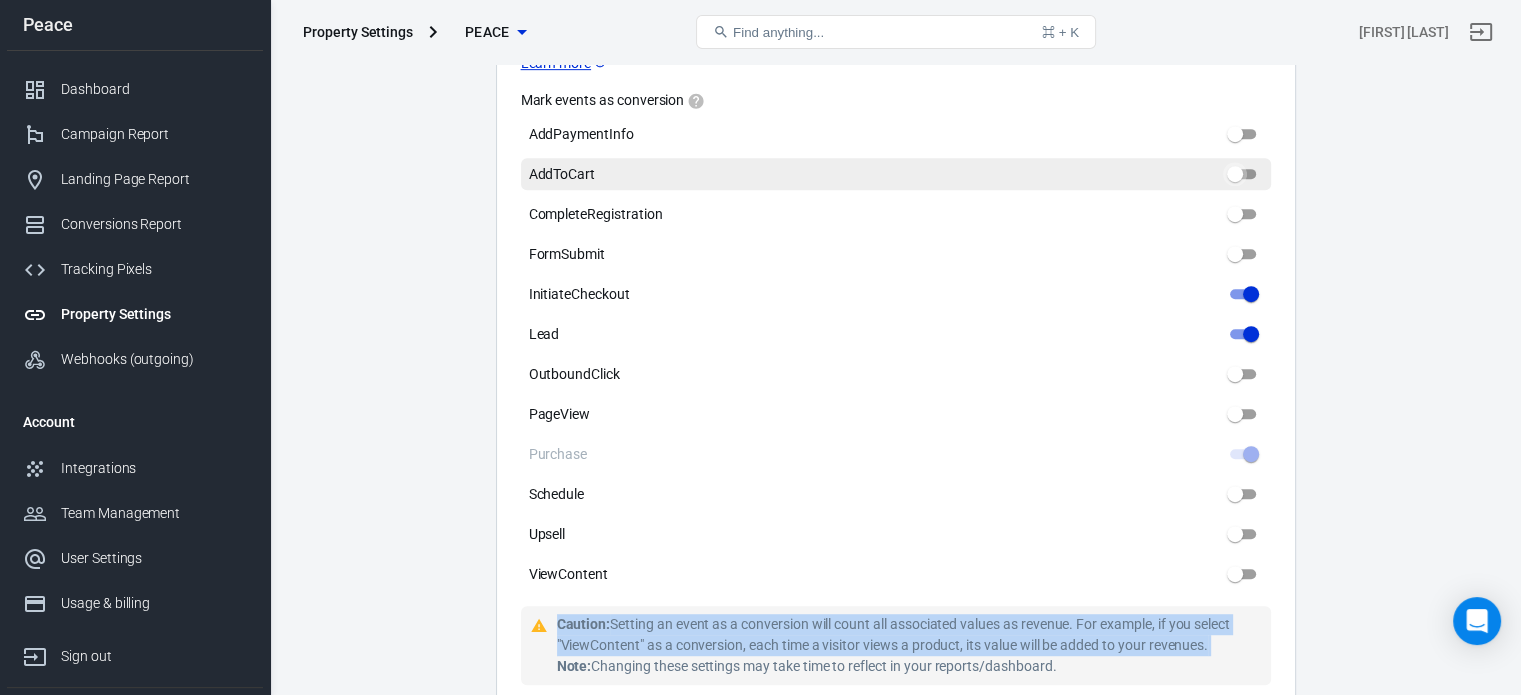 click on "AddToCart" at bounding box center [1235, 174] 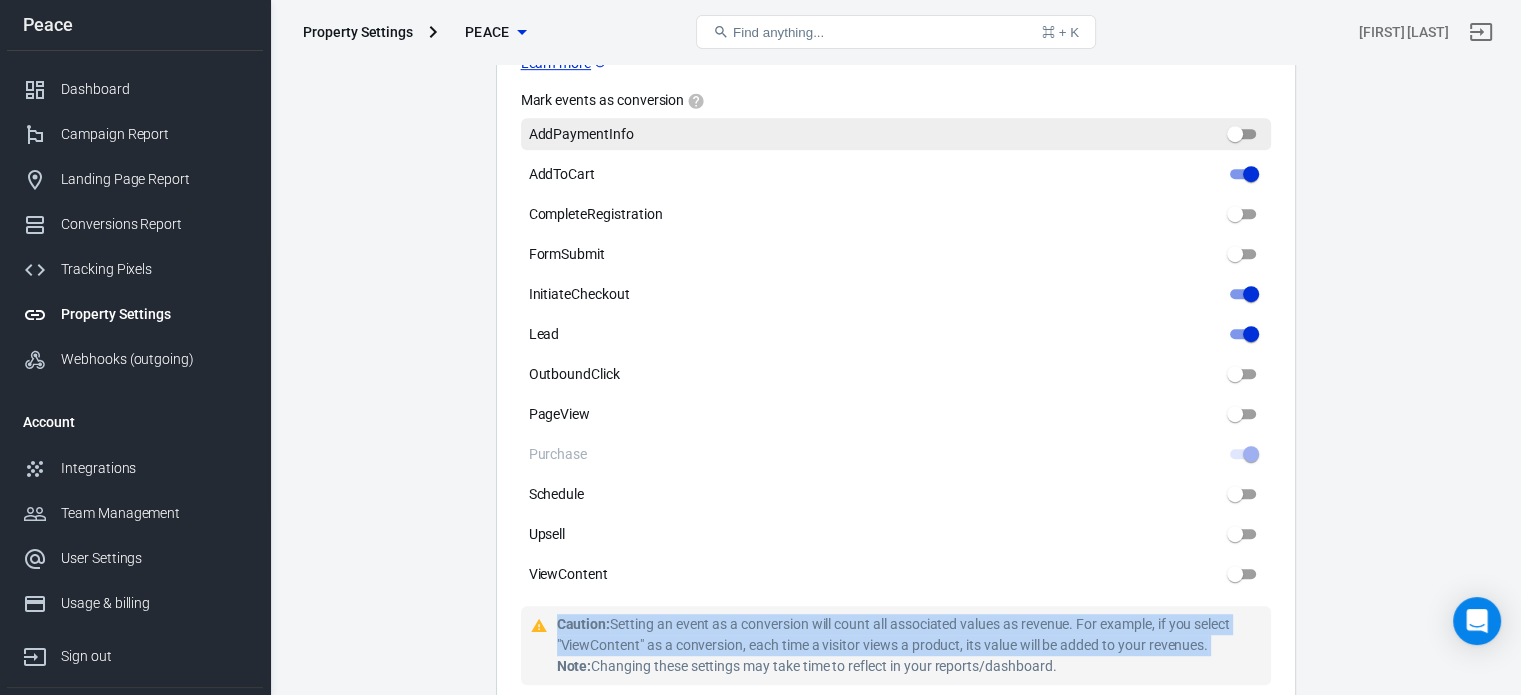 click on "AddPaymentInfo" at bounding box center [1235, 134] 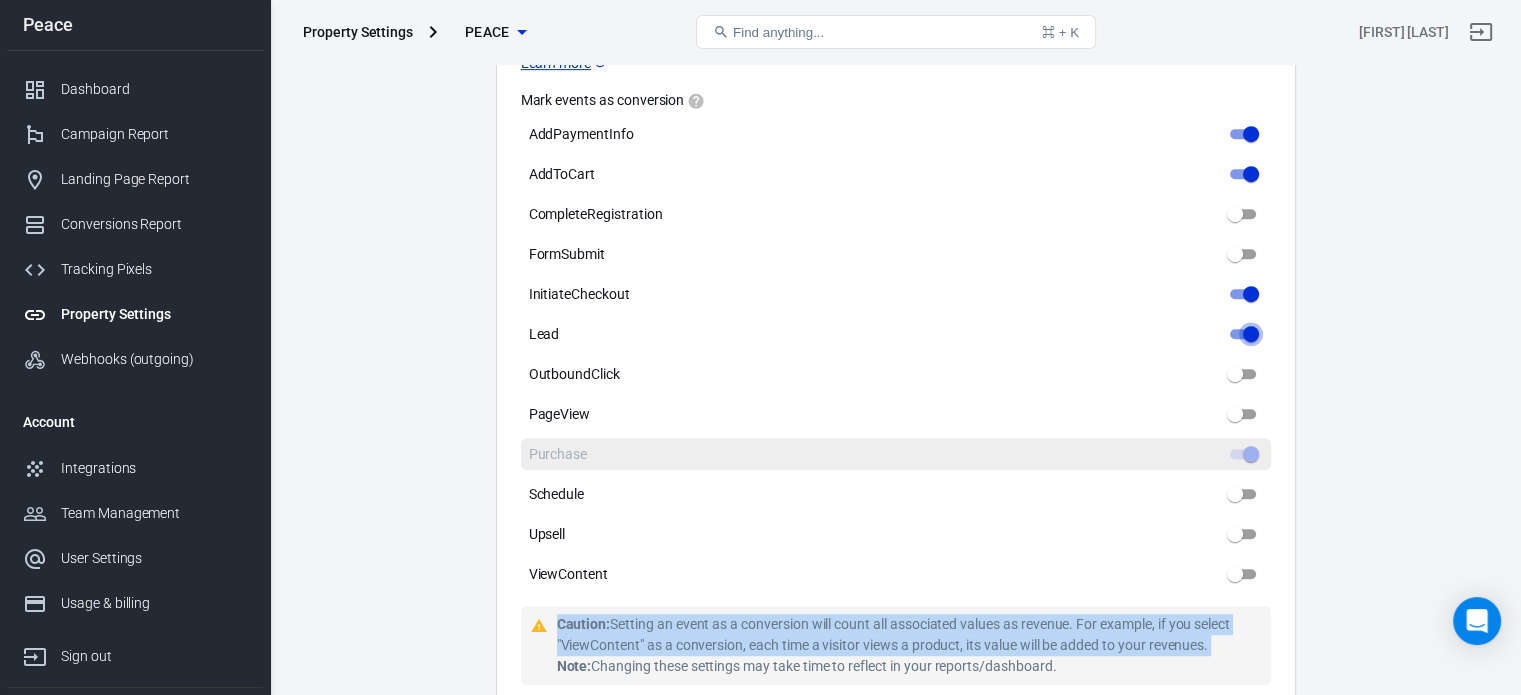 drag, startPoint x: 1249, startPoint y: 327, endPoint x: 1211, endPoint y: 422, distance: 102.31813 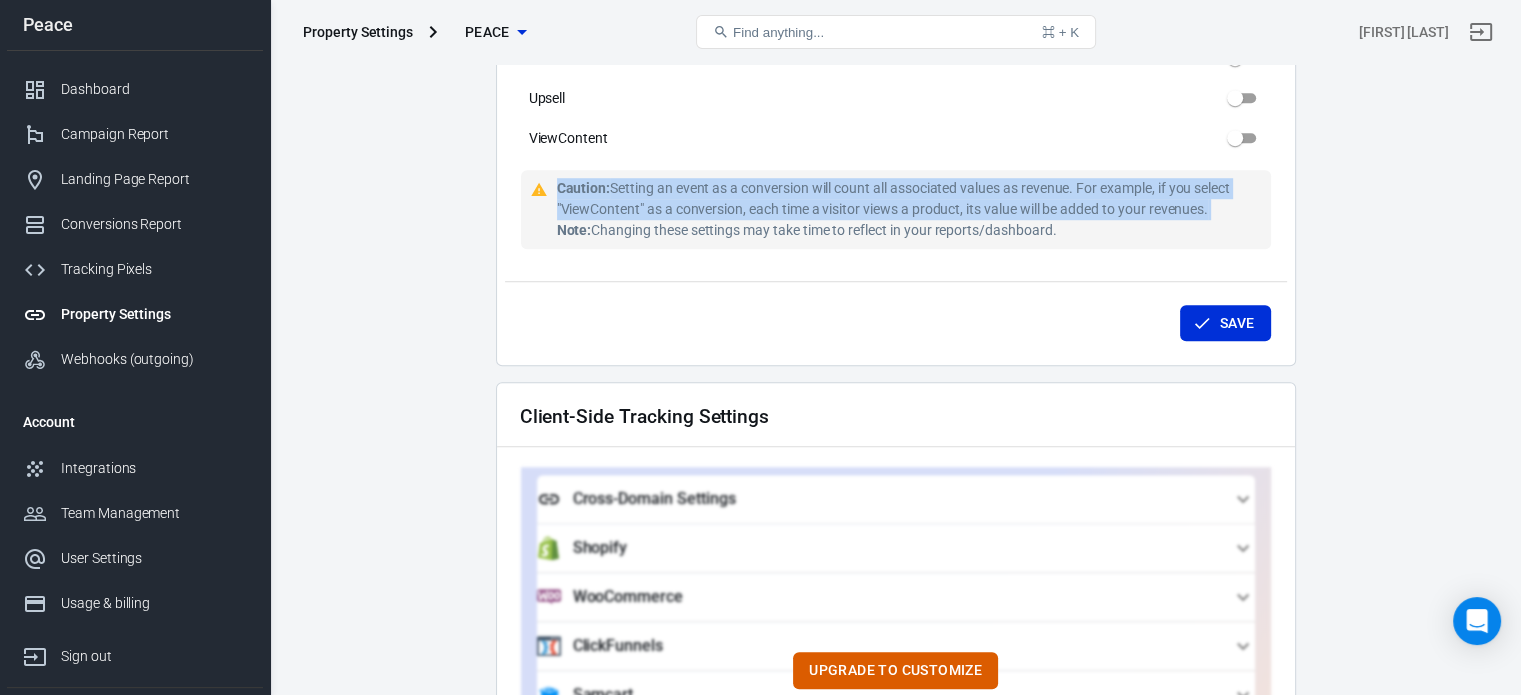scroll, scrollTop: 1520, scrollLeft: 0, axis: vertical 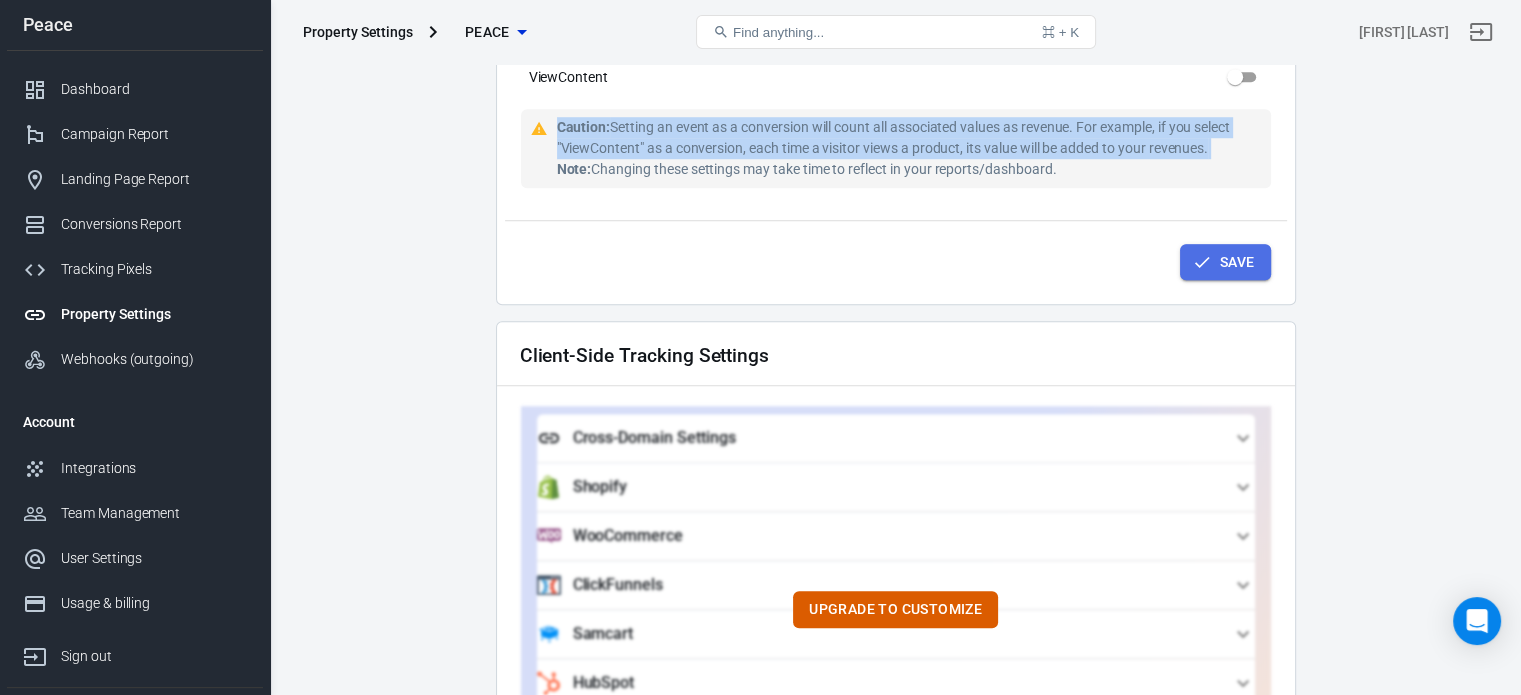 click on "Save" at bounding box center [1225, 262] 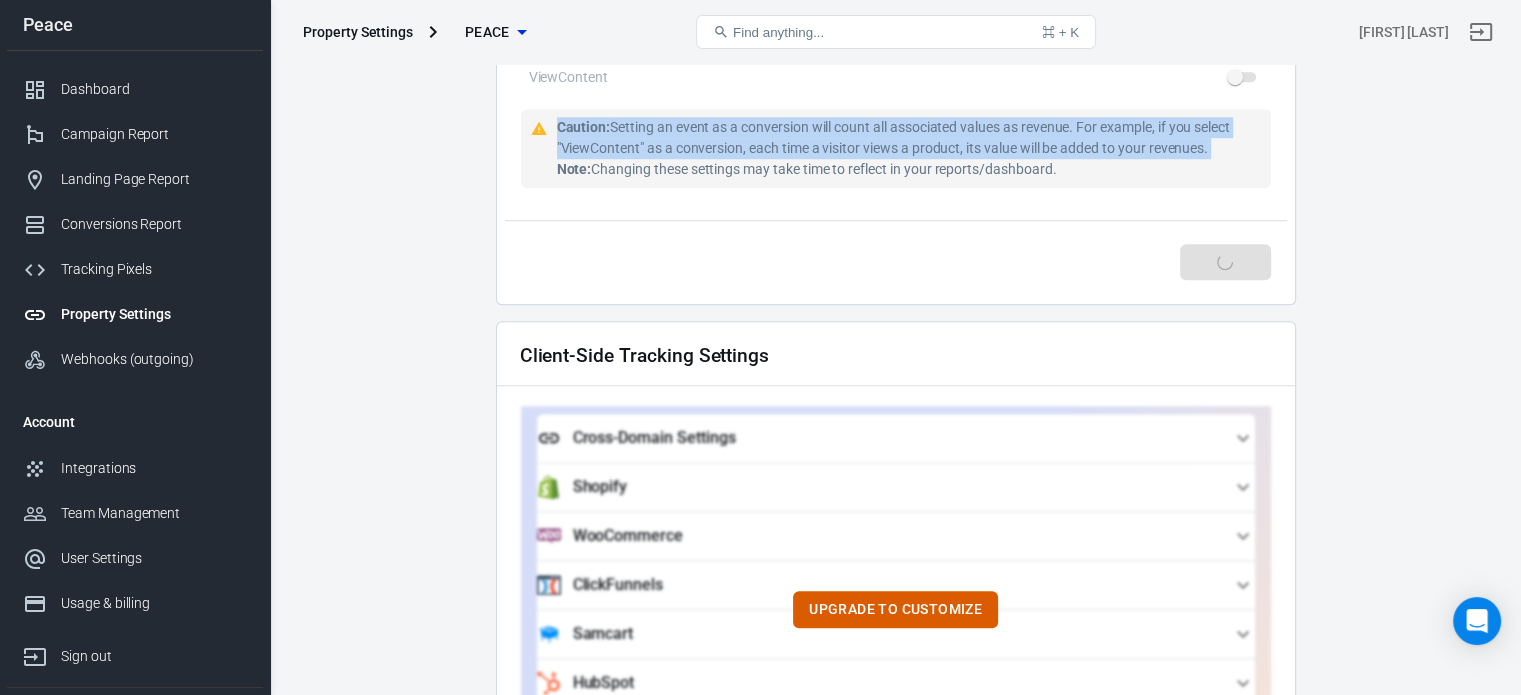 type on "findpeace.systeme.io/masterclass-ade24ea4" 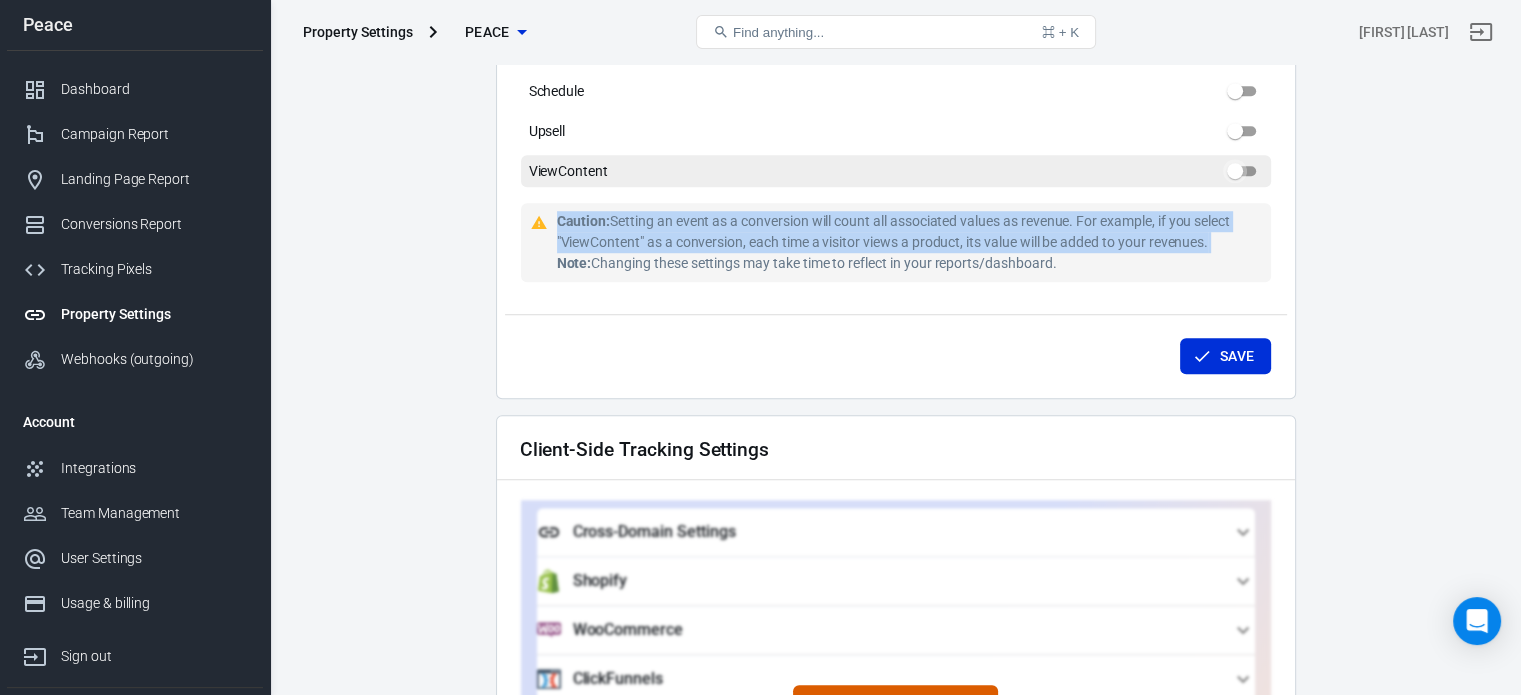 click on "ViewContent" at bounding box center (1235, 171) 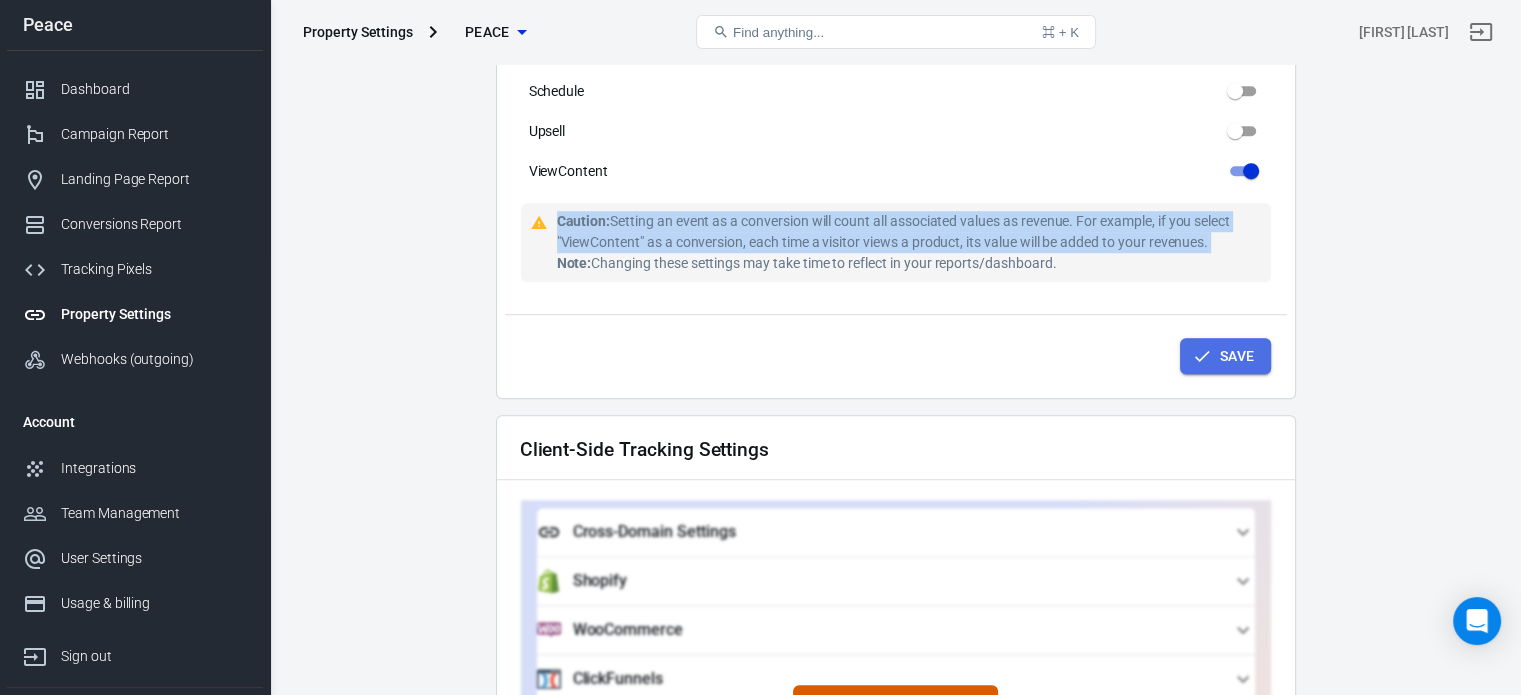 click on "Save" at bounding box center (1225, 356) 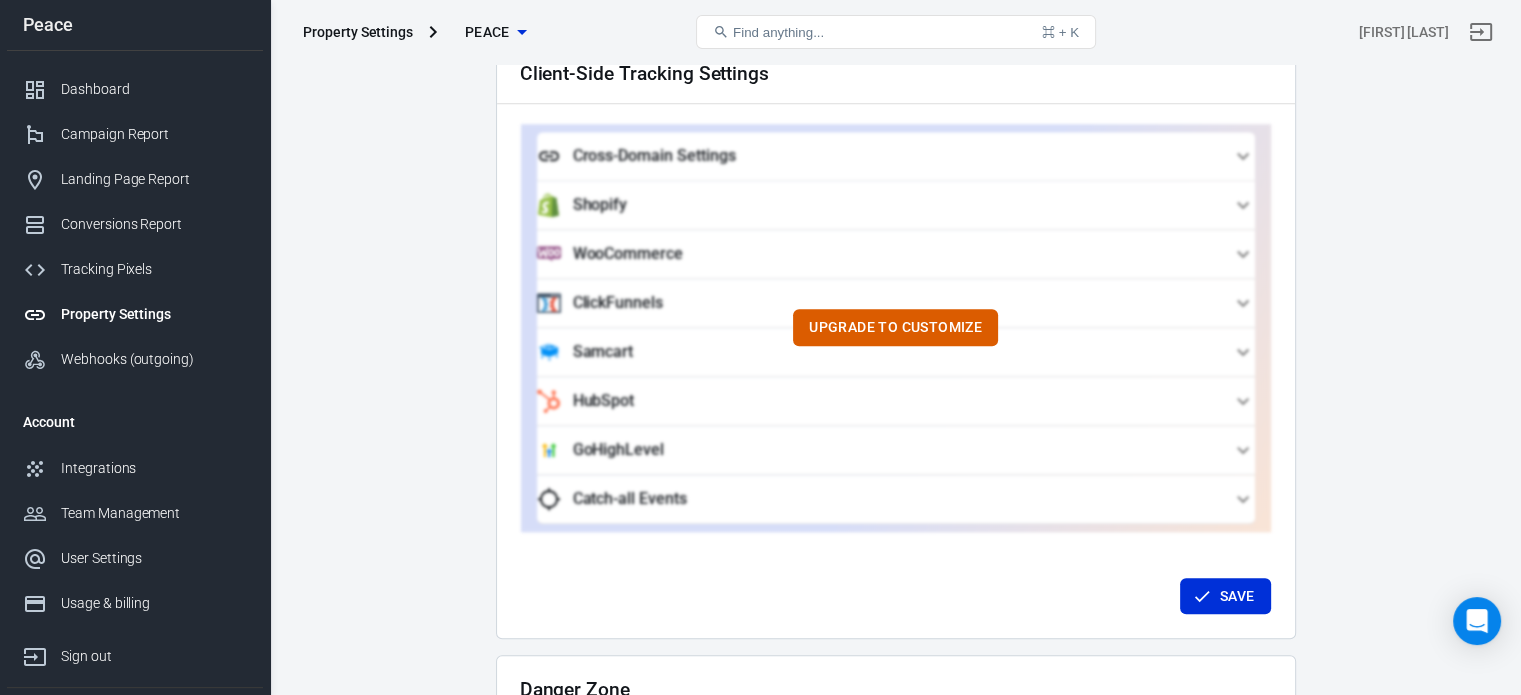 scroll, scrollTop: 1990, scrollLeft: 0, axis: vertical 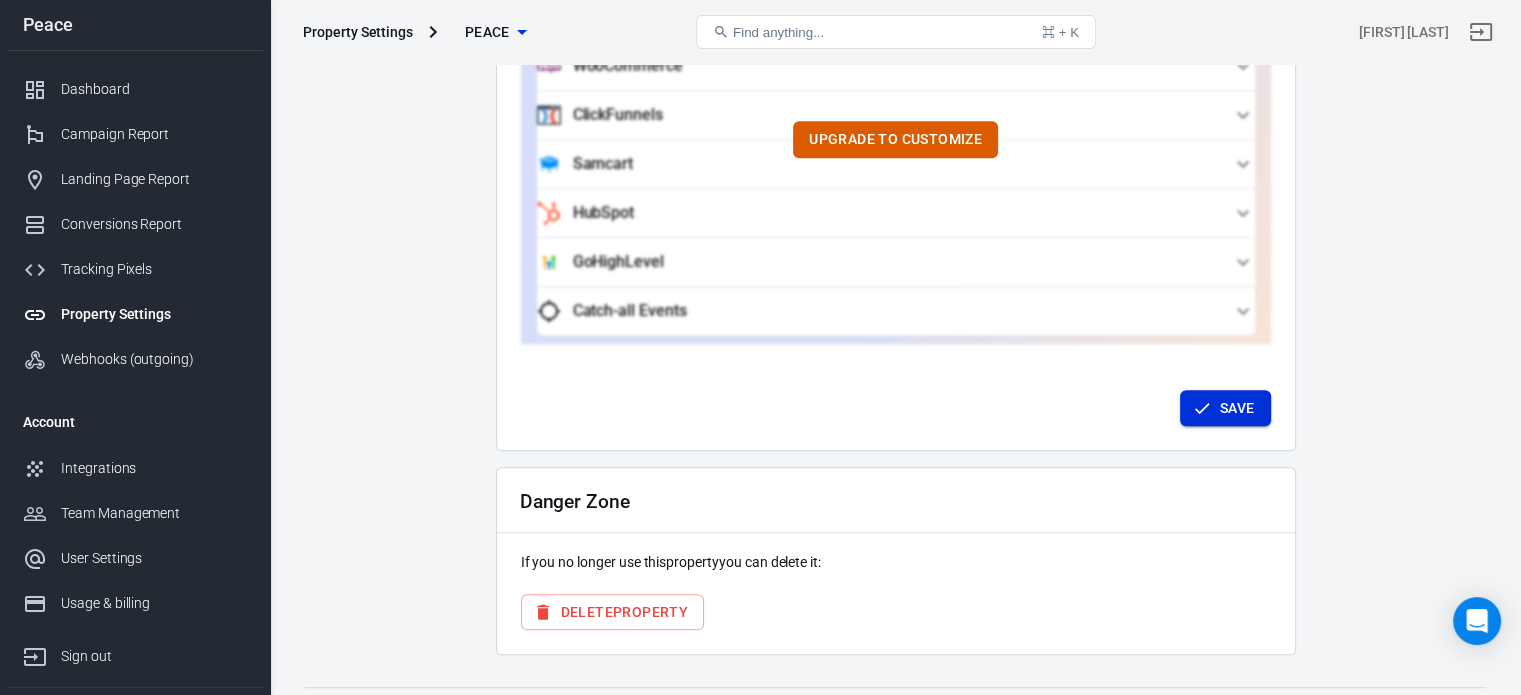 click on "Save" at bounding box center [1225, 408] 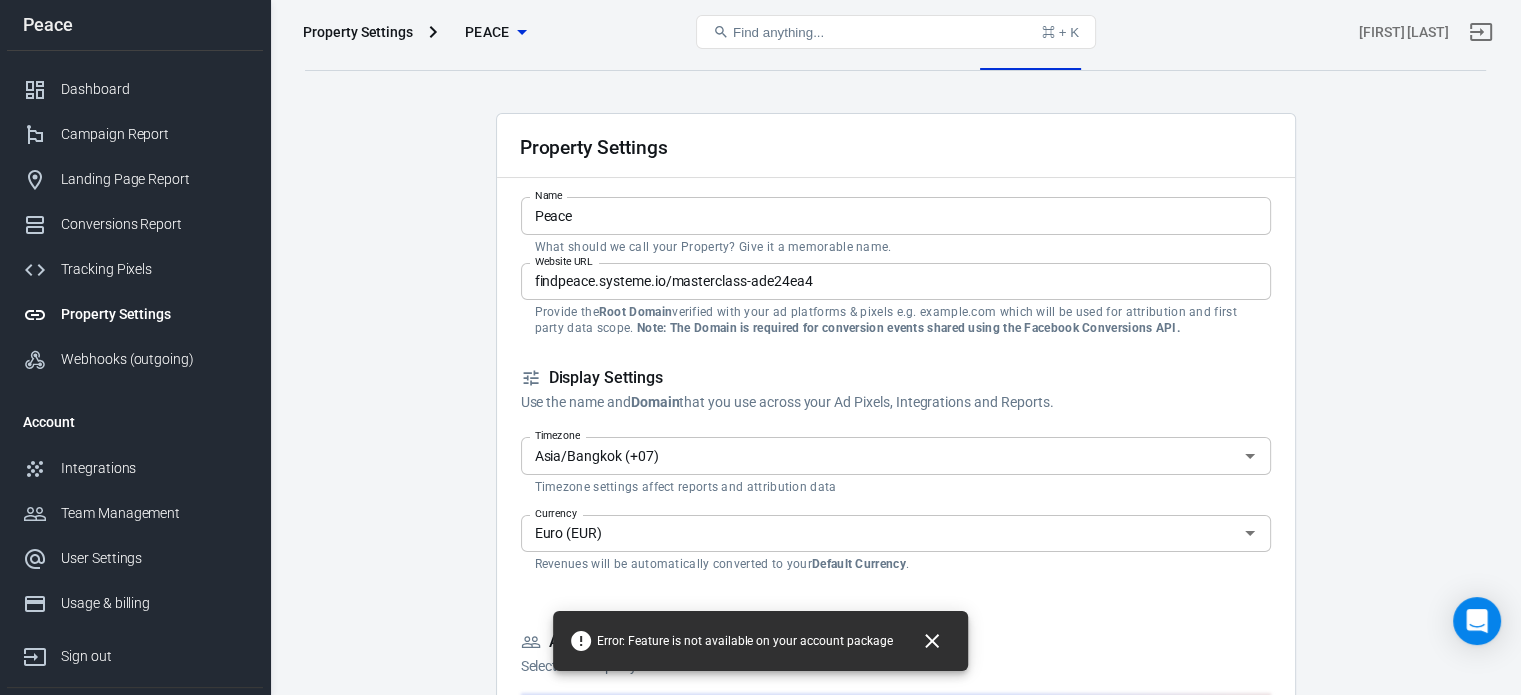 scroll, scrollTop: 0, scrollLeft: 0, axis: both 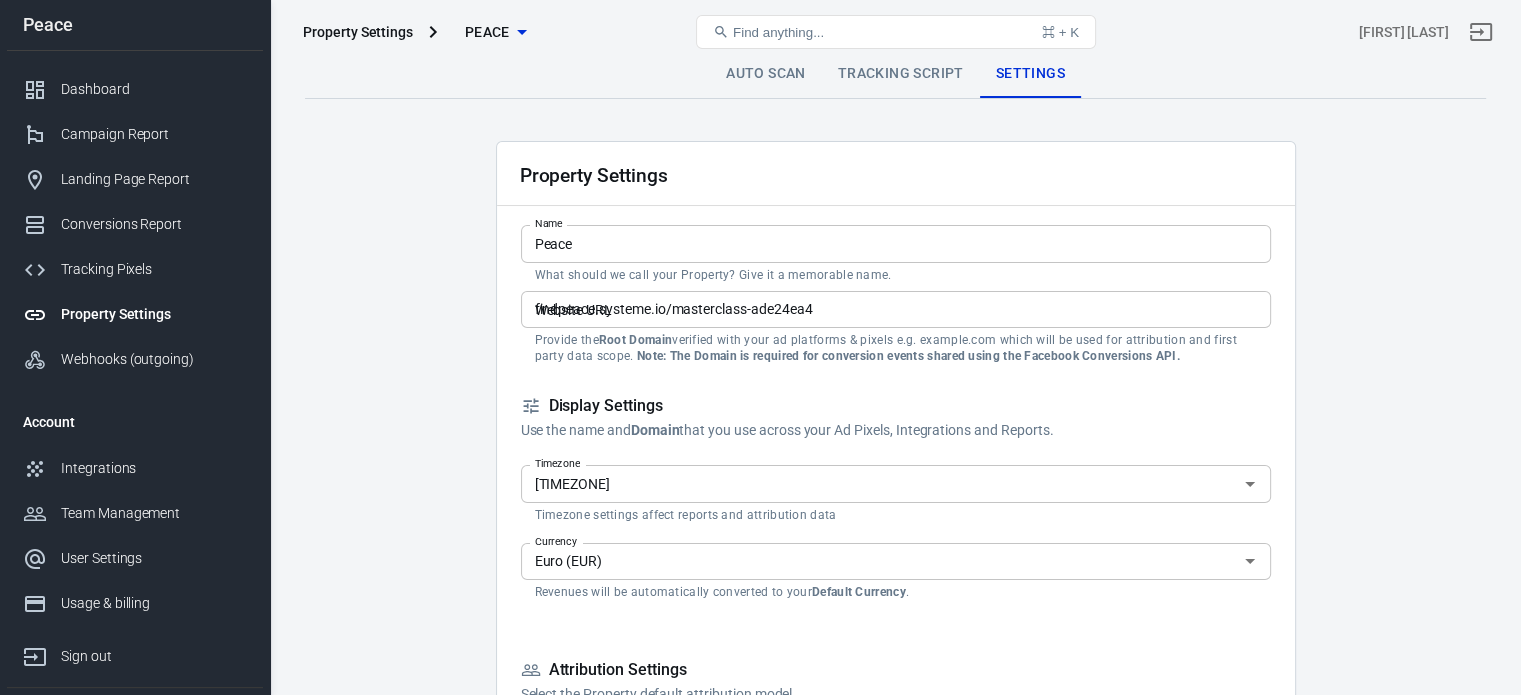click on "Property Settings" at bounding box center (896, 174) 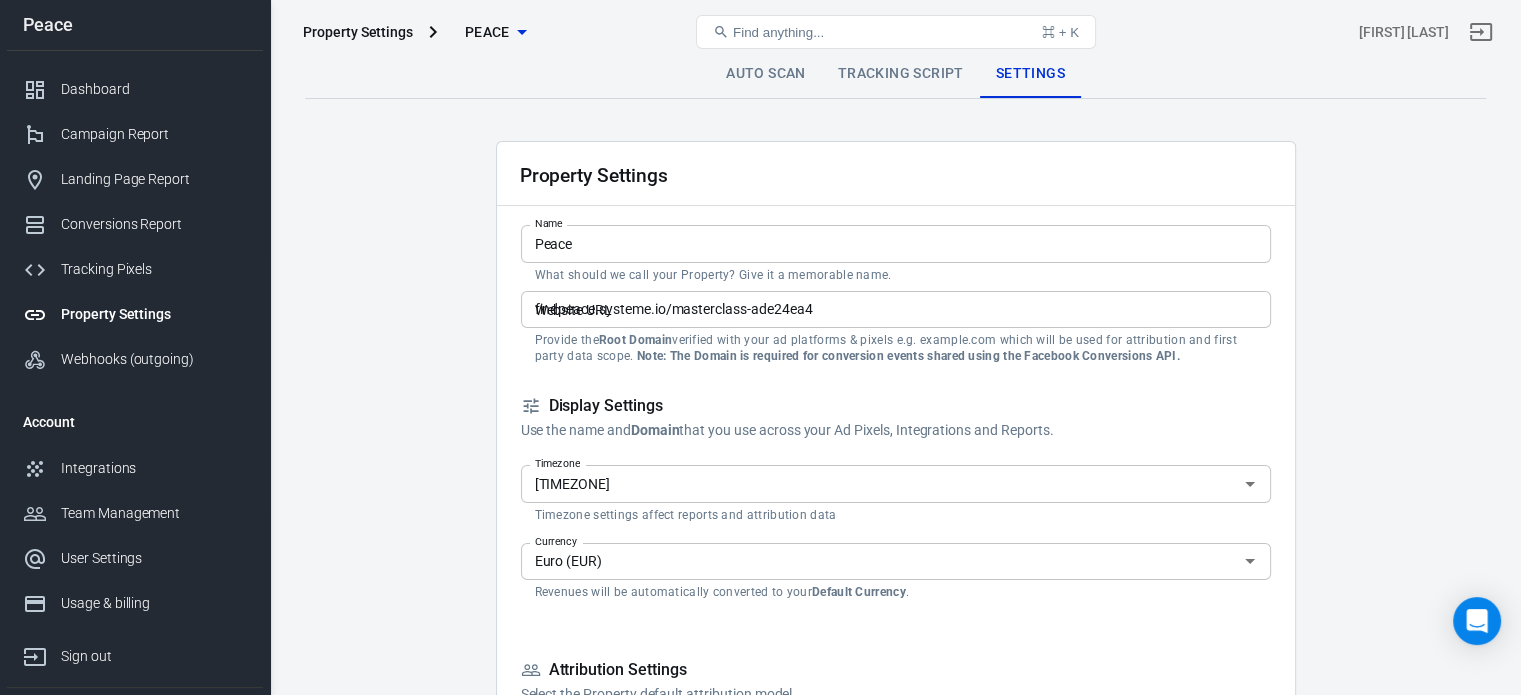scroll, scrollTop: 0, scrollLeft: 0, axis: both 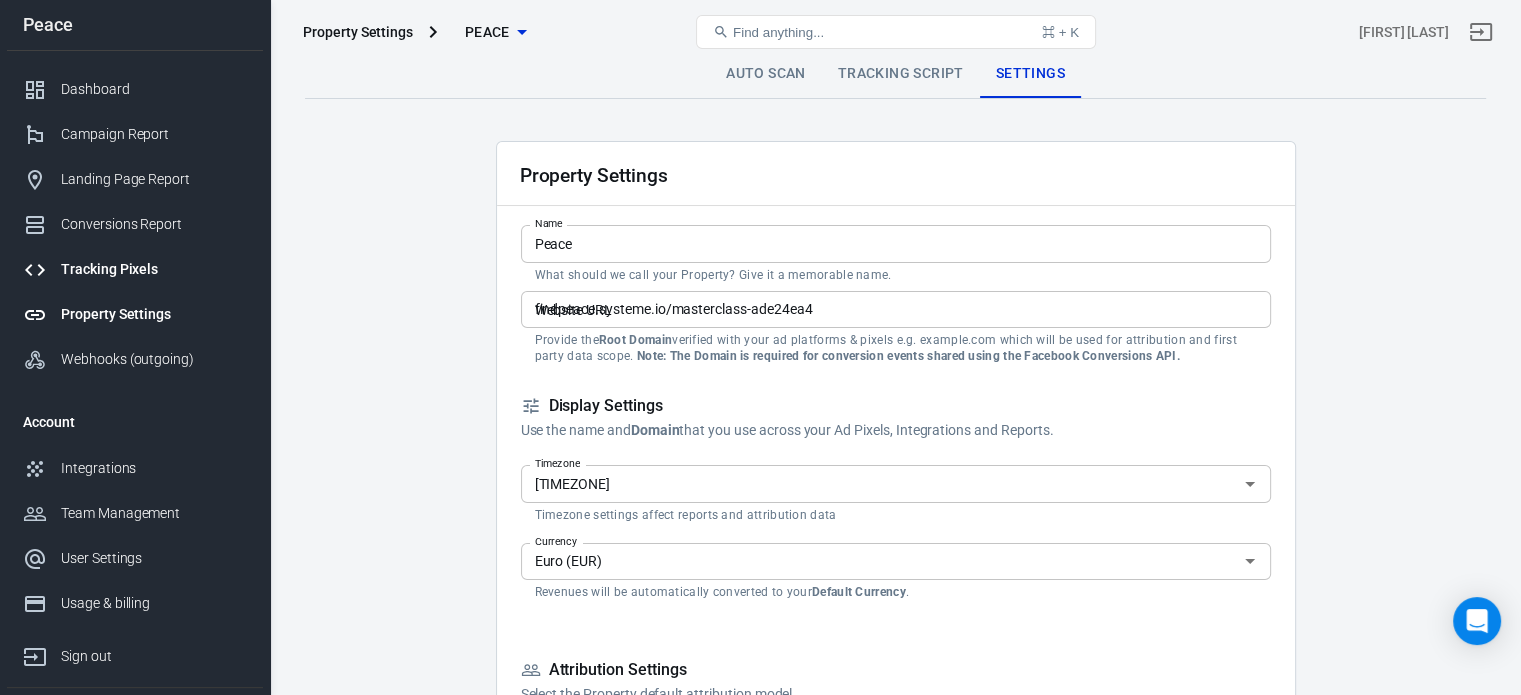 click on "Tracking Pixels" at bounding box center [154, 269] 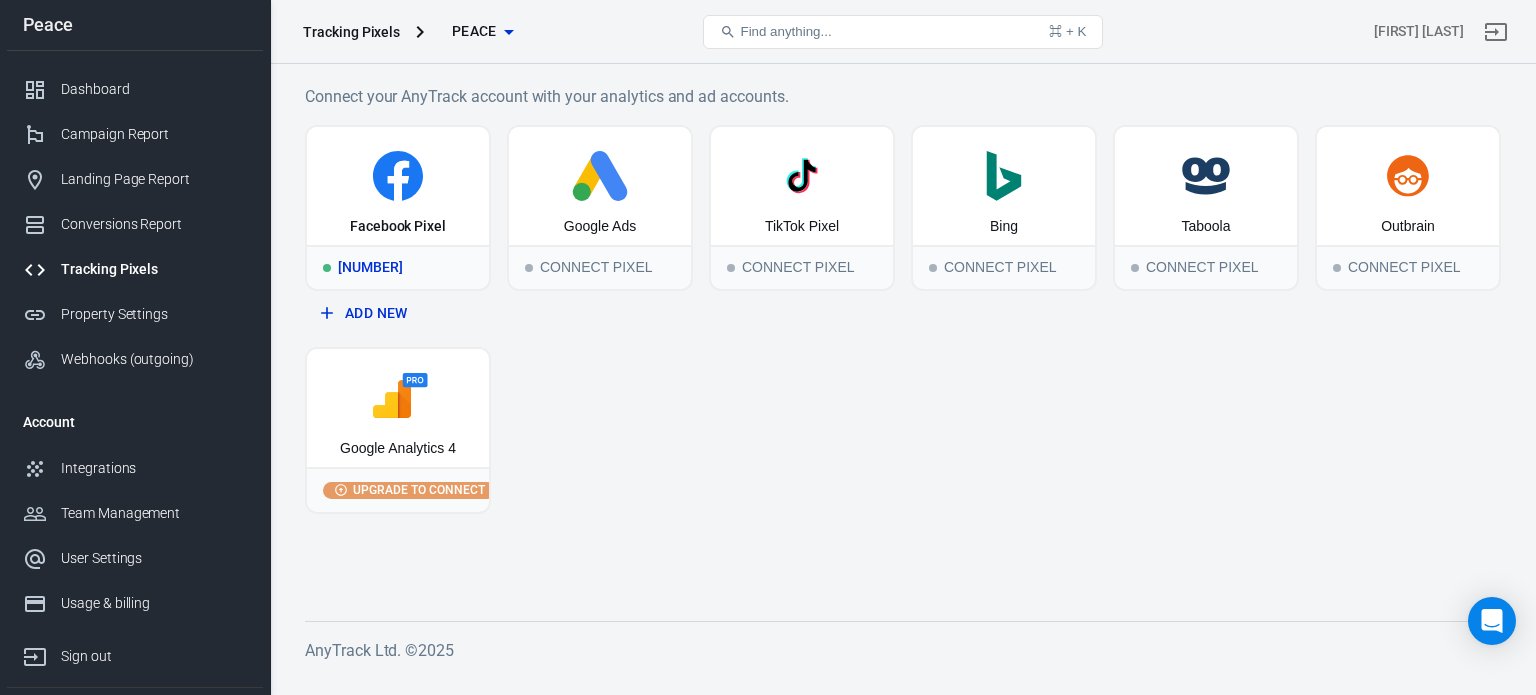 click 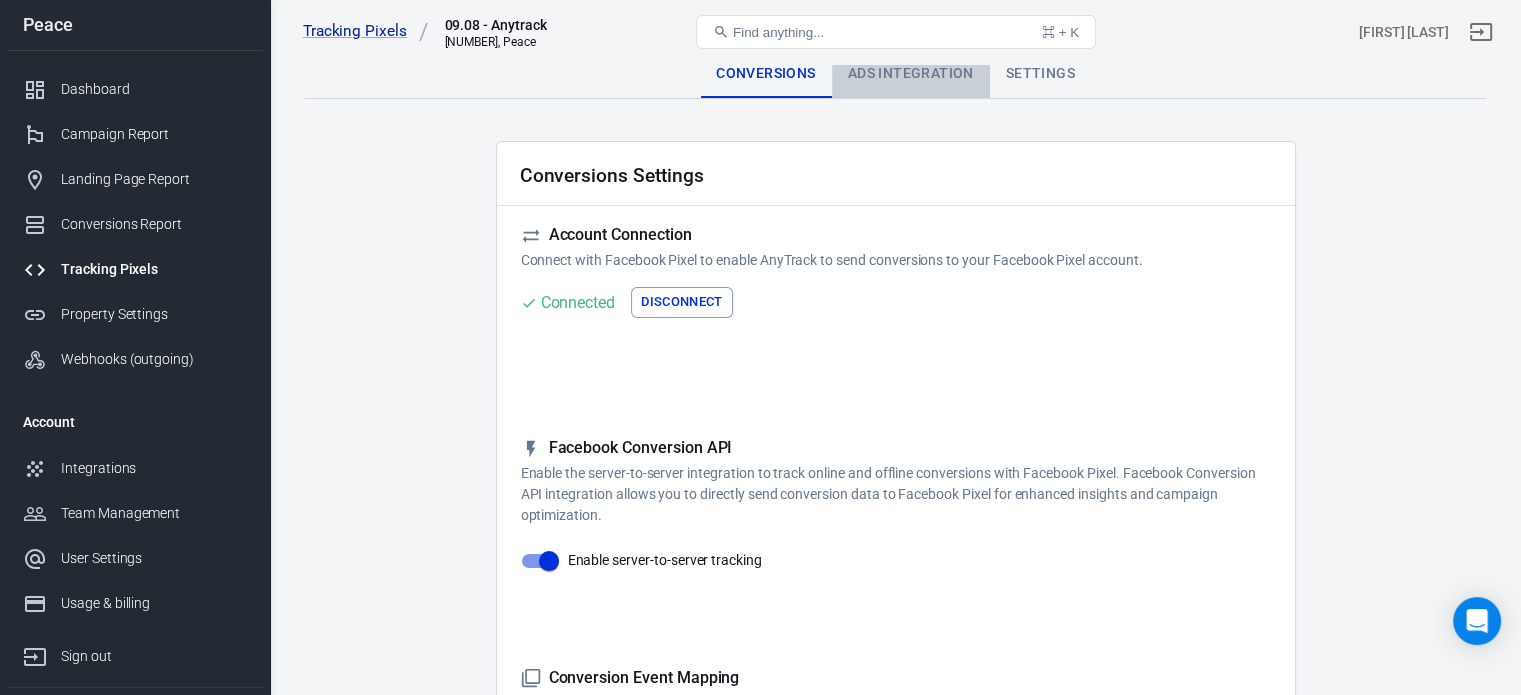 click on "Ads Integration" at bounding box center [911, 74] 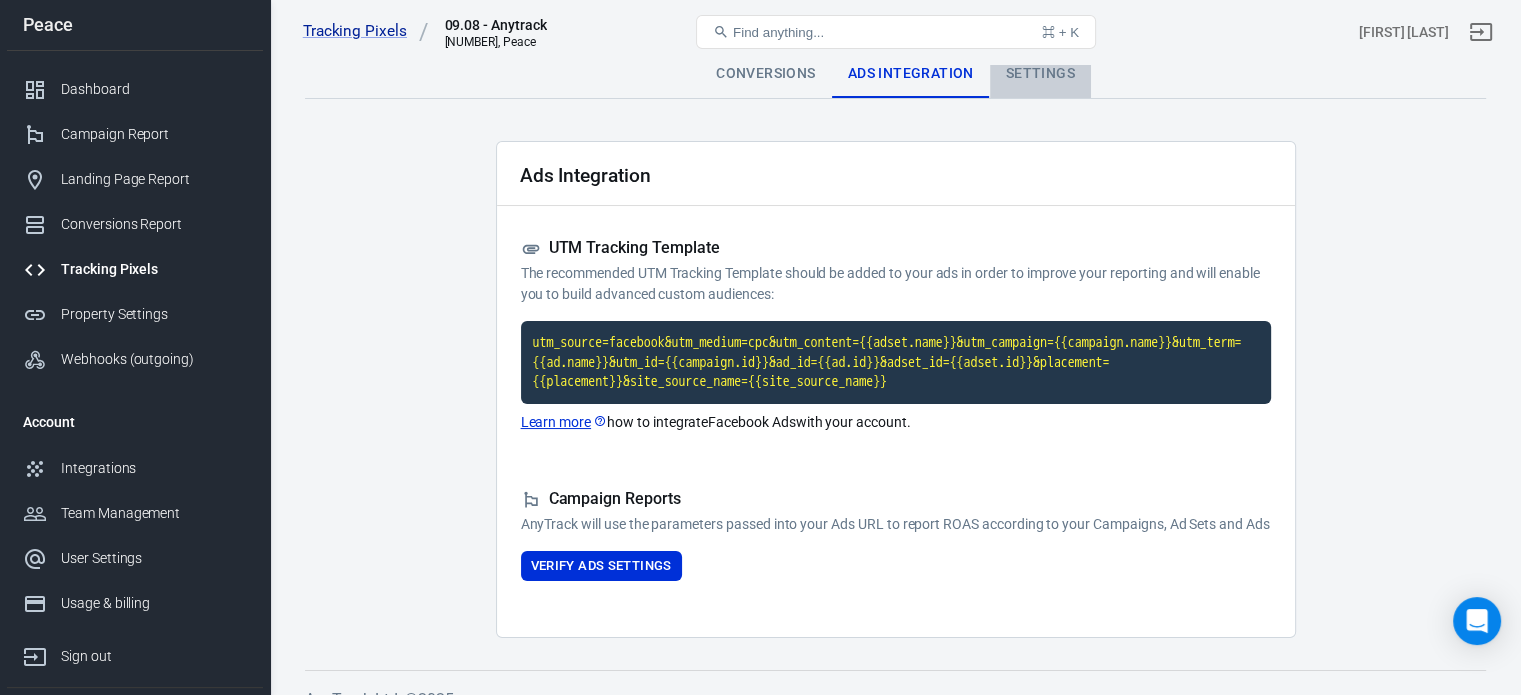 click on "Settings" at bounding box center (1040, 74) 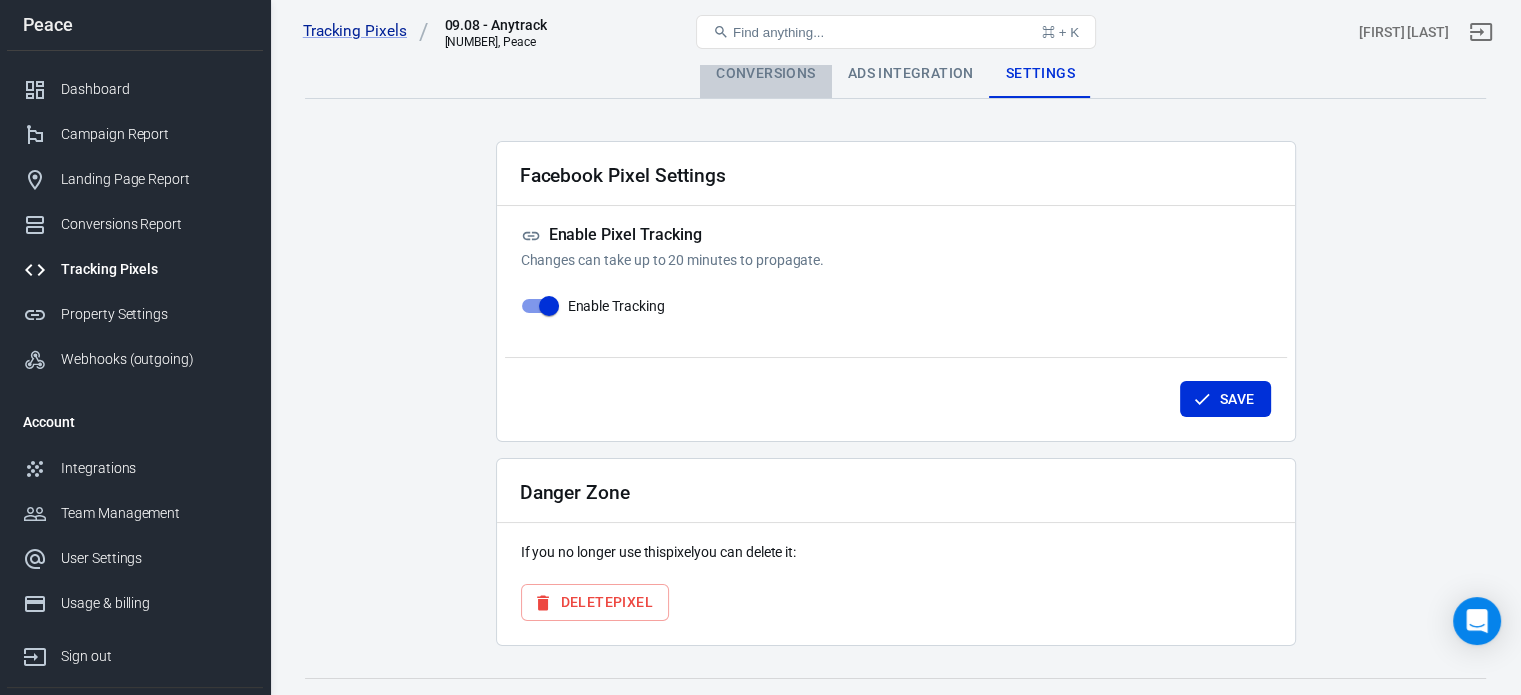 click on "Conversions" at bounding box center (765, 74) 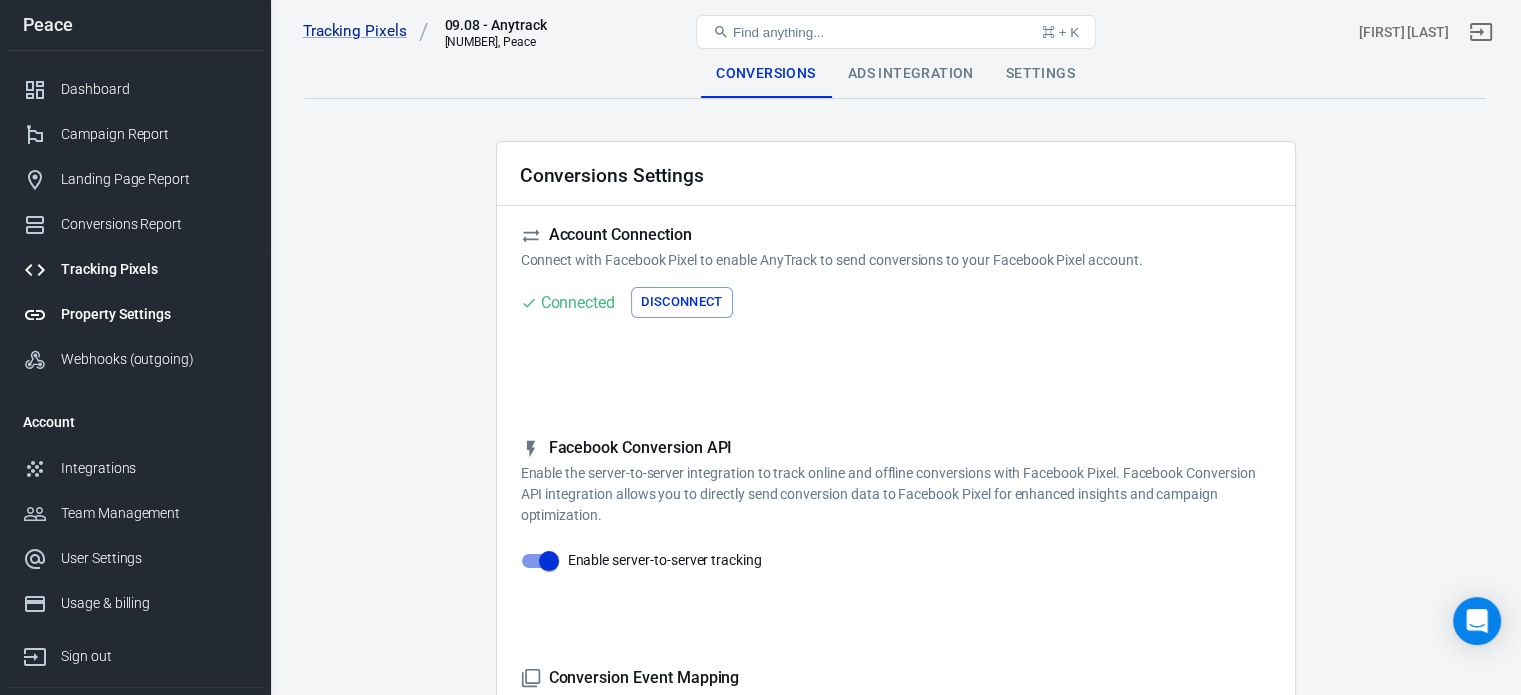 click on "Property Settings" at bounding box center [154, 314] 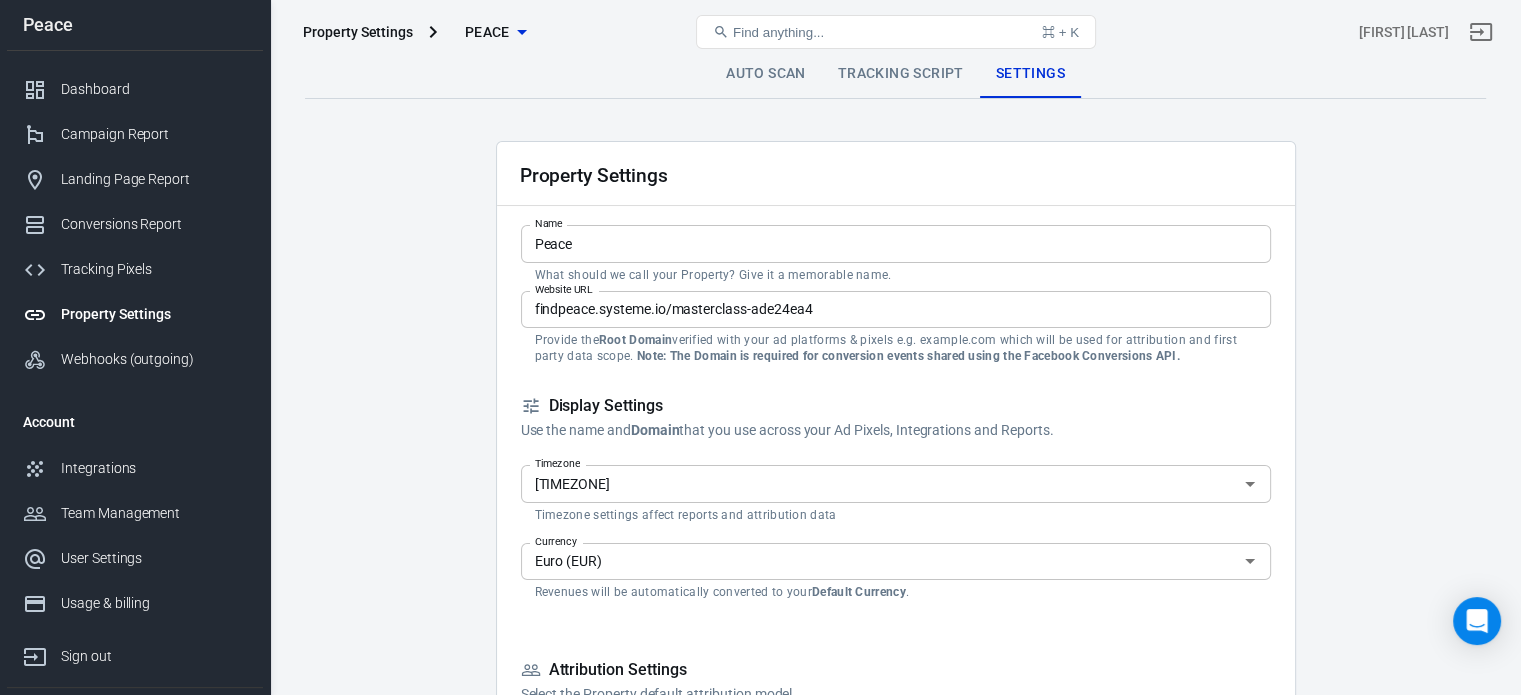 click on "Tracking Script" at bounding box center [901, 74] 